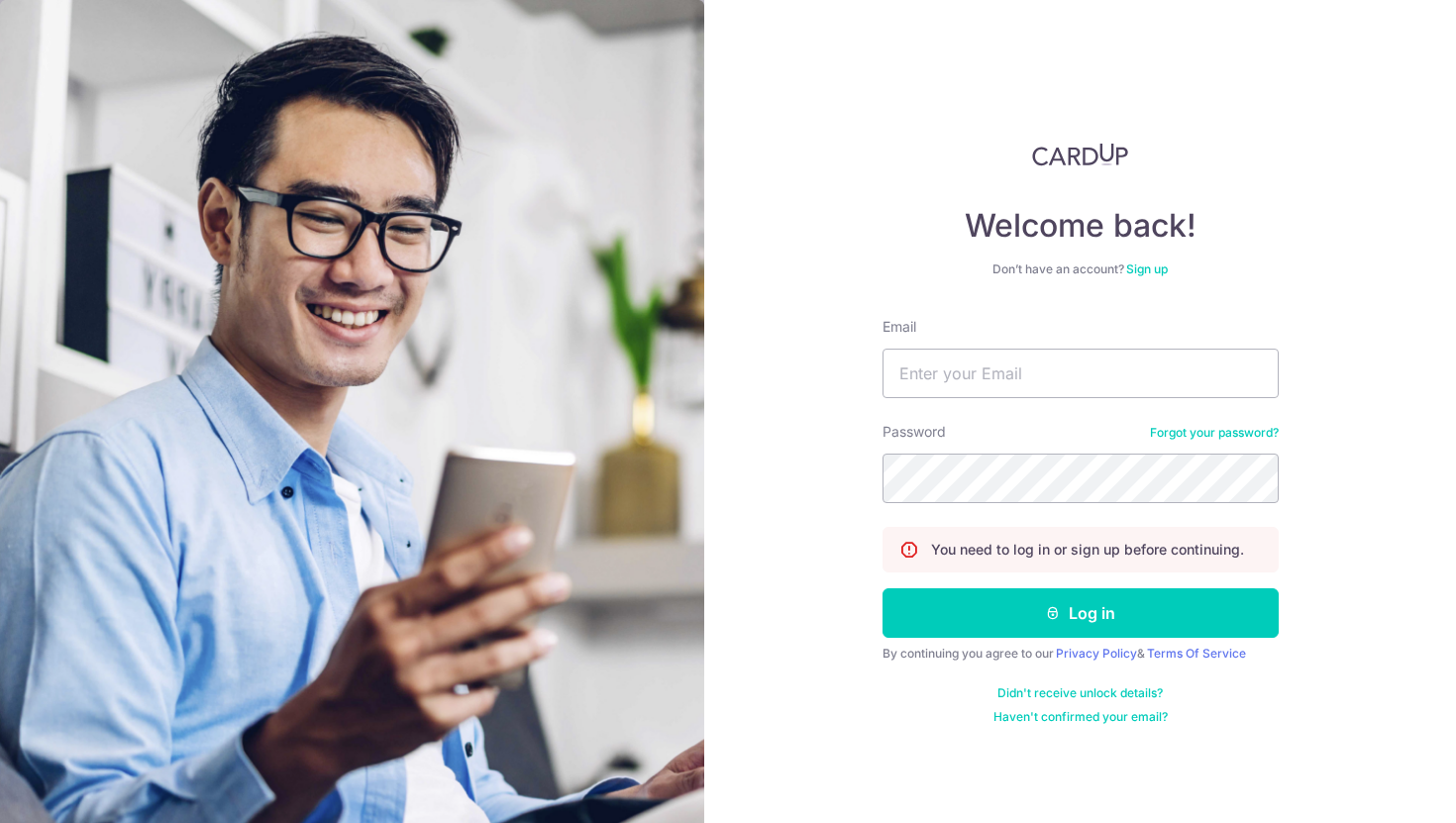 scroll, scrollTop: 0, scrollLeft: 0, axis: both 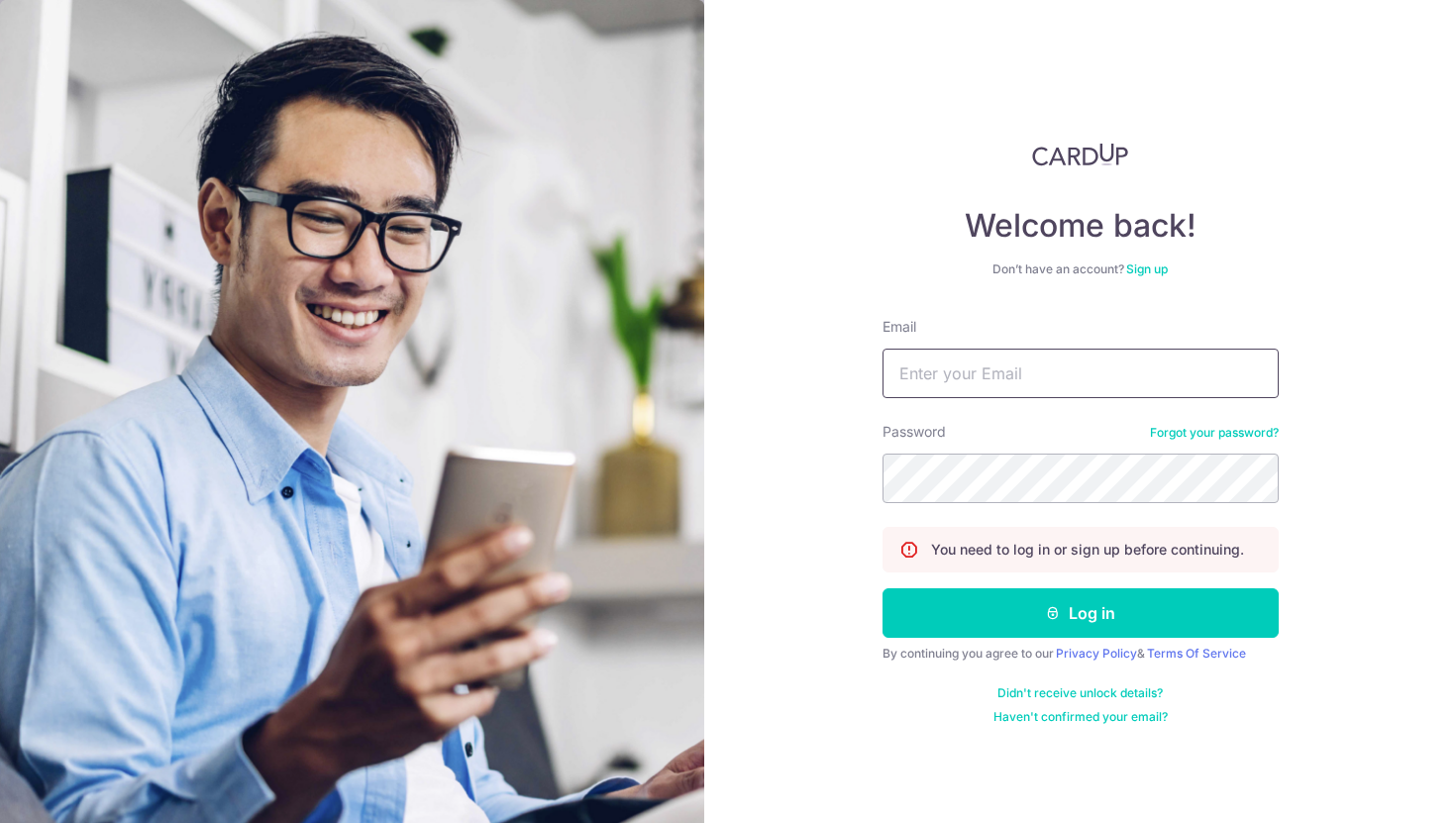 click on "Email" at bounding box center [1081, 373] 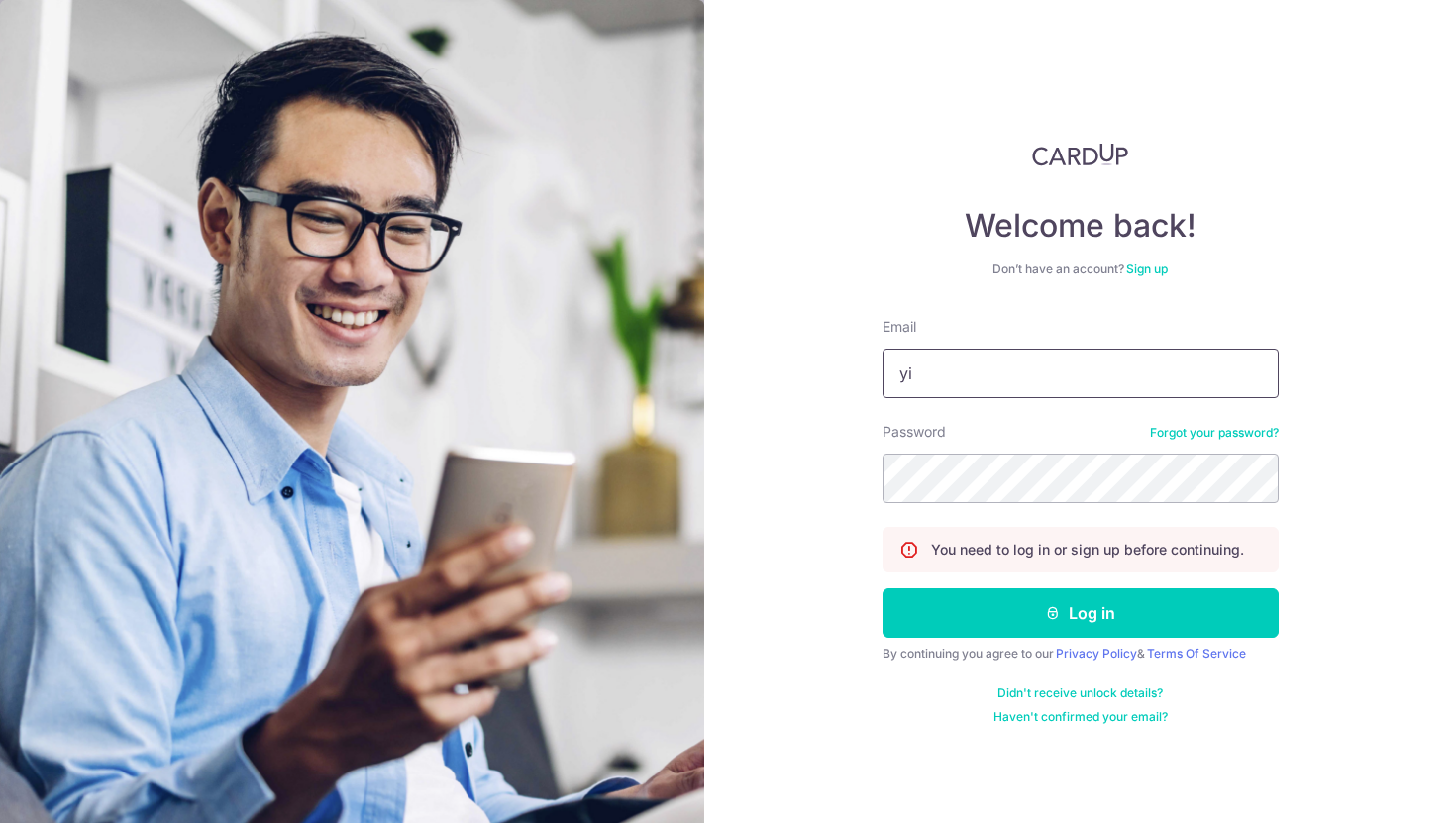 type on "yijunn@example.com" 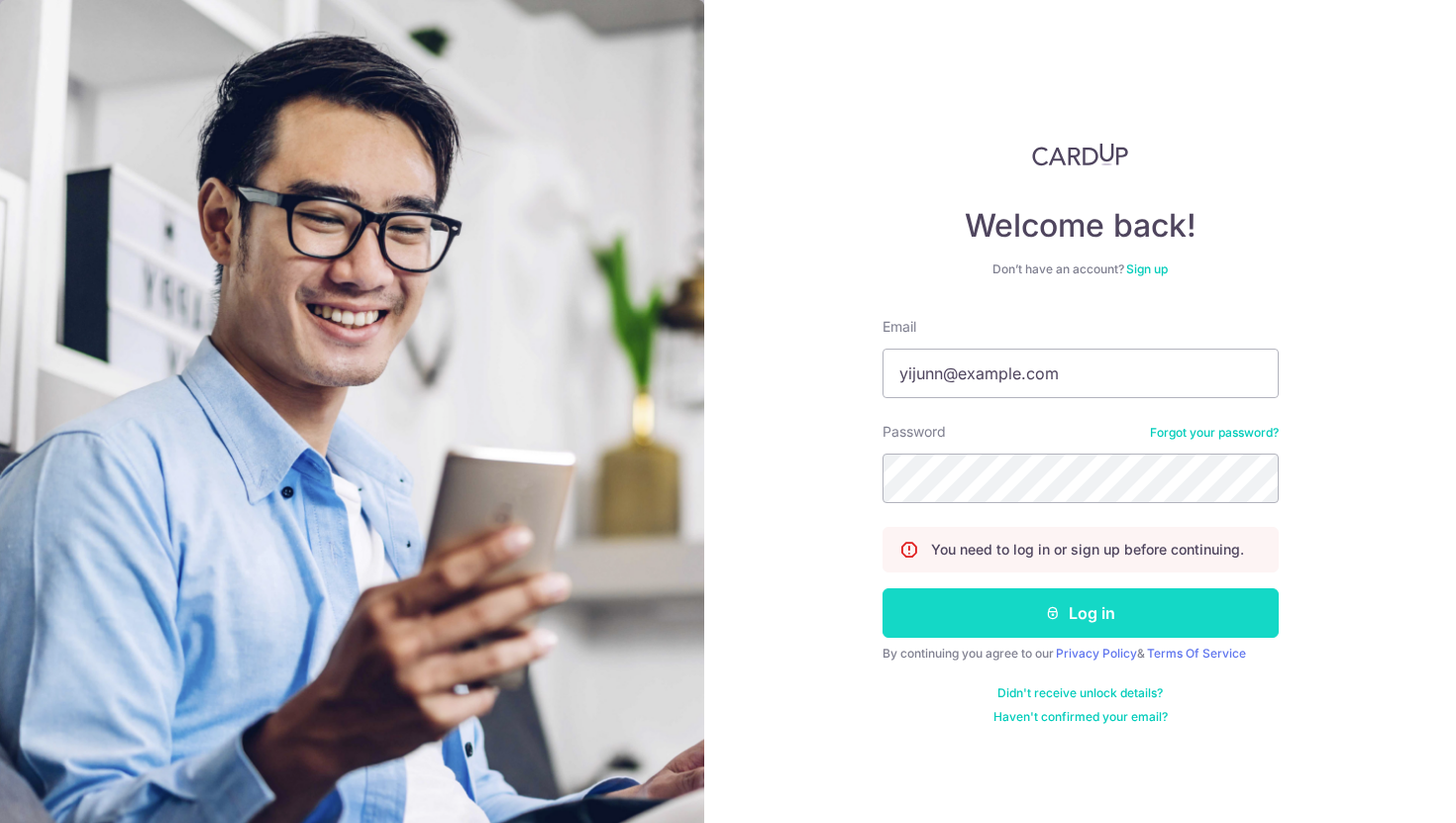 click on "Log in" at bounding box center (1081, 613) 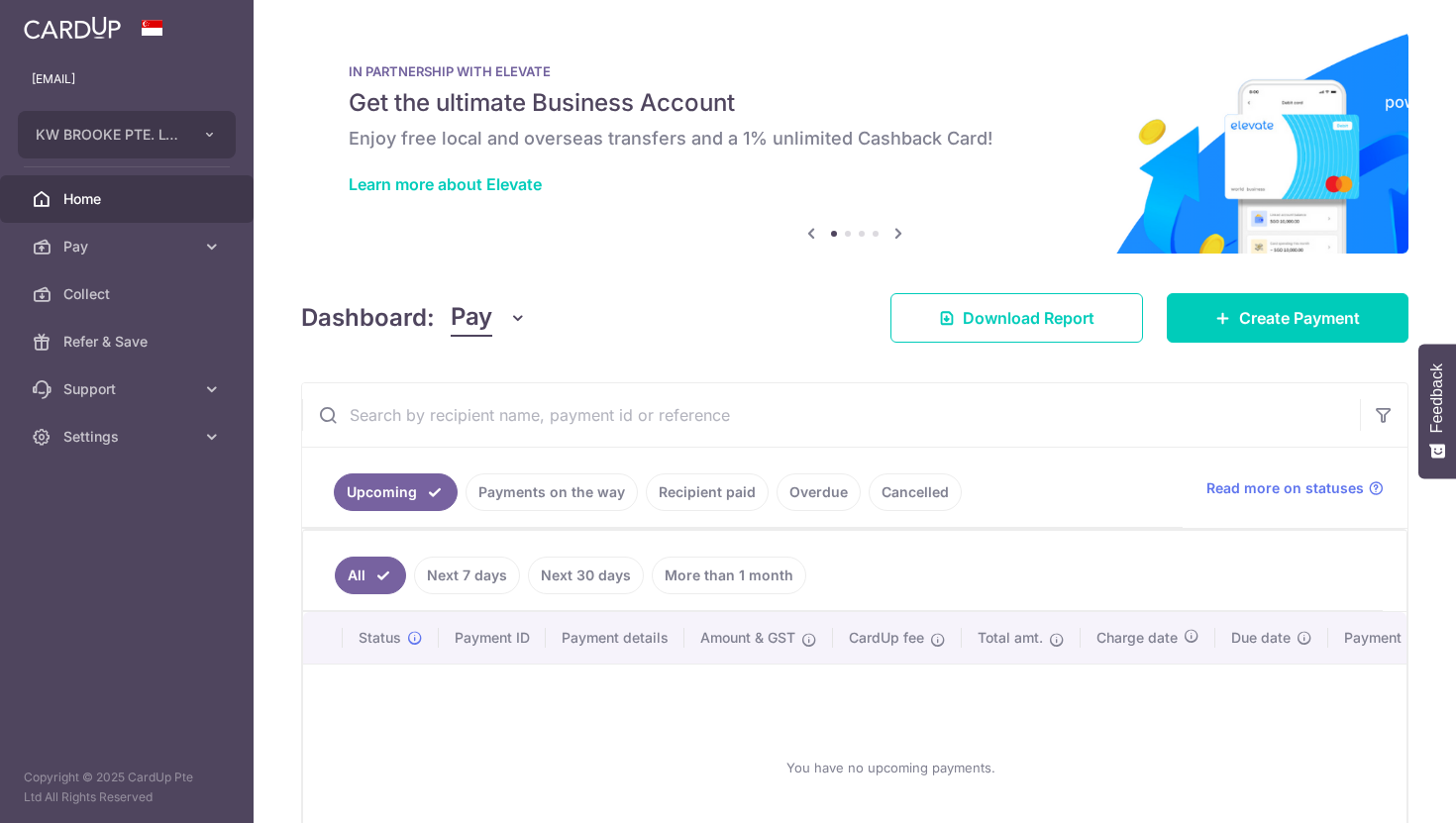 scroll, scrollTop: 0, scrollLeft: 0, axis: both 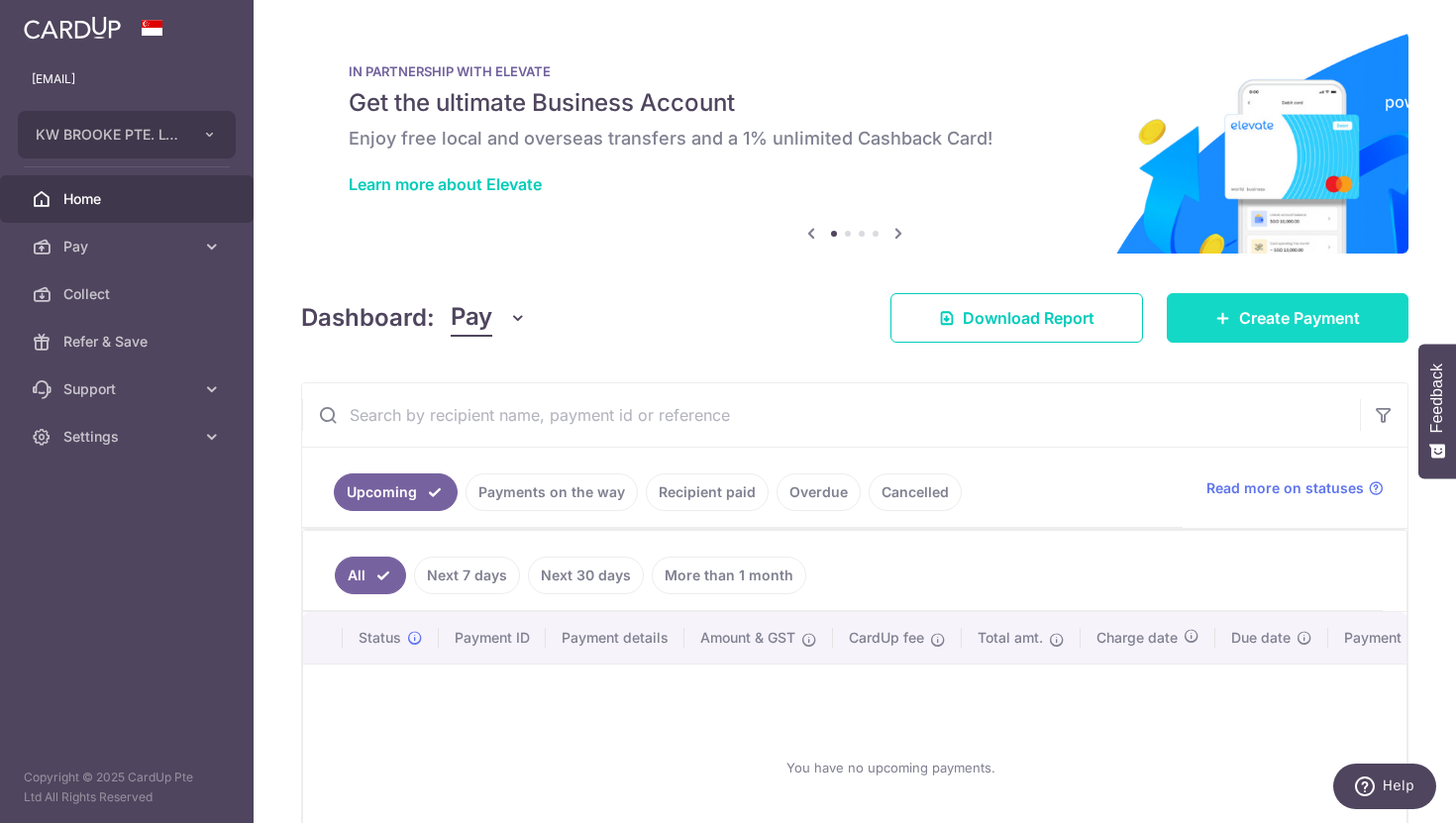 click on "Create Payment" at bounding box center [1300, 318] 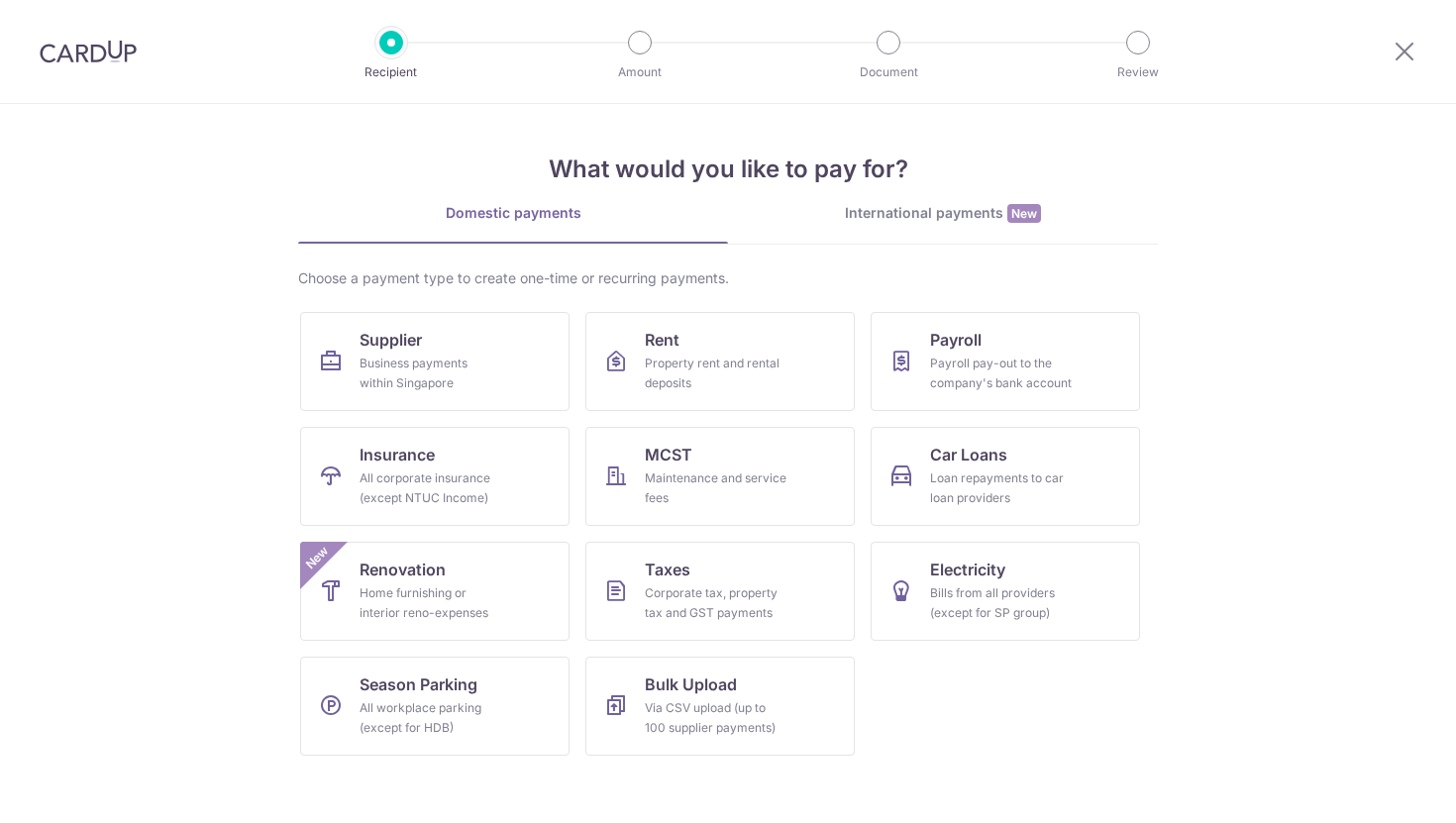 scroll, scrollTop: 0, scrollLeft: 0, axis: both 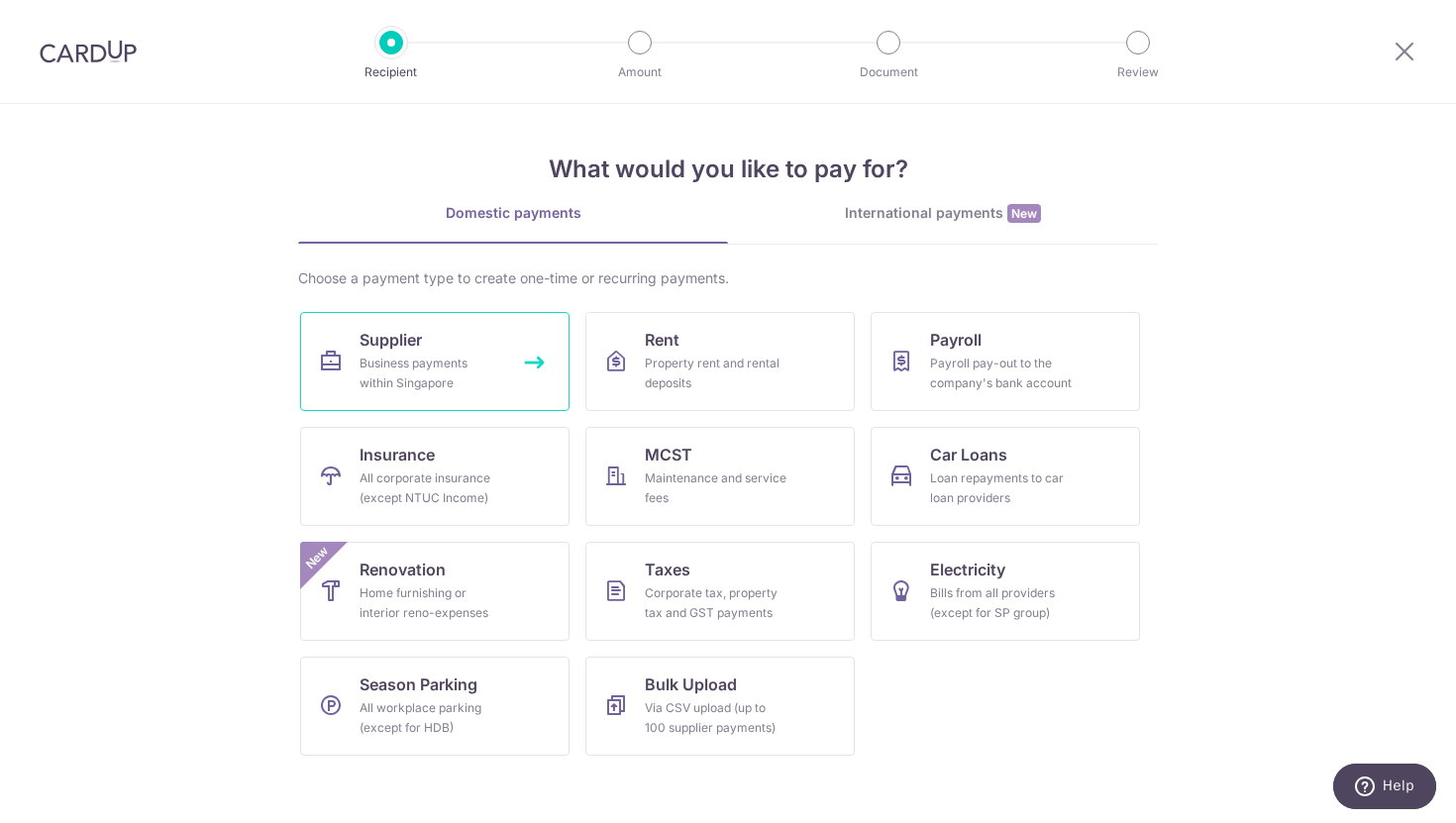 click on "Business payments within Singapore" at bounding box center (431, 373) 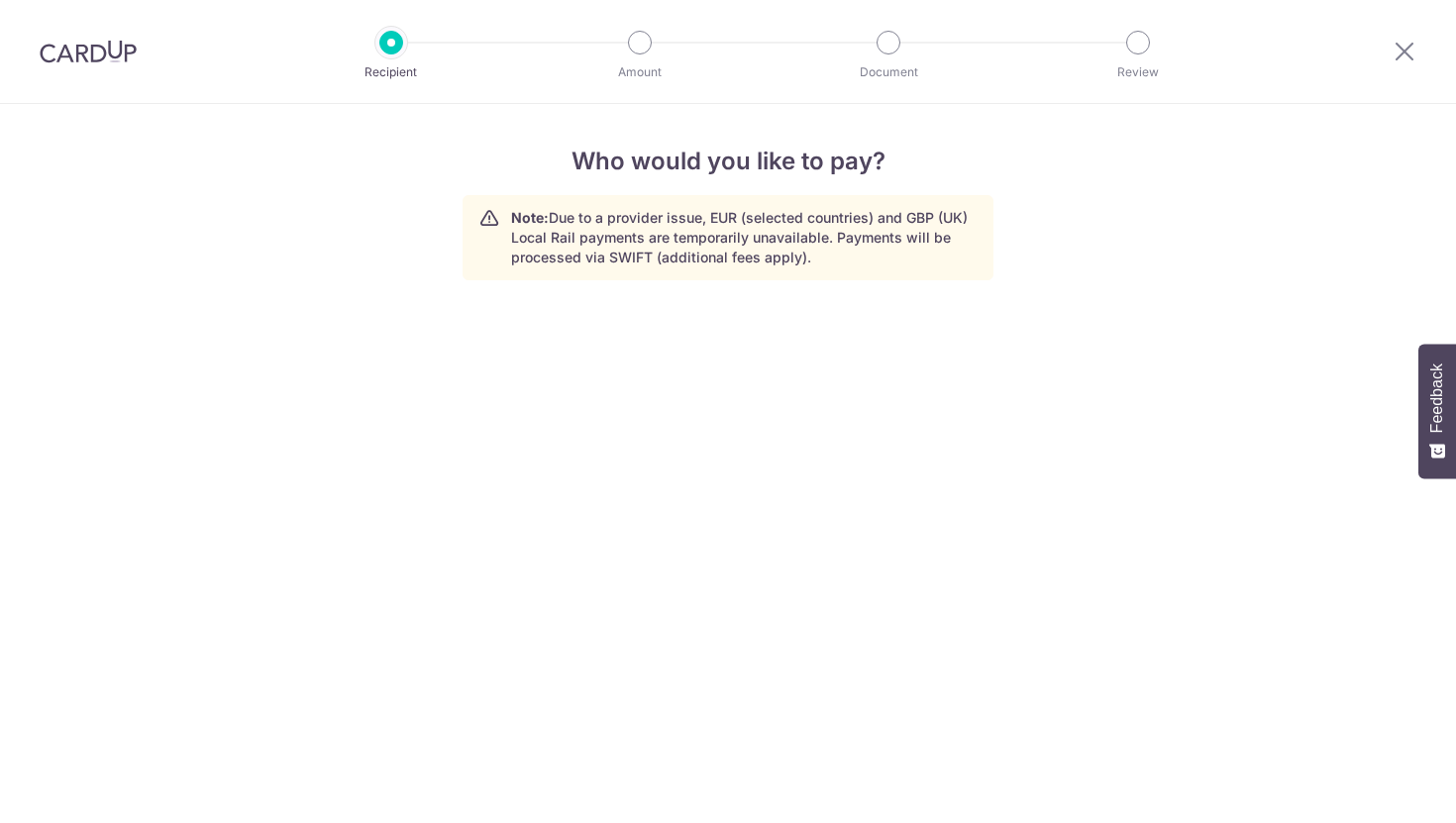scroll, scrollTop: 0, scrollLeft: 0, axis: both 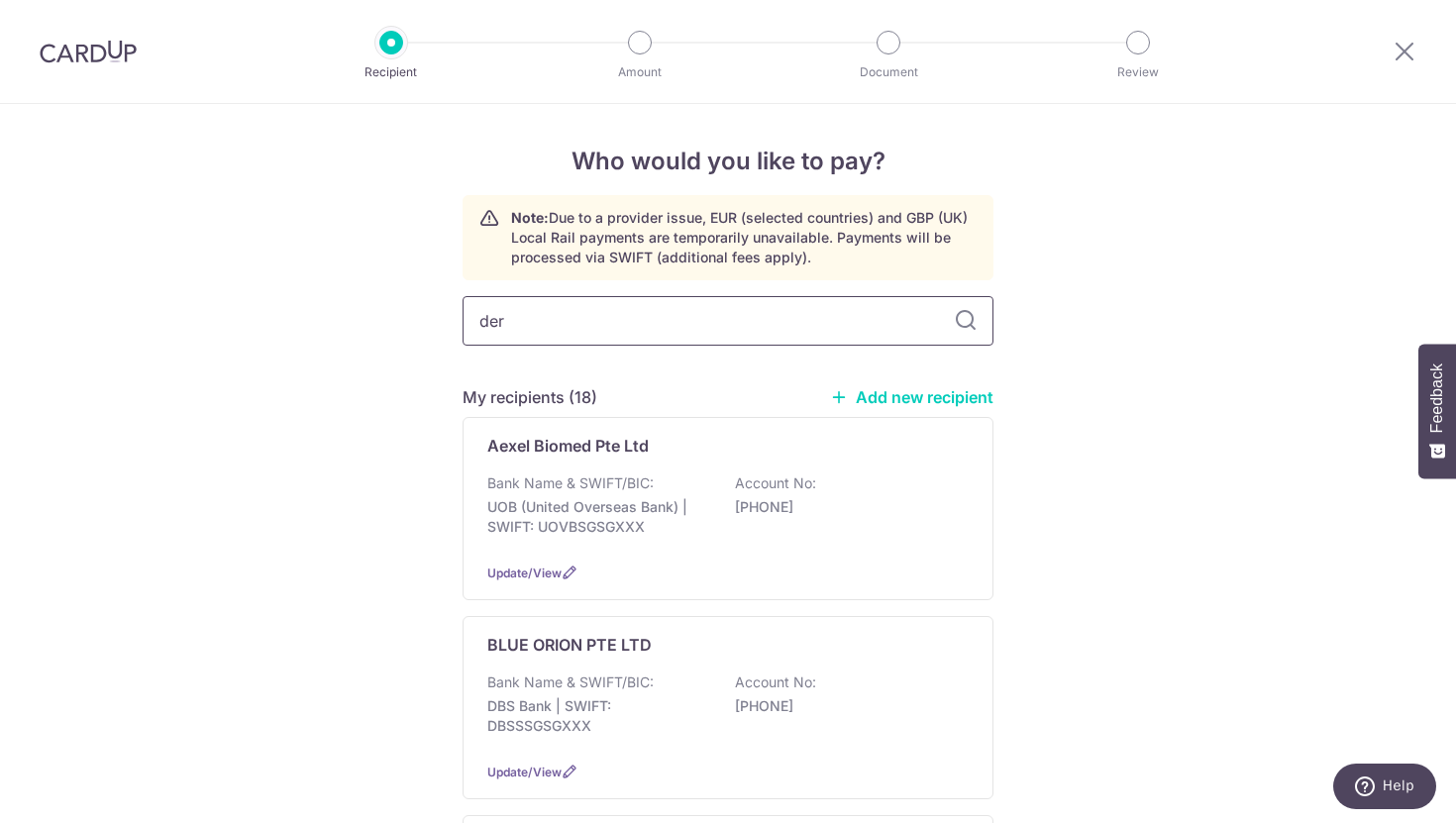 type on "derm" 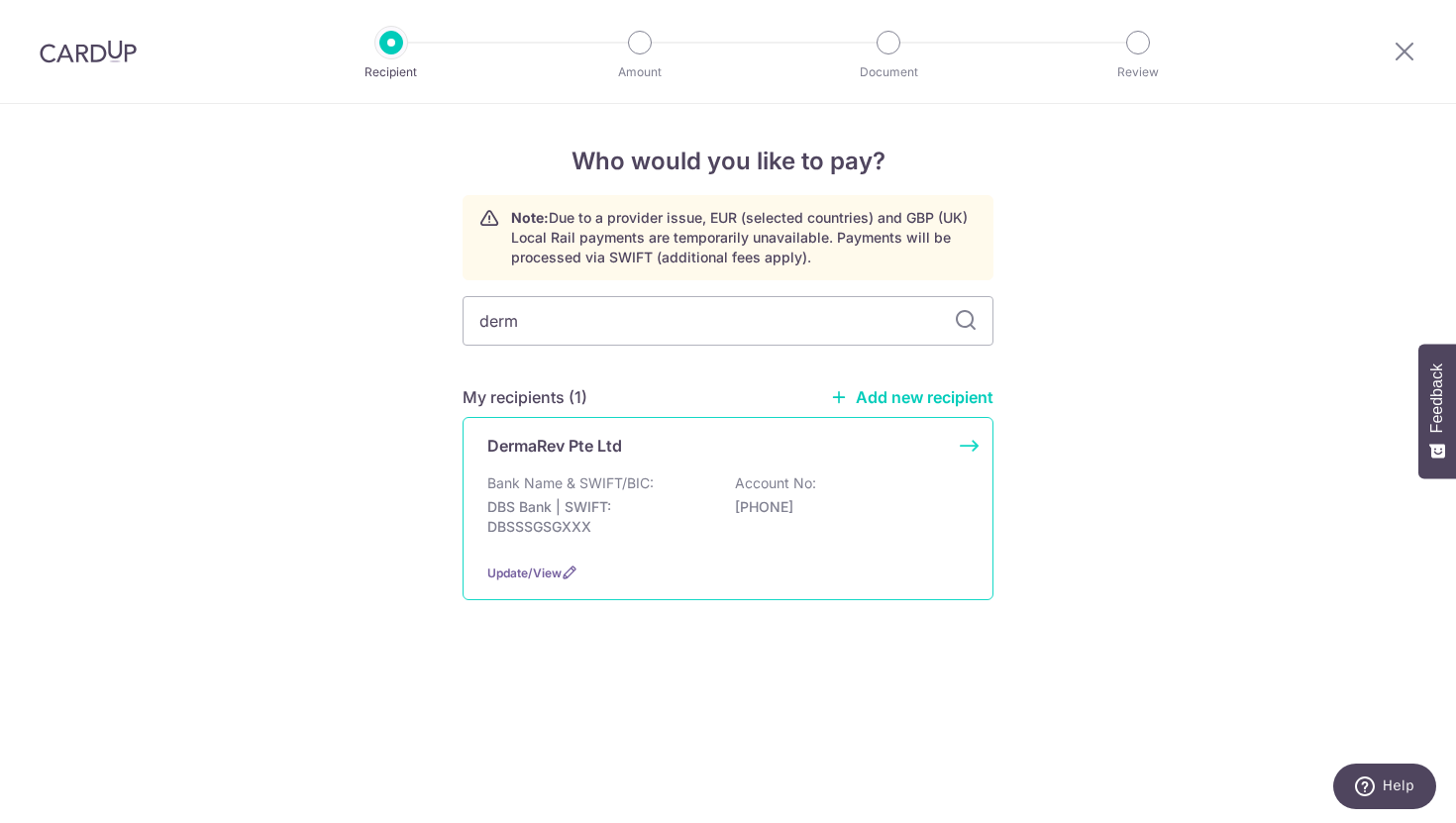 click on "DBS Bank | SWIFT: DBSSSGSGXXX" at bounding box center (598, 517) 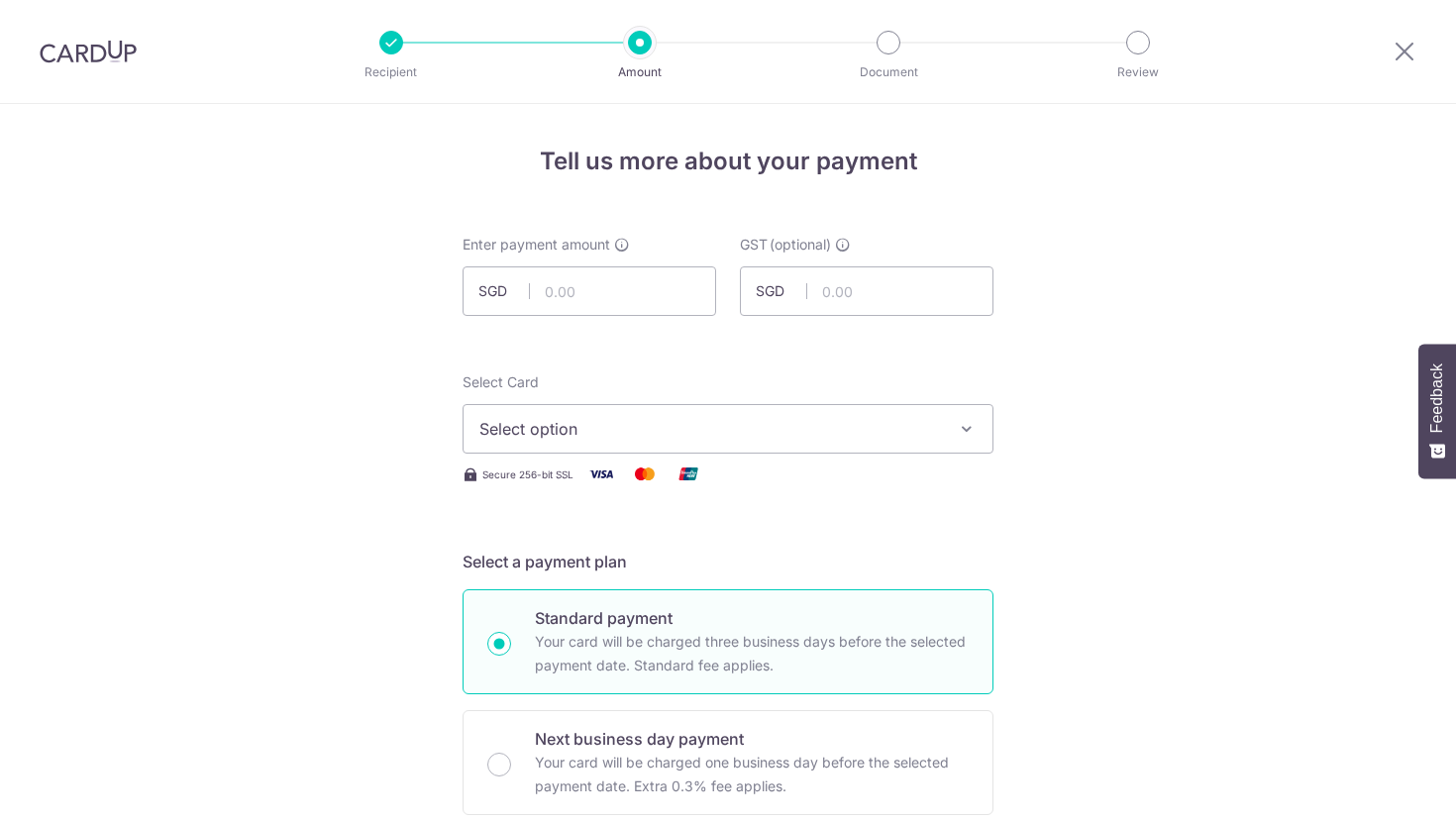 scroll, scrollTop: 0, scrollLeft: 0, axis: both 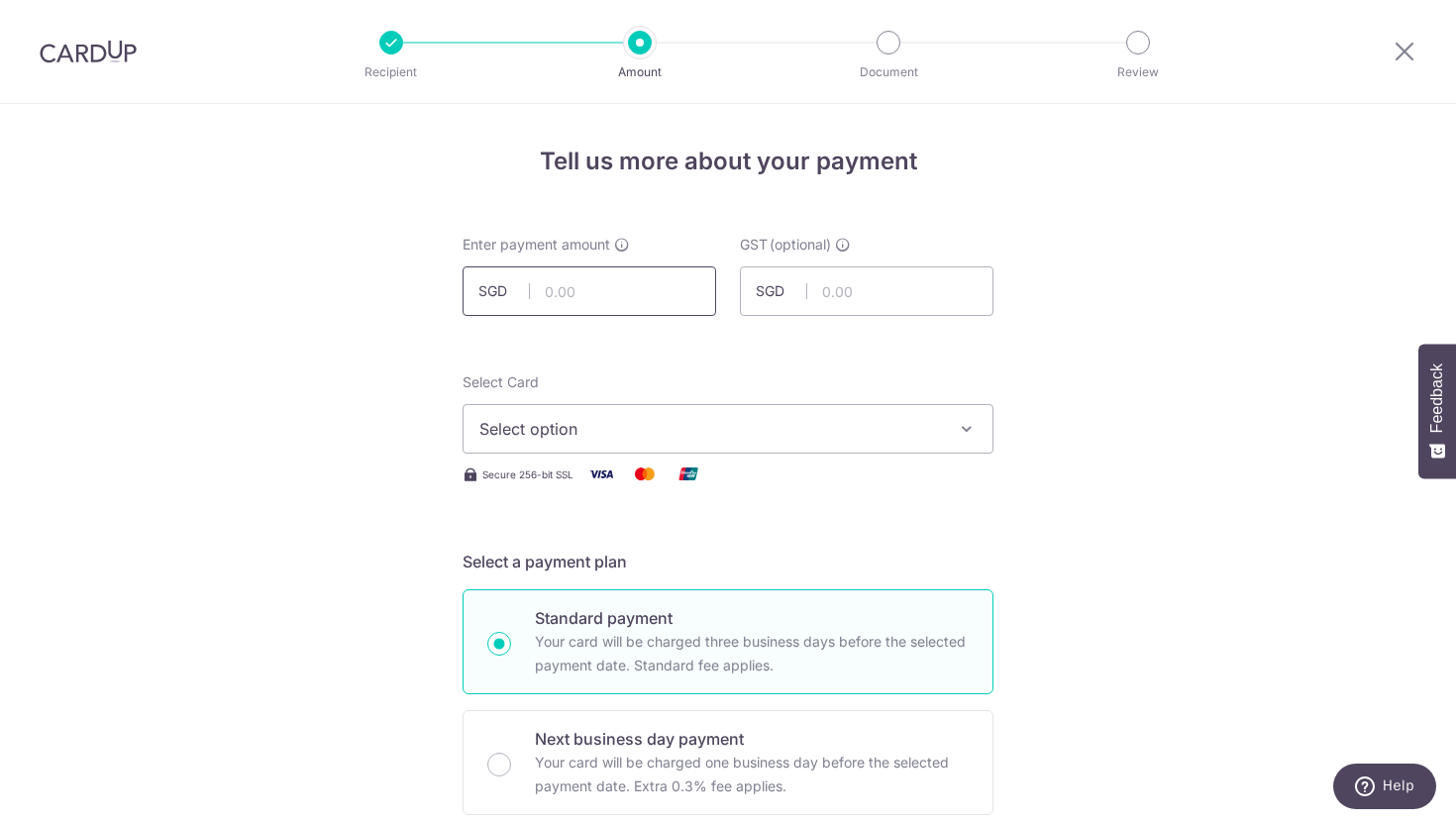 click at bounding box center (589, 291) 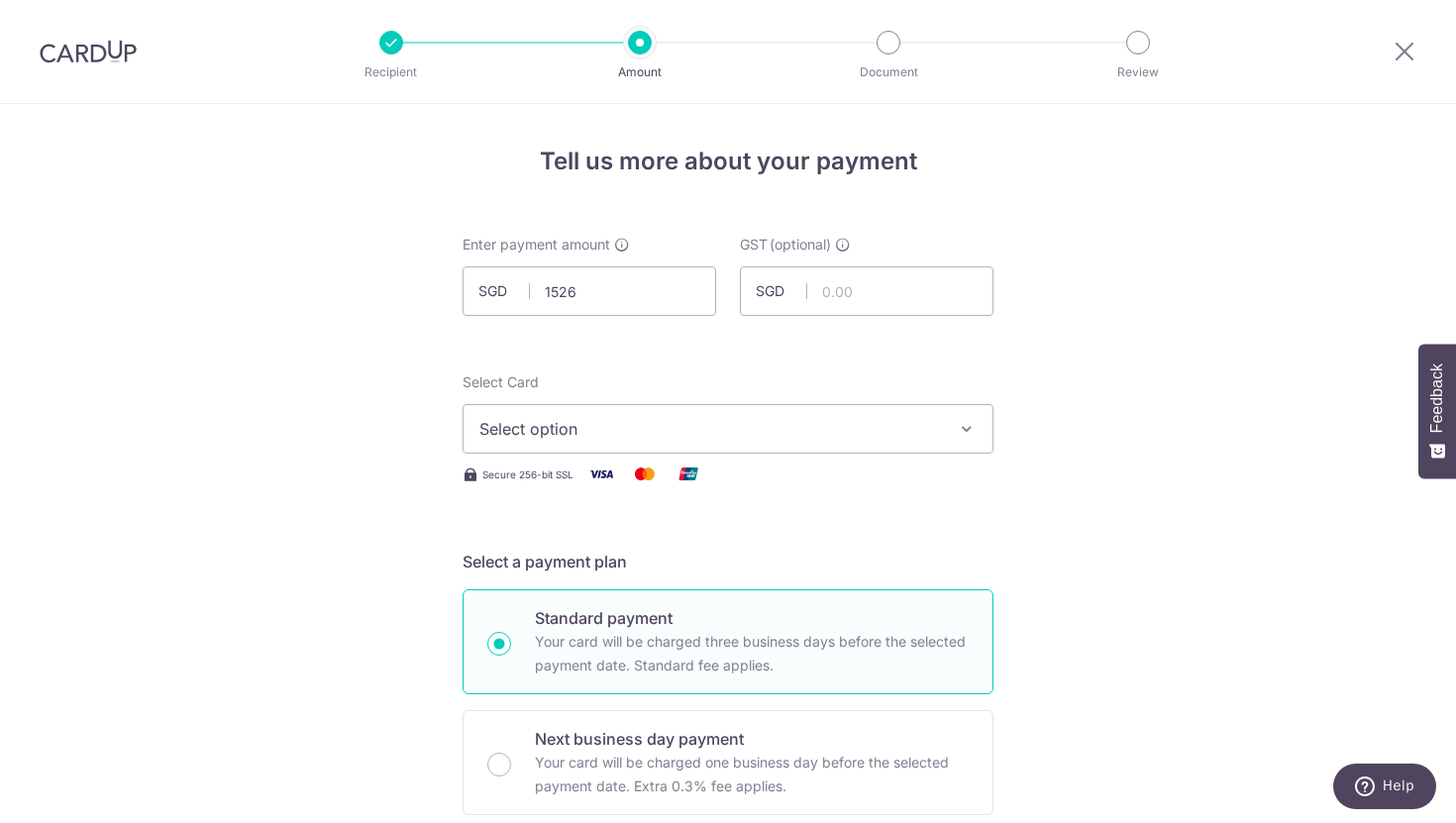 type on "1,526.00" 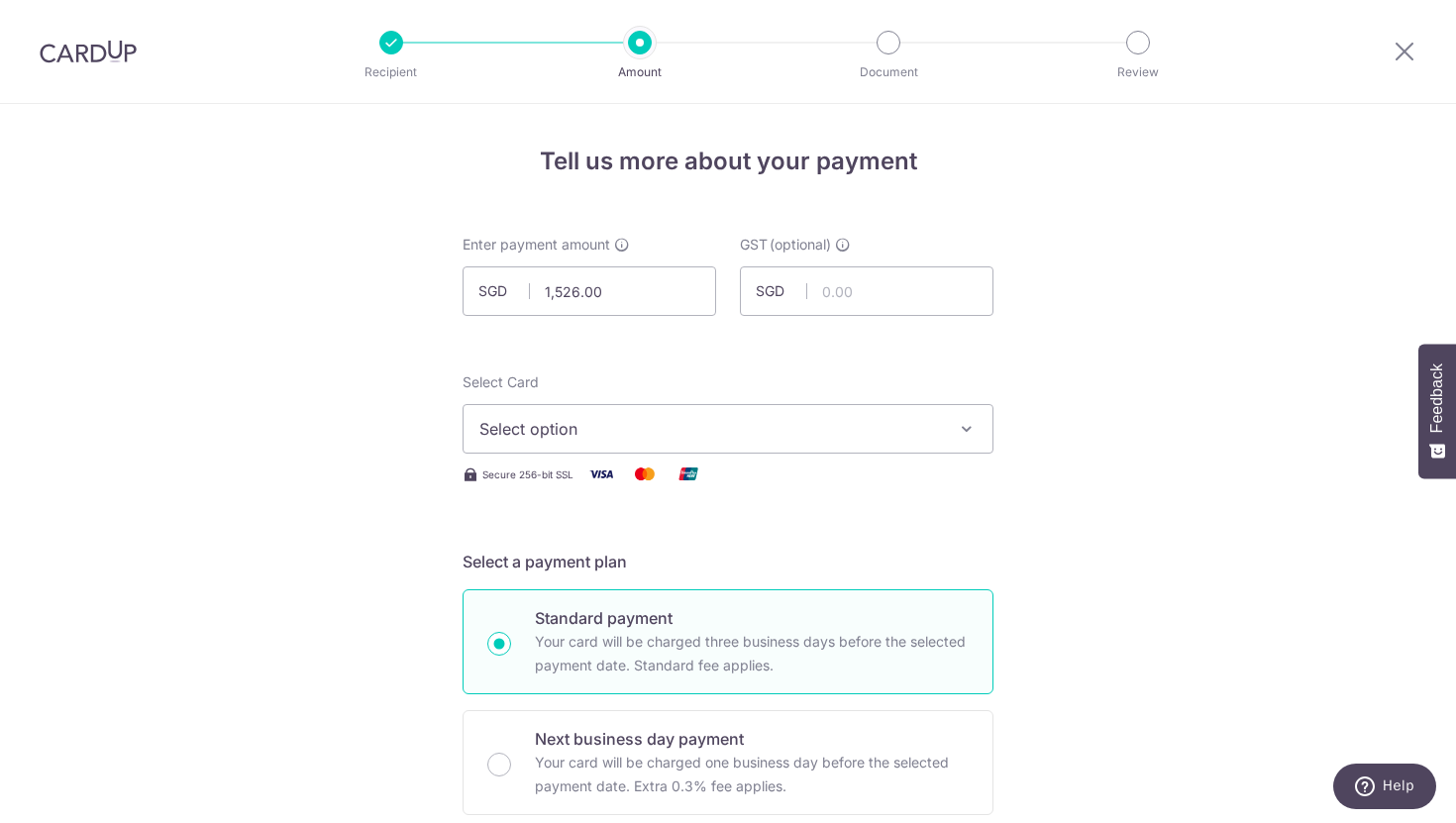 click on "Select option" at bounding box center (728, 429) 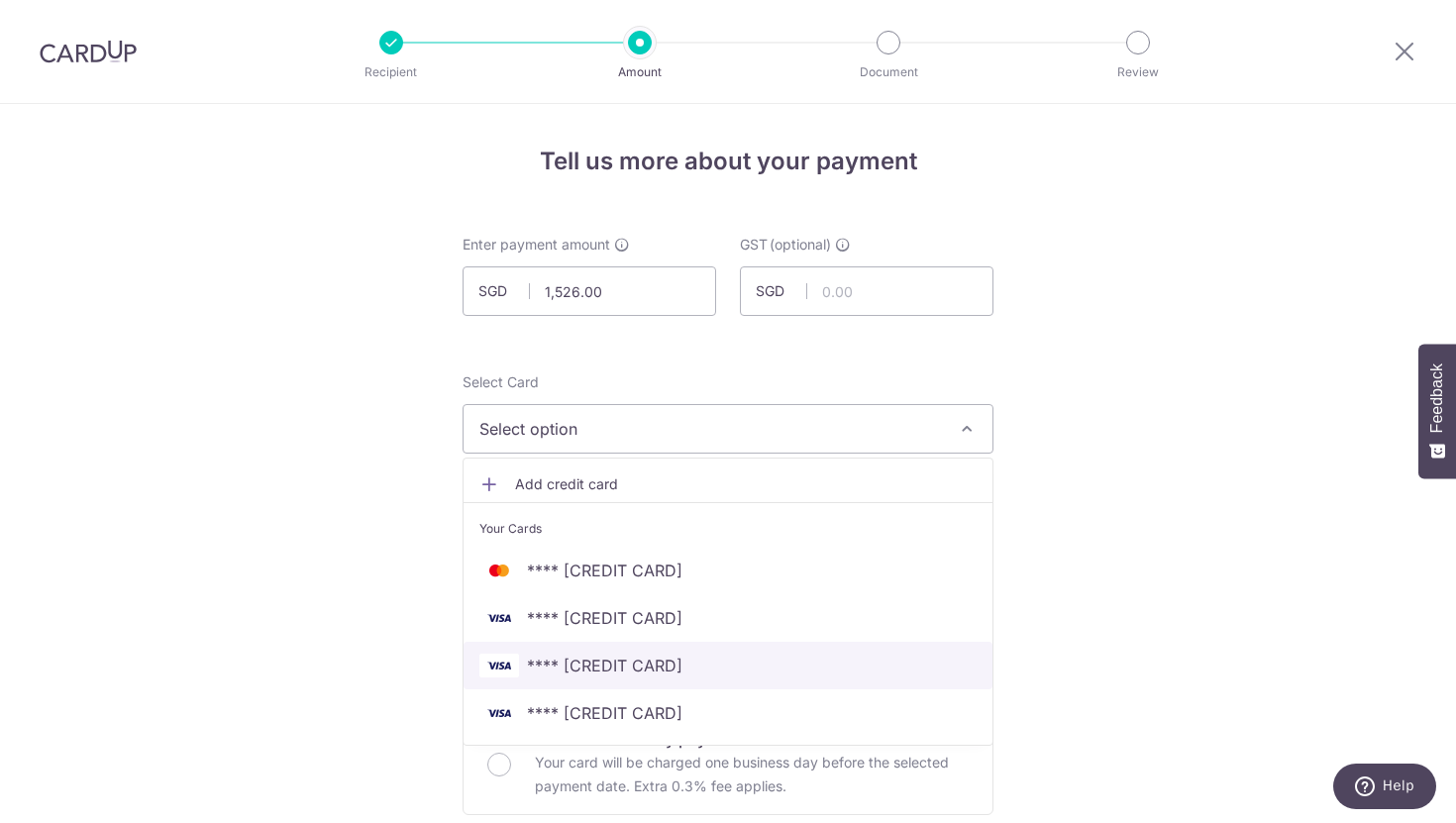 click on "**** 3825" at bounding box center (728, 666) 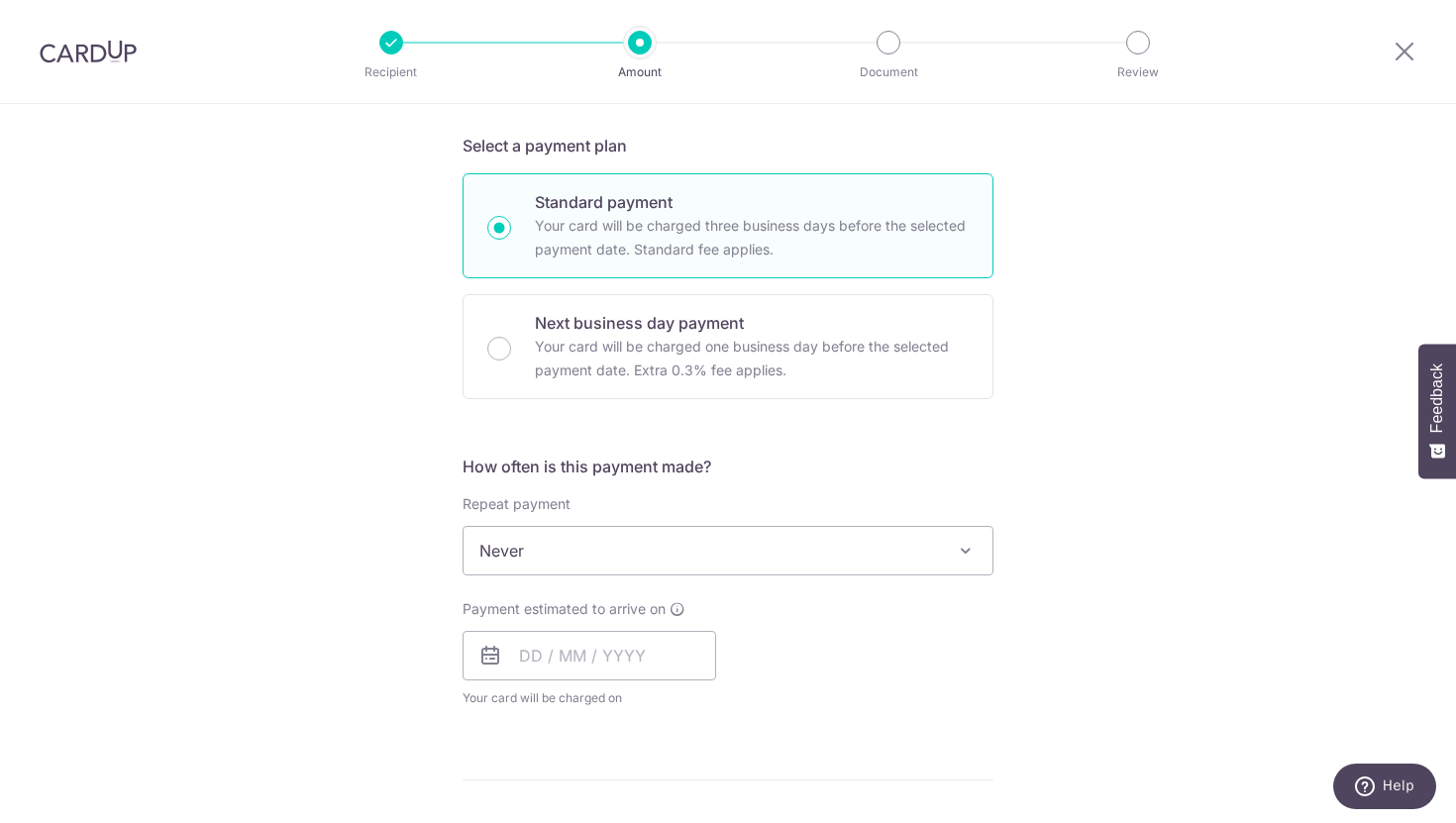 scroll, scrollTop: 461, scrollLeft: 0, axis: vertical 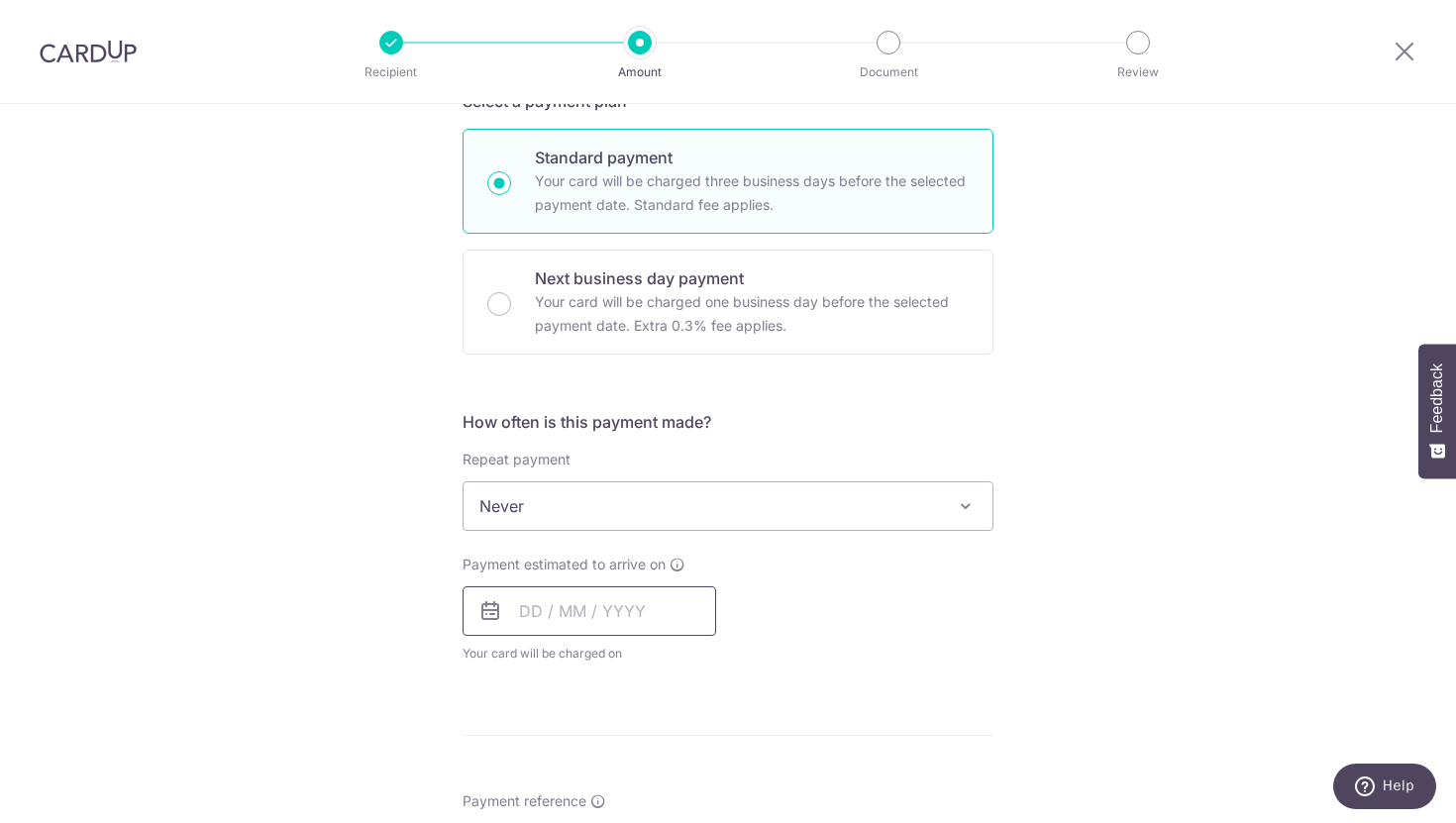 click at bounding box center [589, 611] 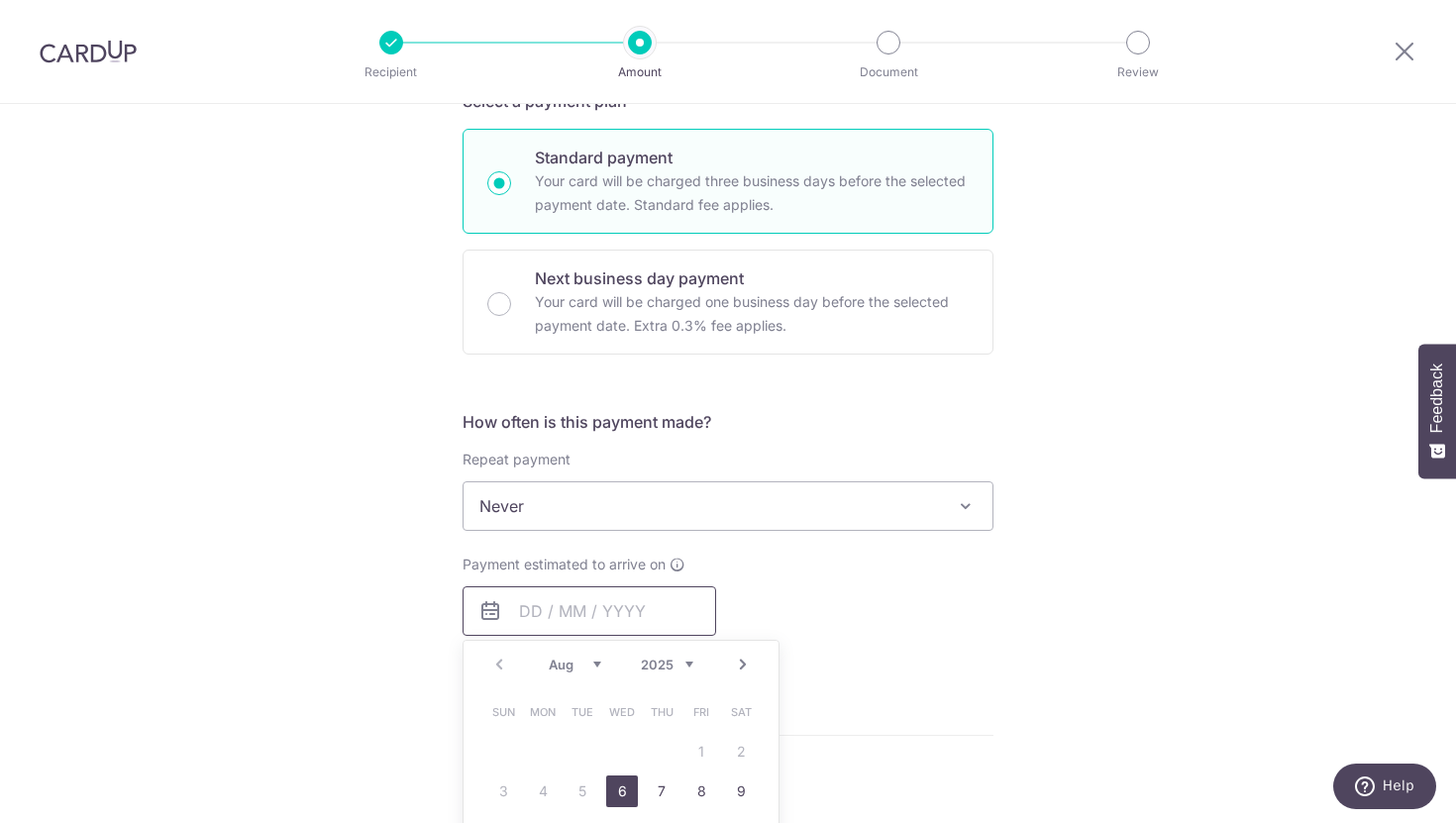 scroll, scrollTop: 616, scrollLeft: 0, axis: vertical 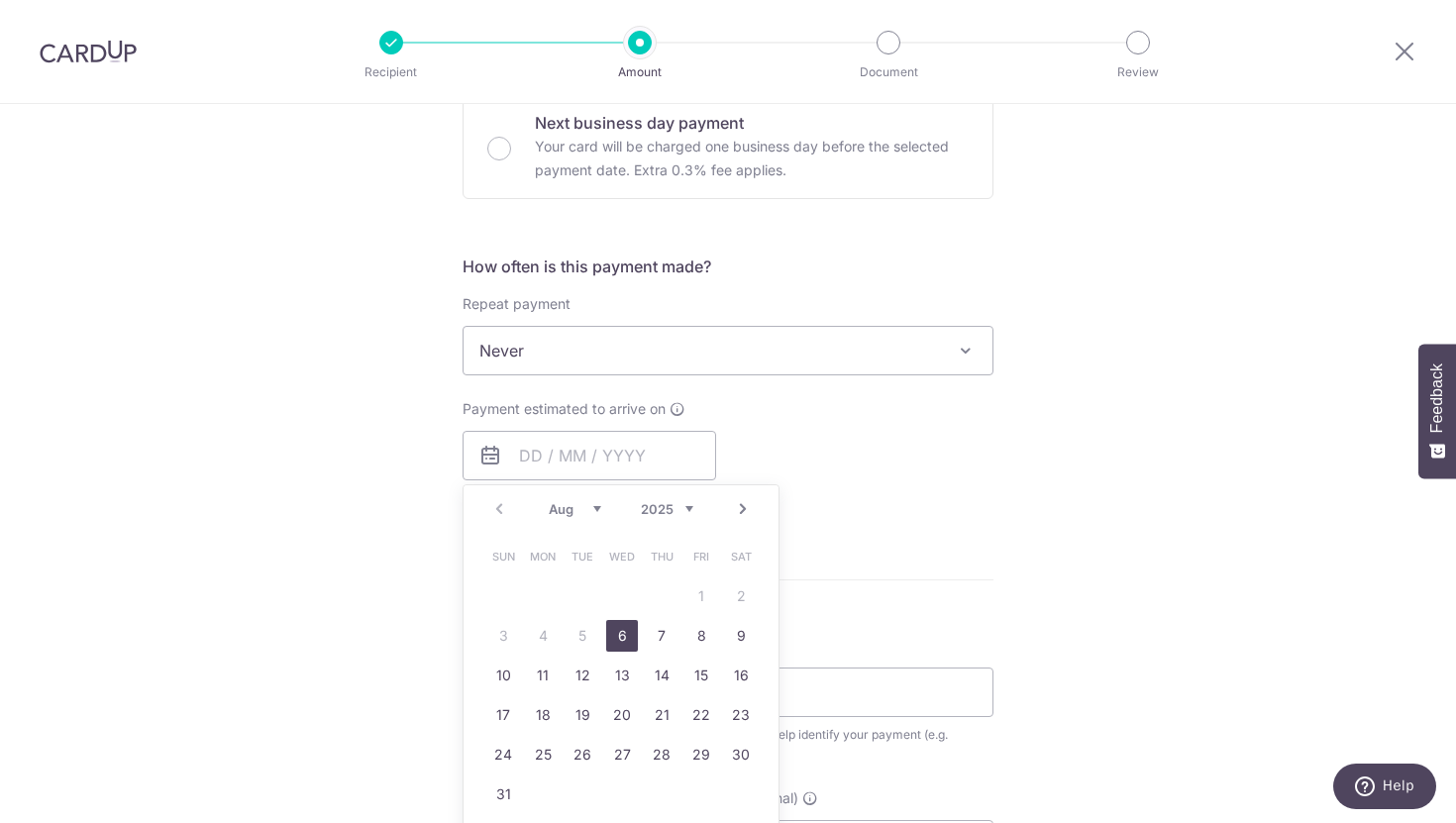 click on "6" at bounding box center (622, 636) 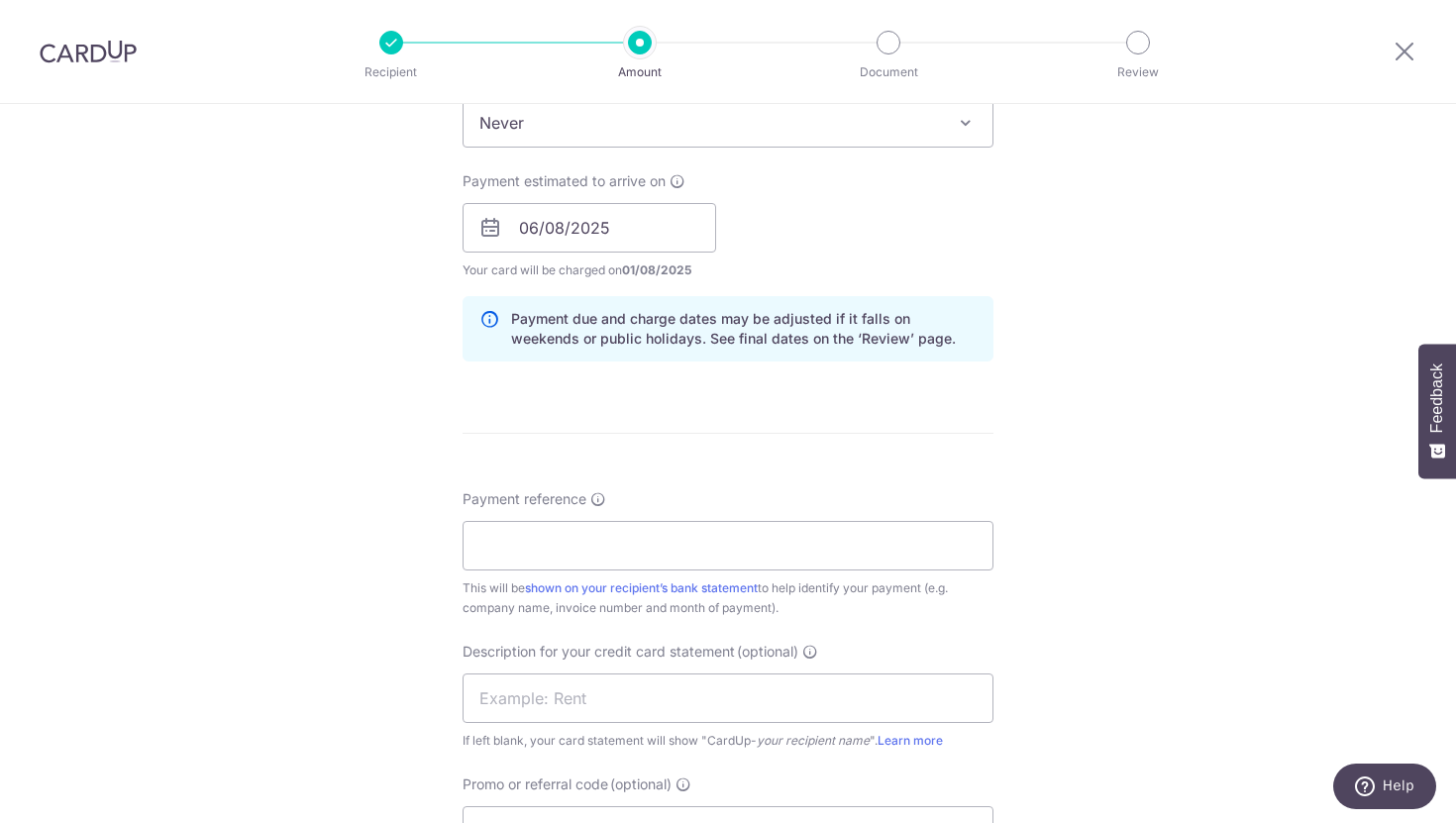 scroll, scrollTop: 846, scrollLeft: 0, axis: vertical 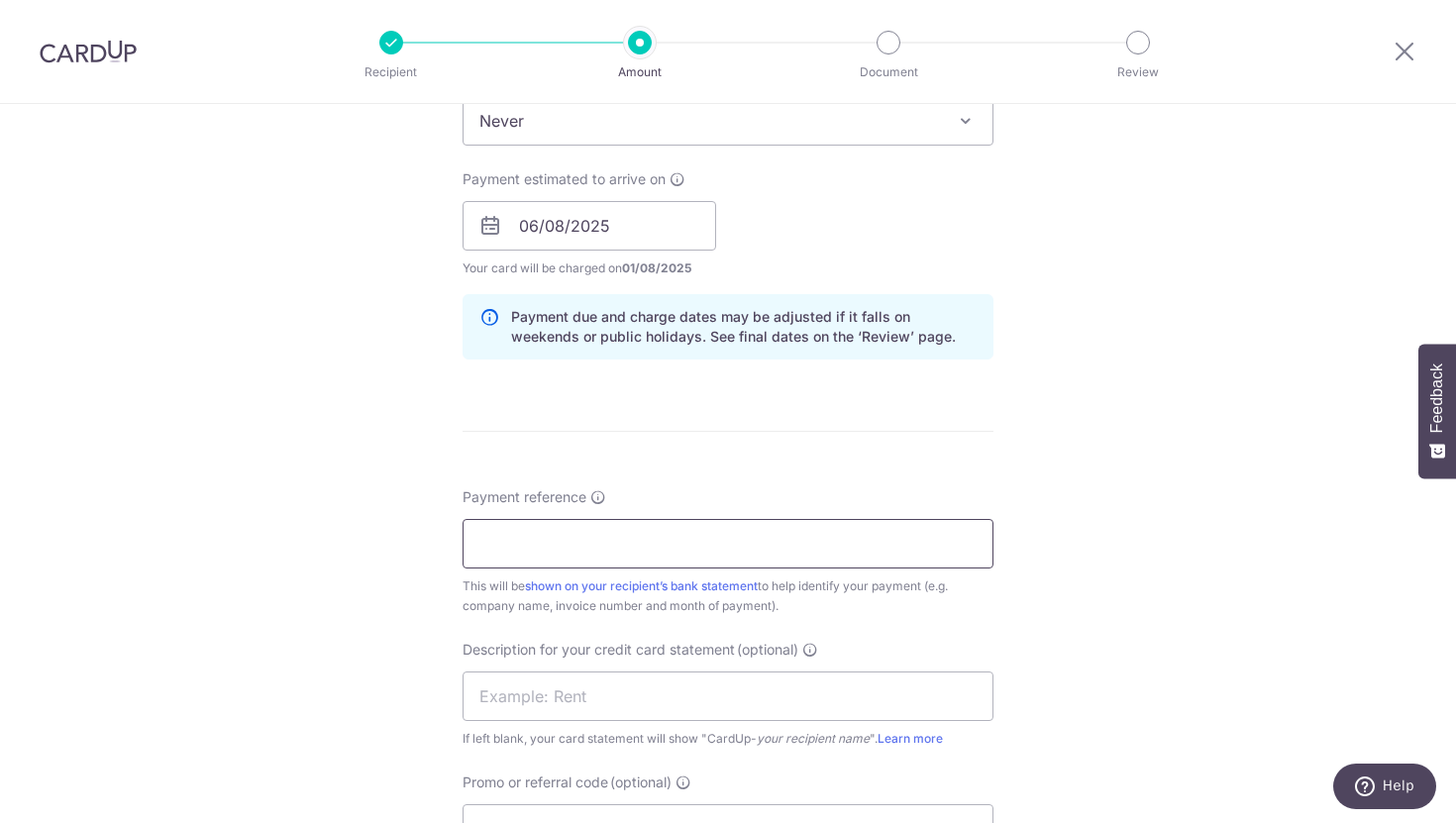 click on "Payment reference" at bounding box center [728, 544] 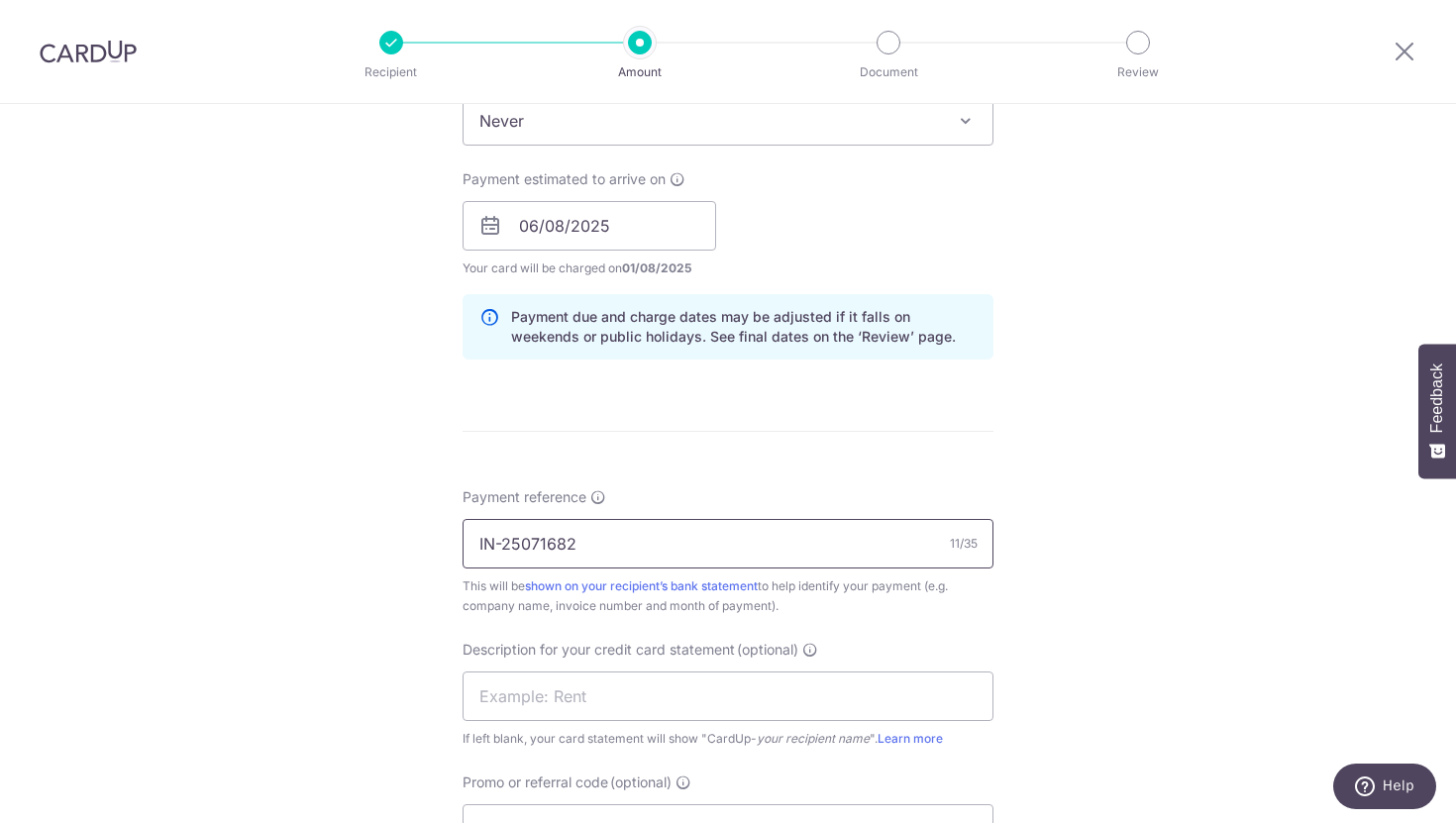 click on "IN-25071682" at bounding box center [728, 544] 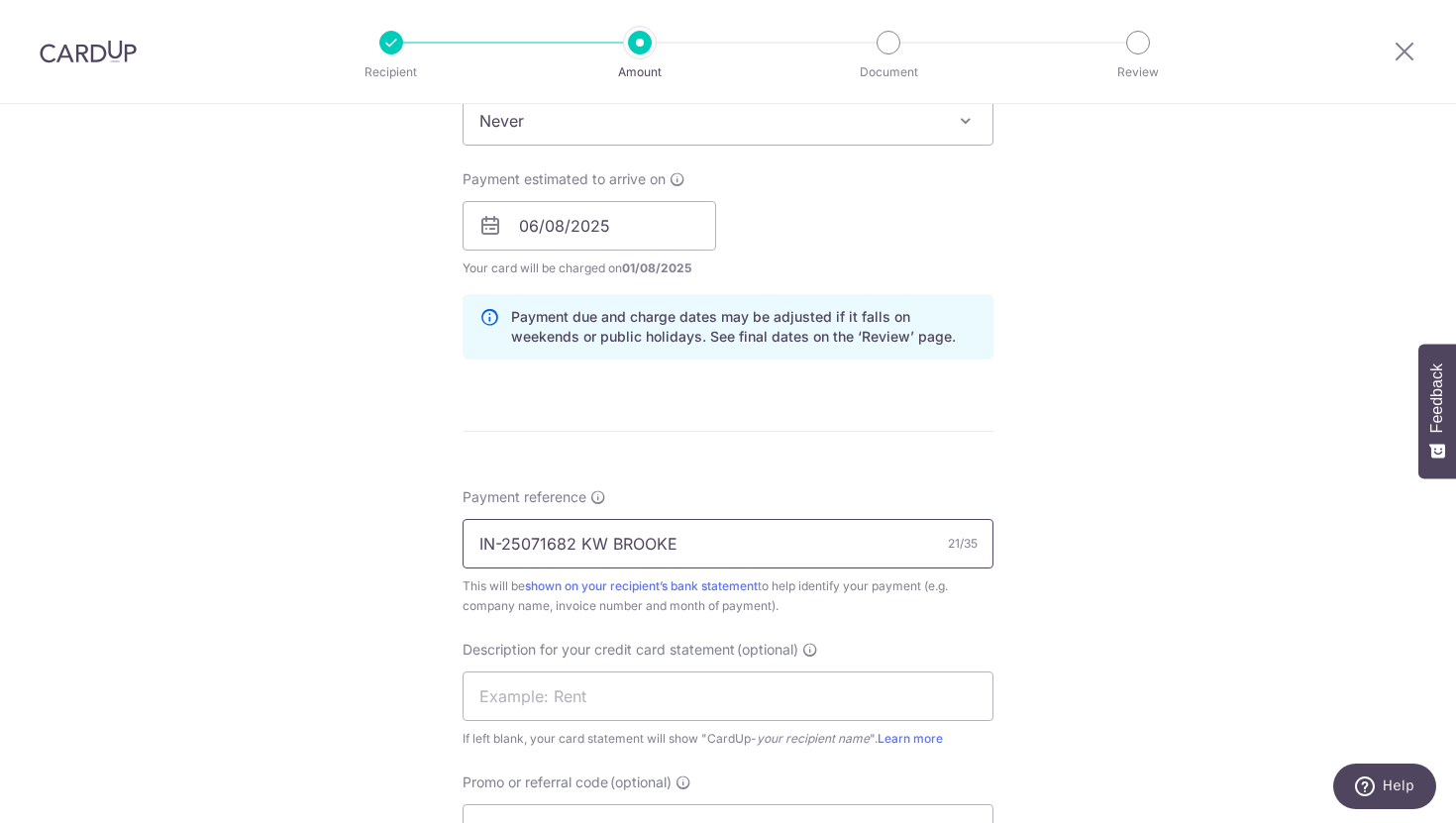 type on "IN-25071682 KW BROOKE" 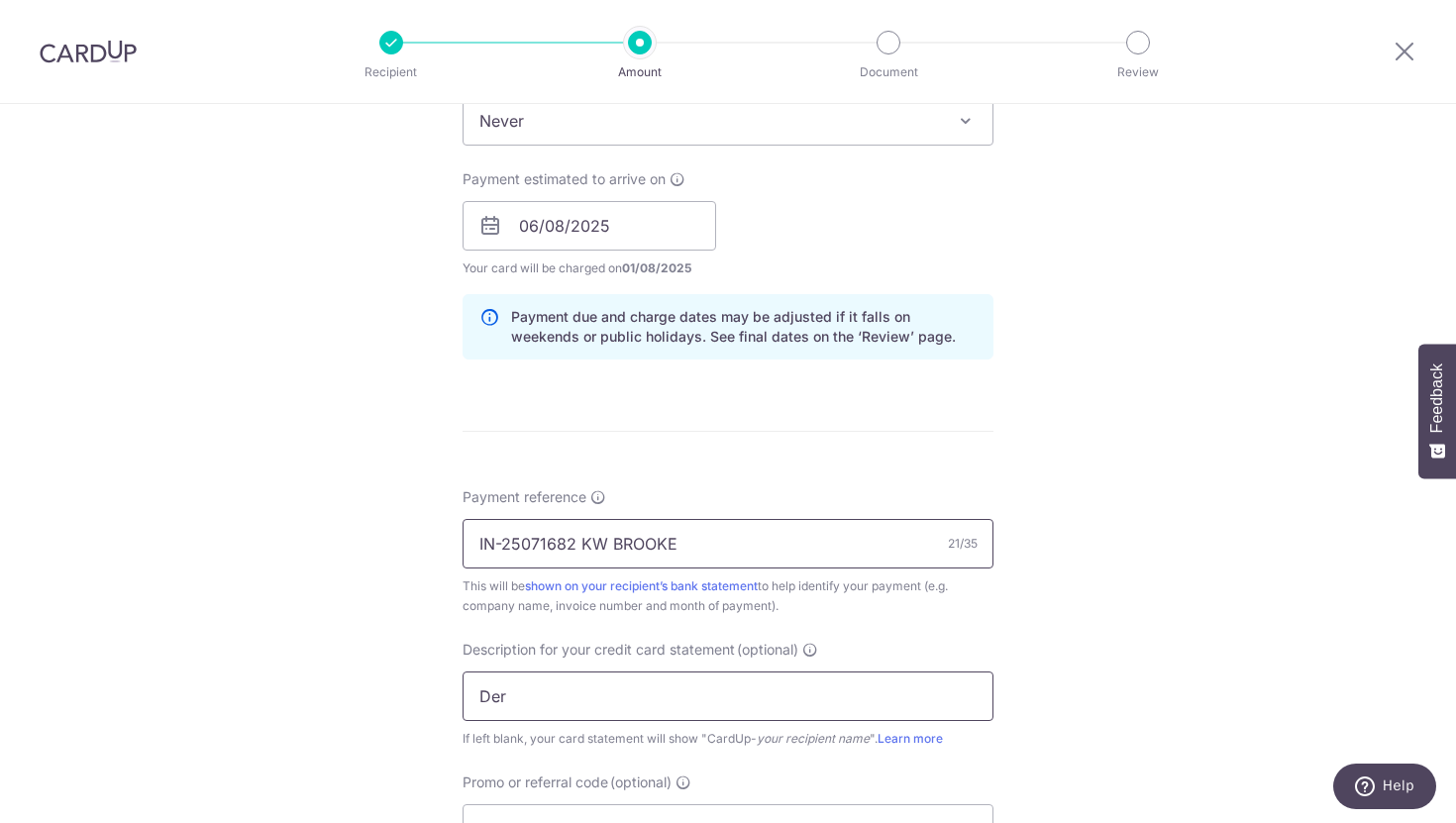 type on "DERMAREV" 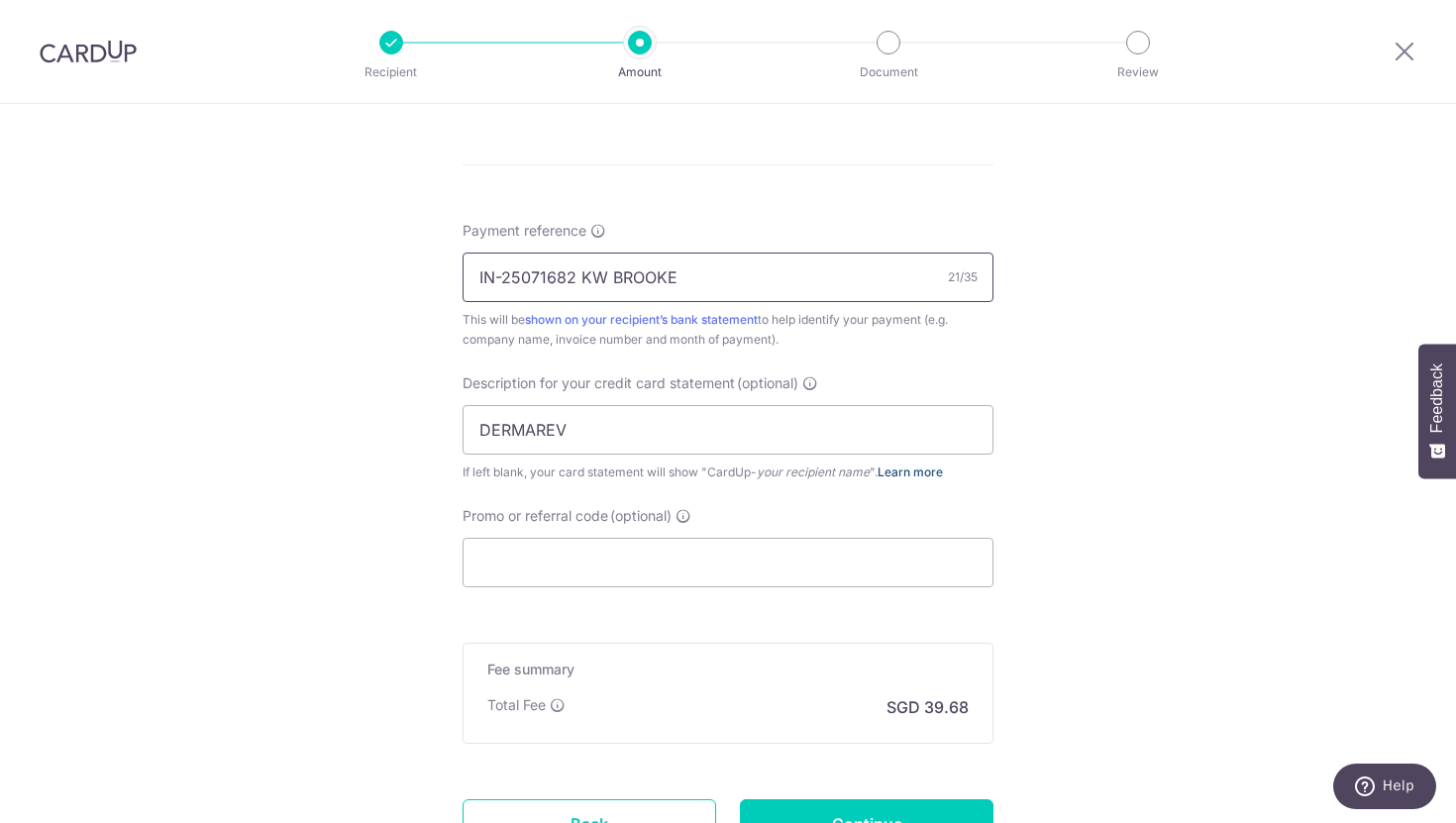 scroll, scrollTop: 1135, scrollLeft: 0, axis: vertical 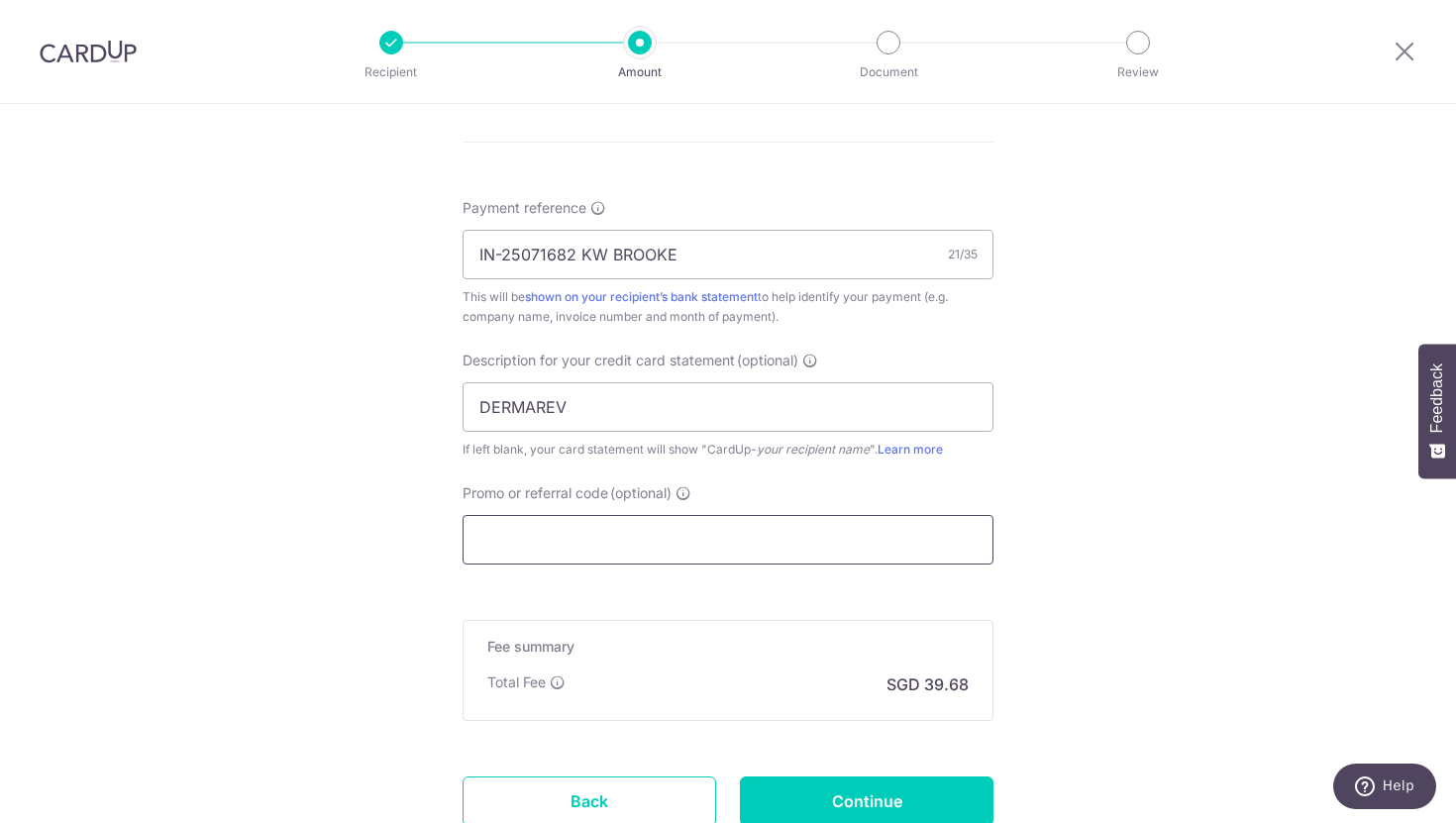 click on "Promo or referral code
(optional)" at bounding box center (728, 540) 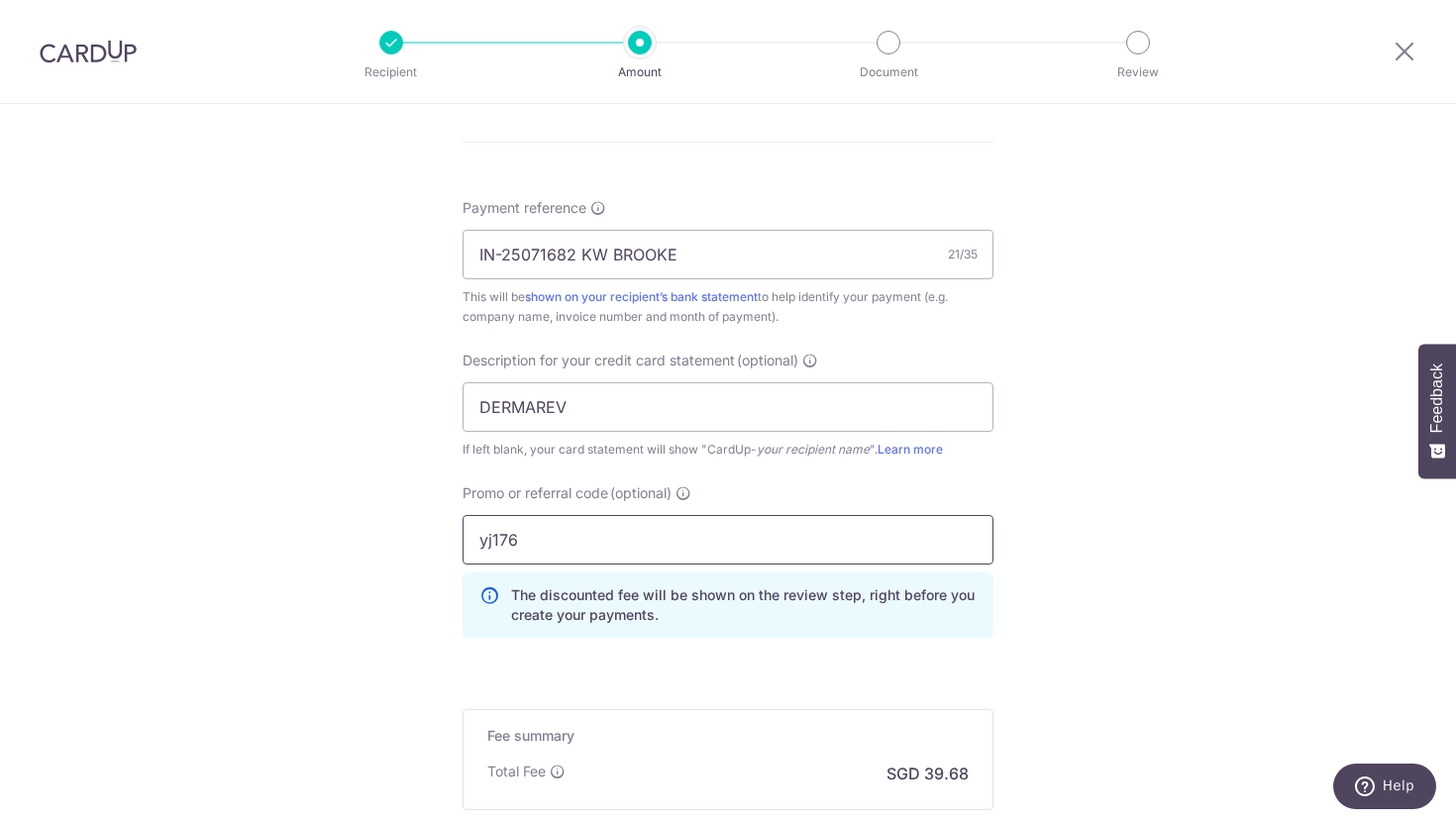 type on "yj176" 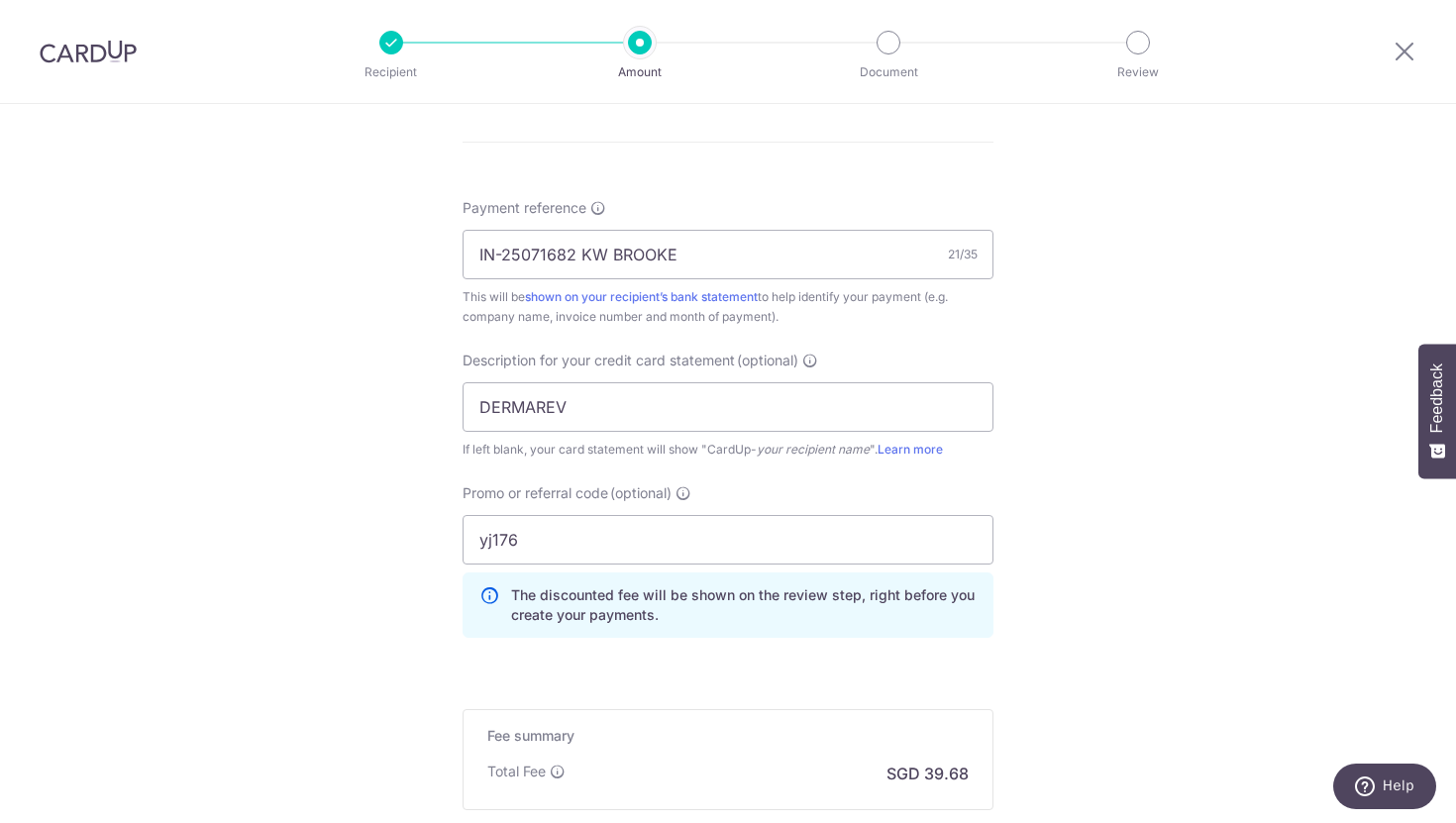 click on "Promo or referral code
(optional)
yj176
The discounted fee will be shown on the review step, right before you create your payments.
Add" at bounding box center (728, 568) 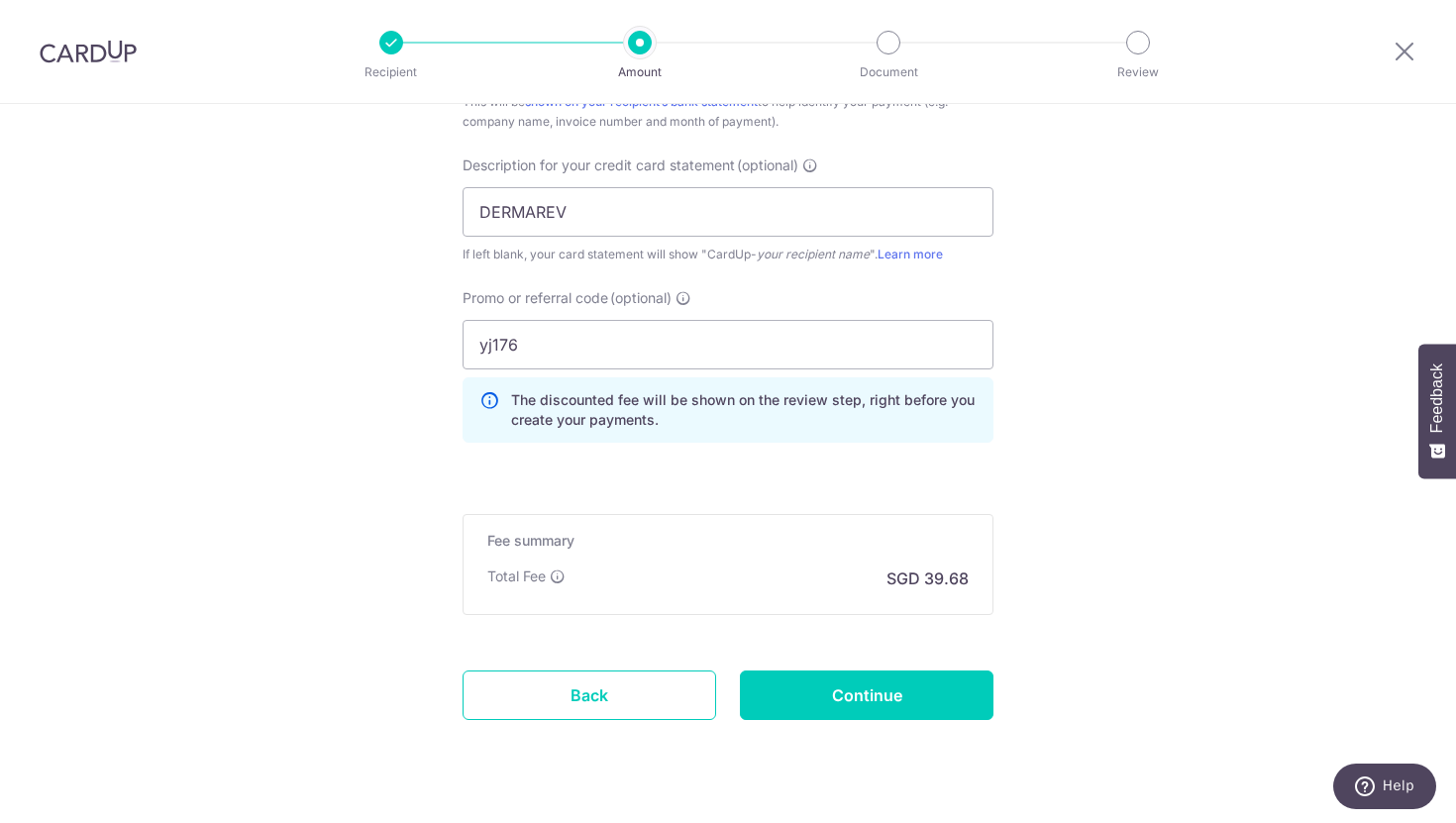 scroll, scrollTop: 1376, scrollLeft: 0, axis: vertical 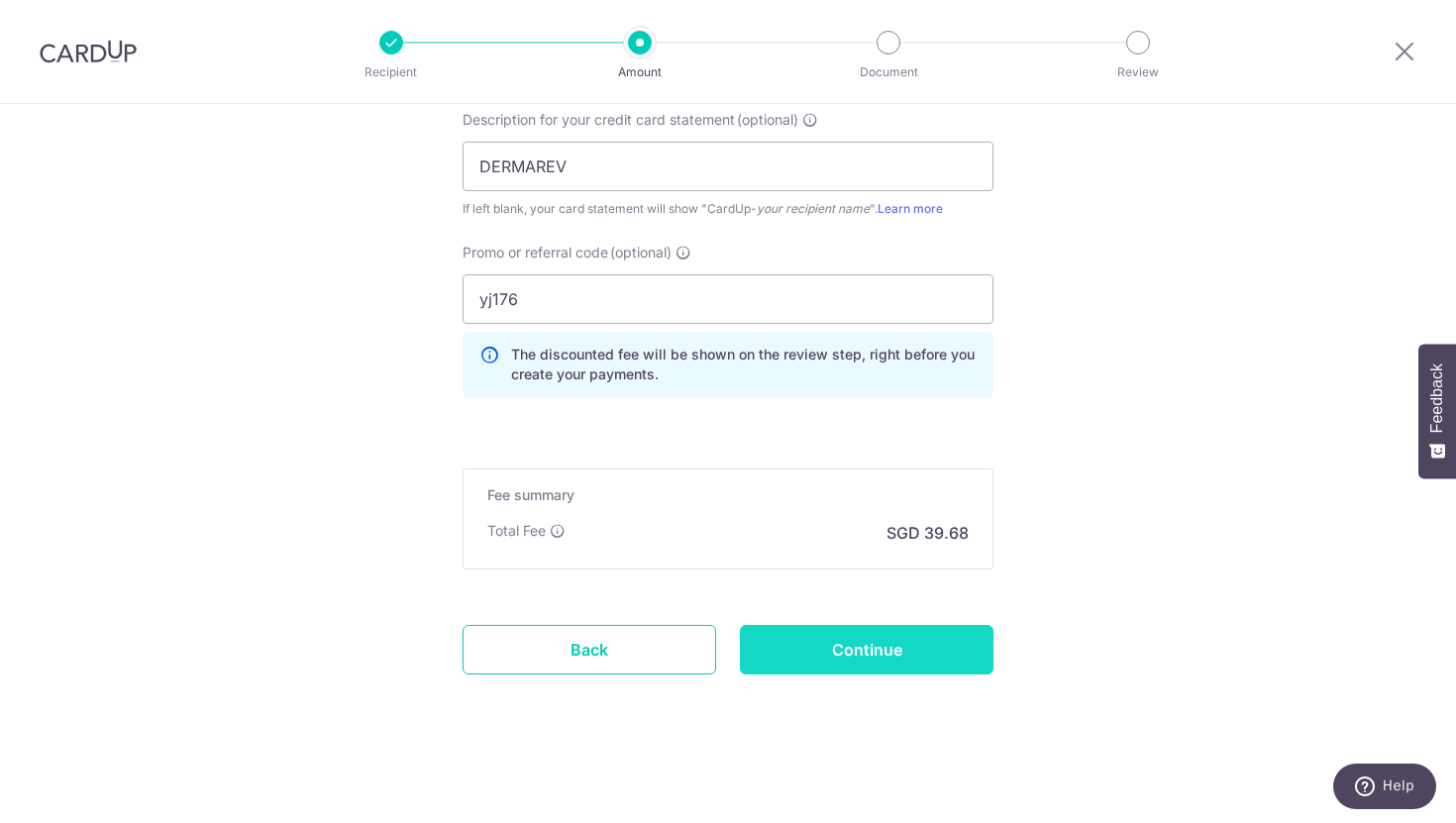 click on "Continue" at bounding box center (867, 650) 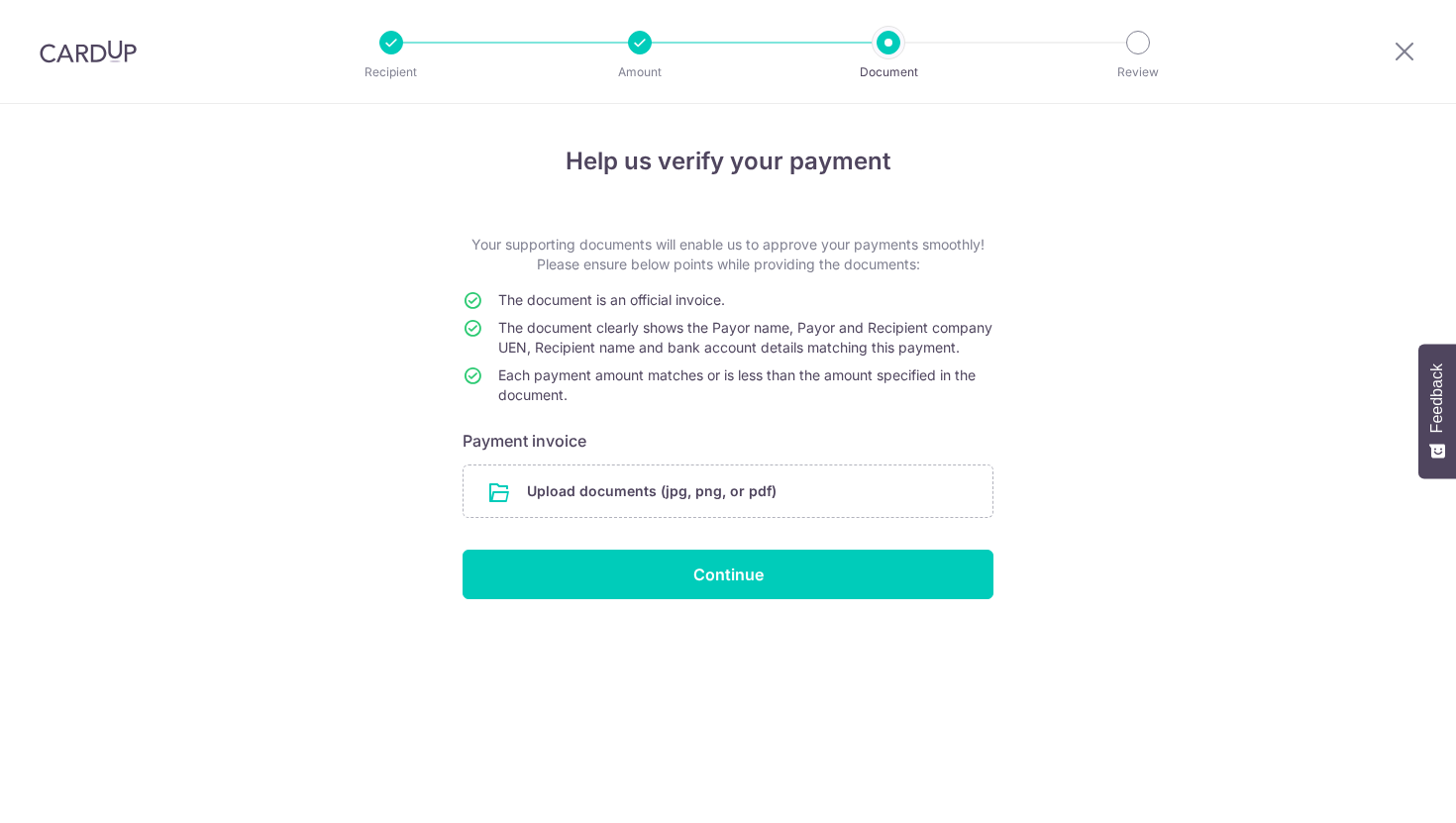 scroll, scrollTop: 0, scrollLeft: 0, axis: both 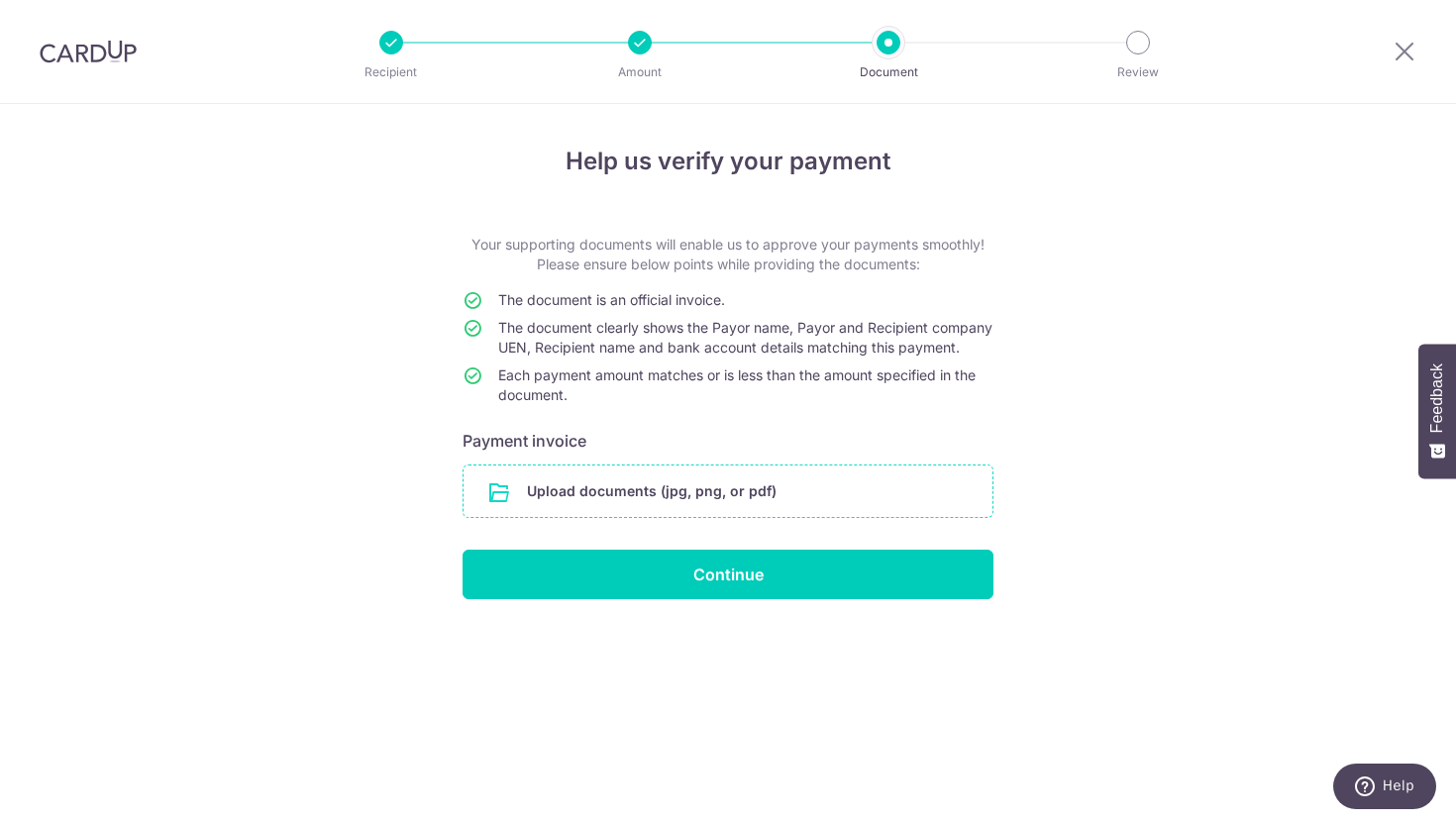 click at bounding box center (728, 491) 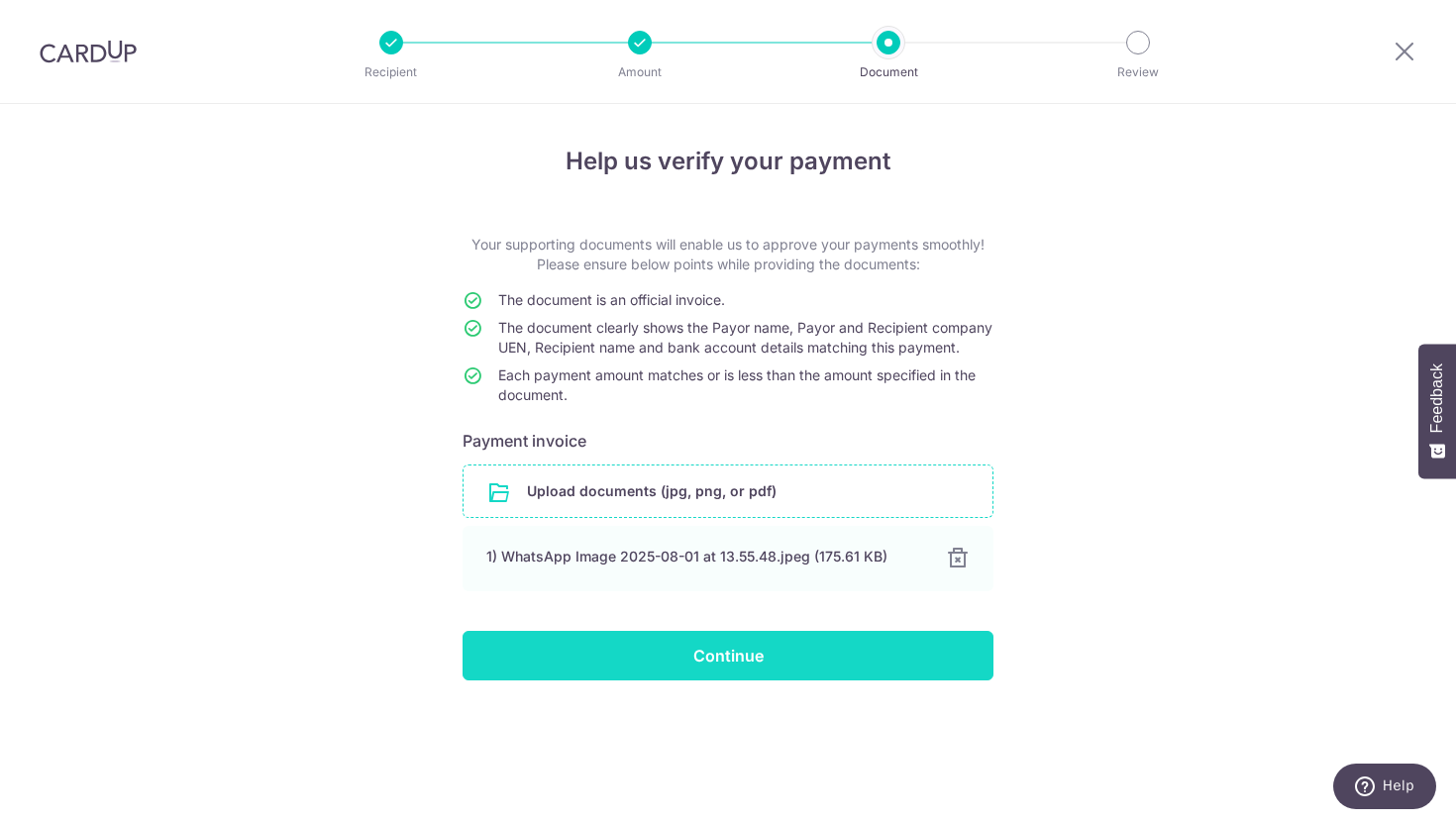 click on "Continue" at bounding box center (728, 656) 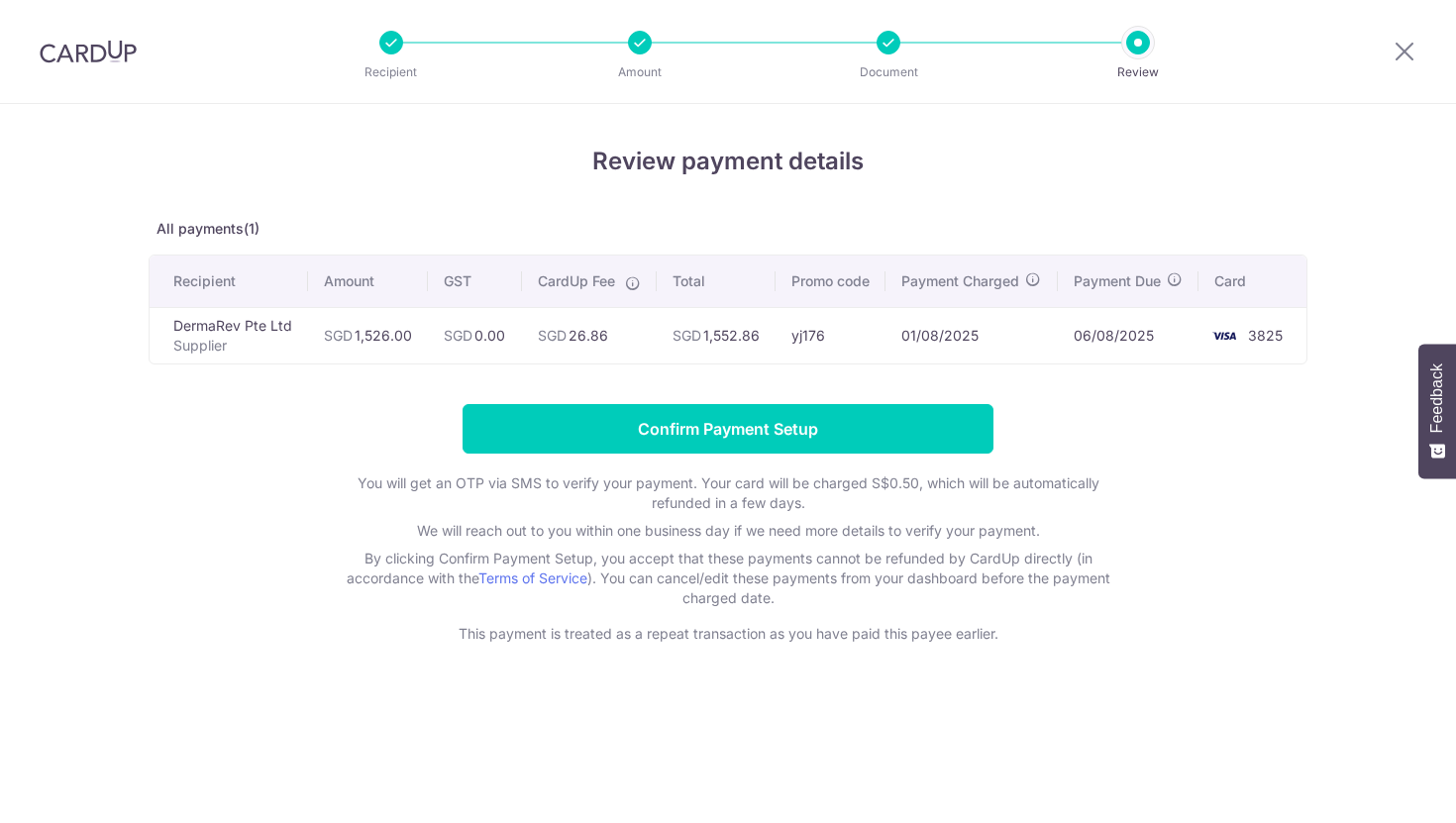 scroll, scrollTop: 0, scrollLeft: 0, axis: both 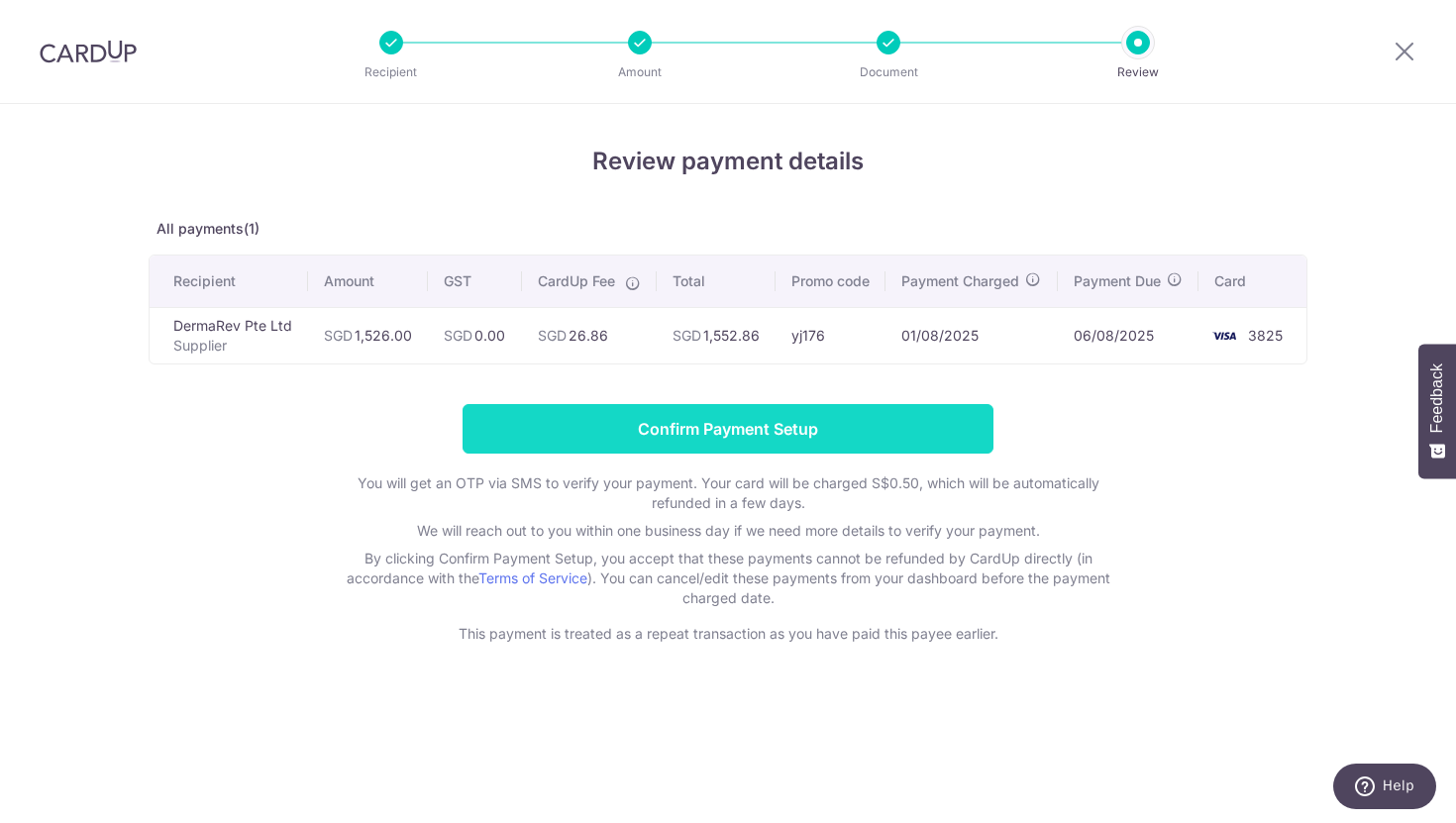 click on "Confirm Payment Setup" at bounding box center [728, 429] 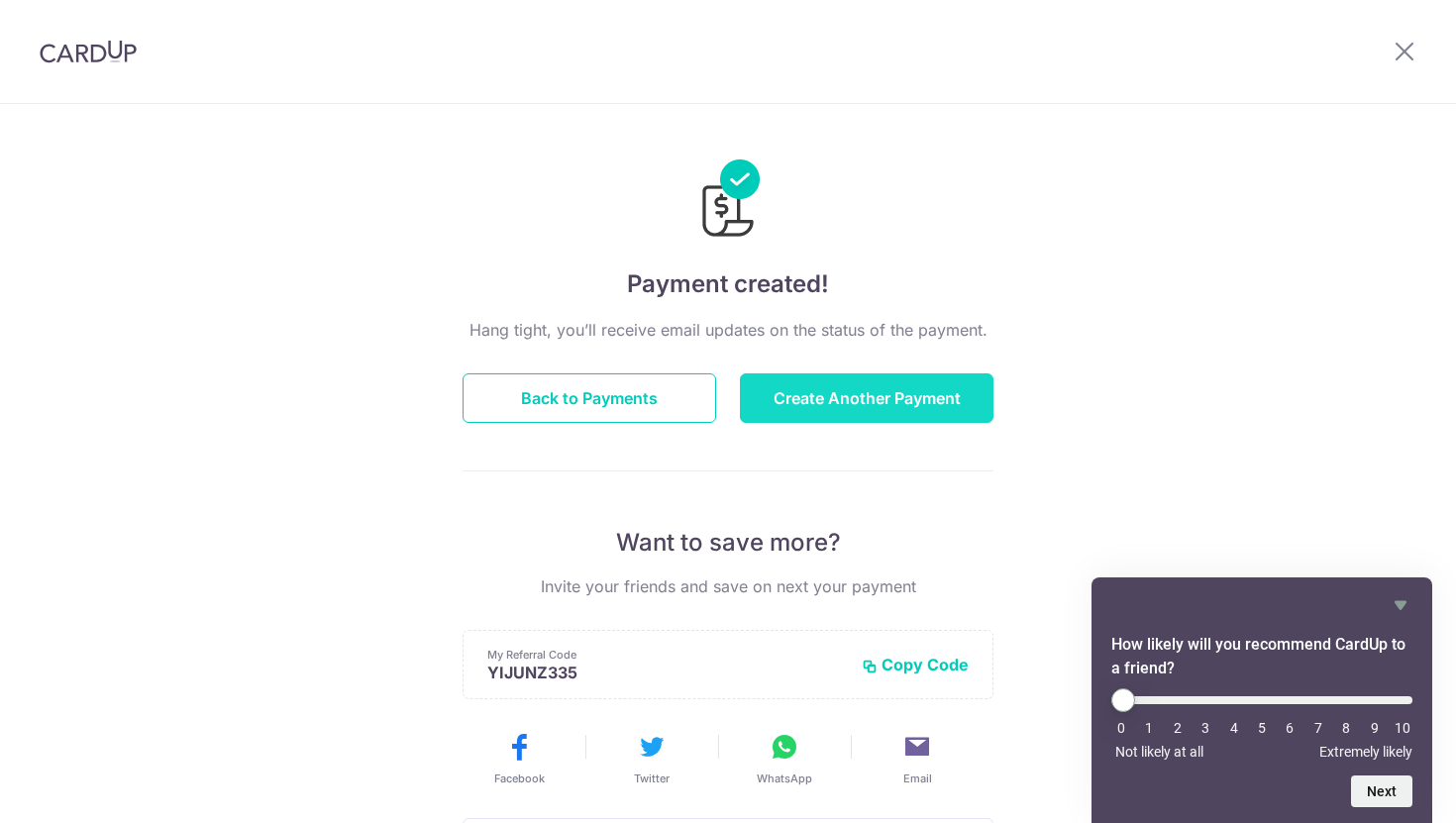scroll, scrollTop: 0, scrollLeft: 0, axis: both 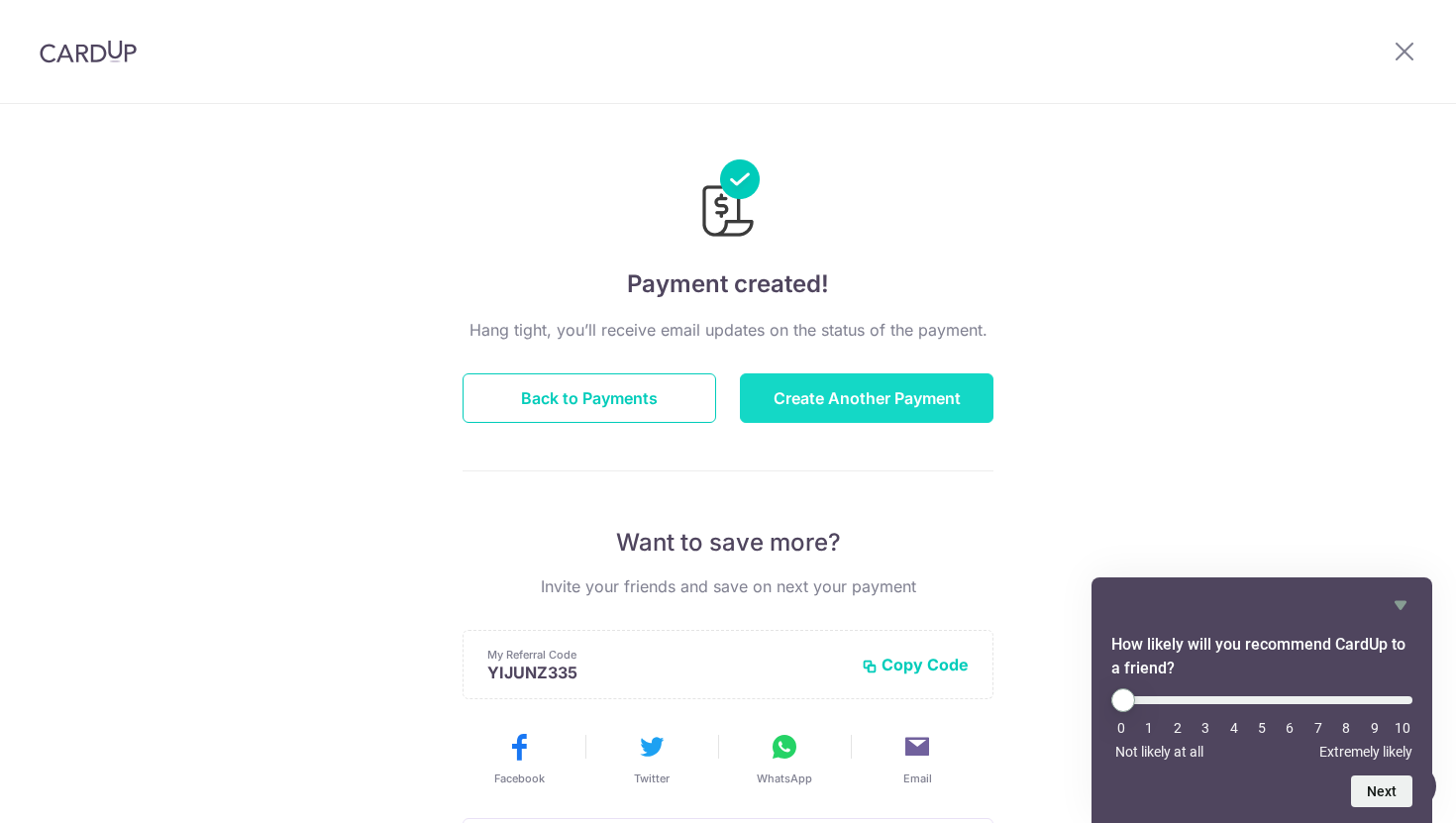 click on "Create Another Payment" at bounding box center (867, 398) 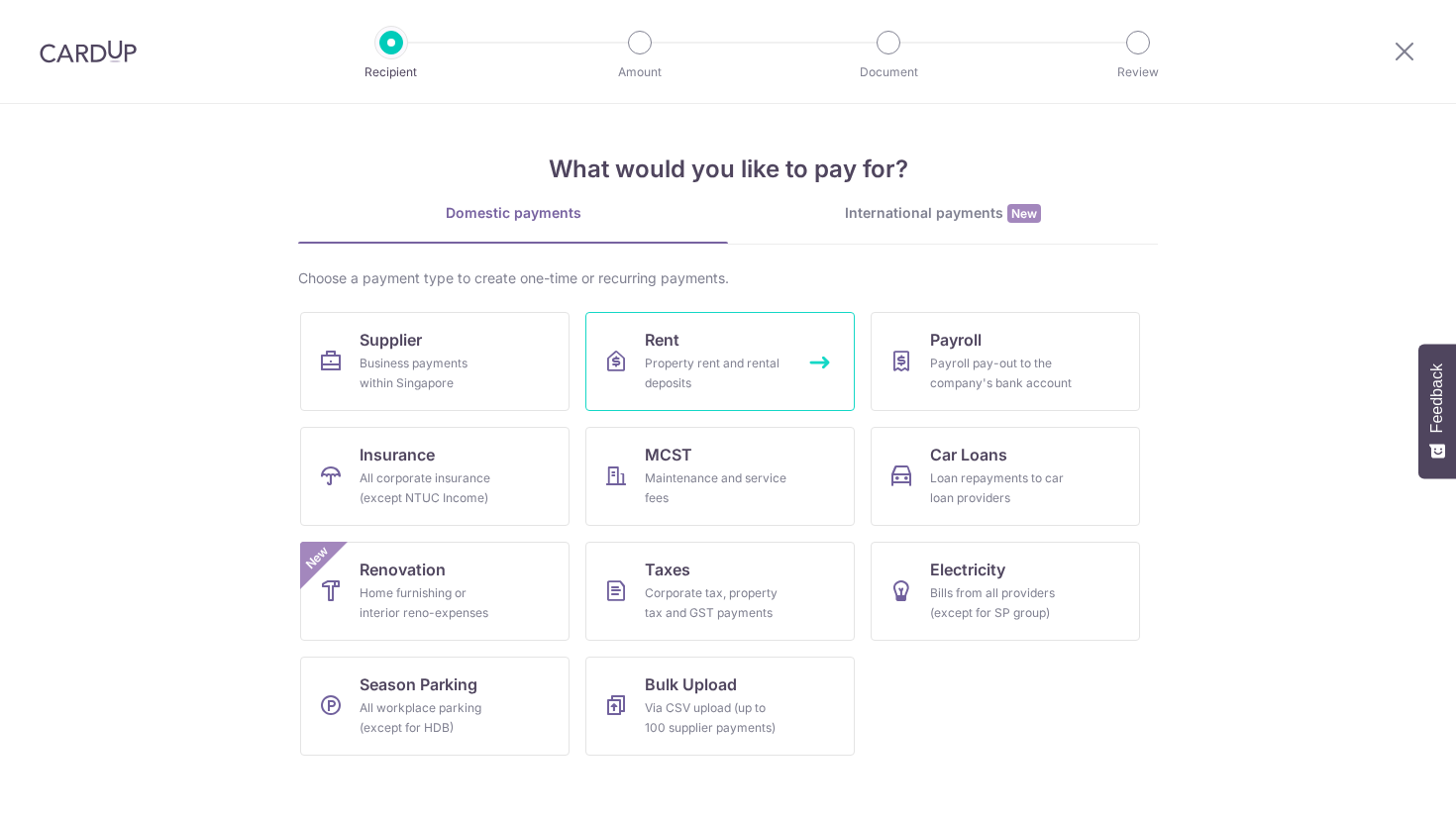 scroll, scrollTop: 0, scrollLeft: 0, axis: both 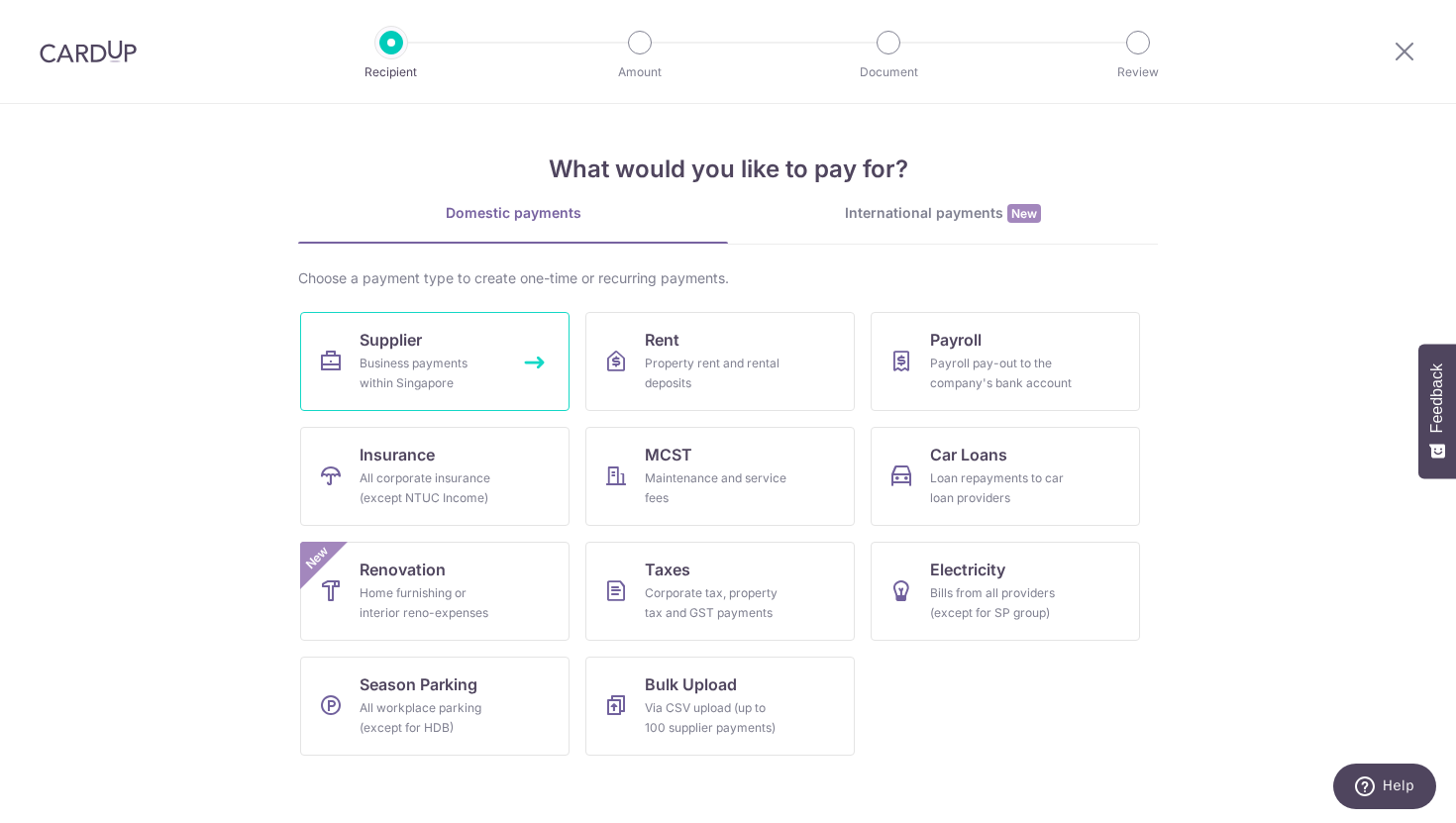 click on "Business payments within Singapore" at bounding box center (431, 373) 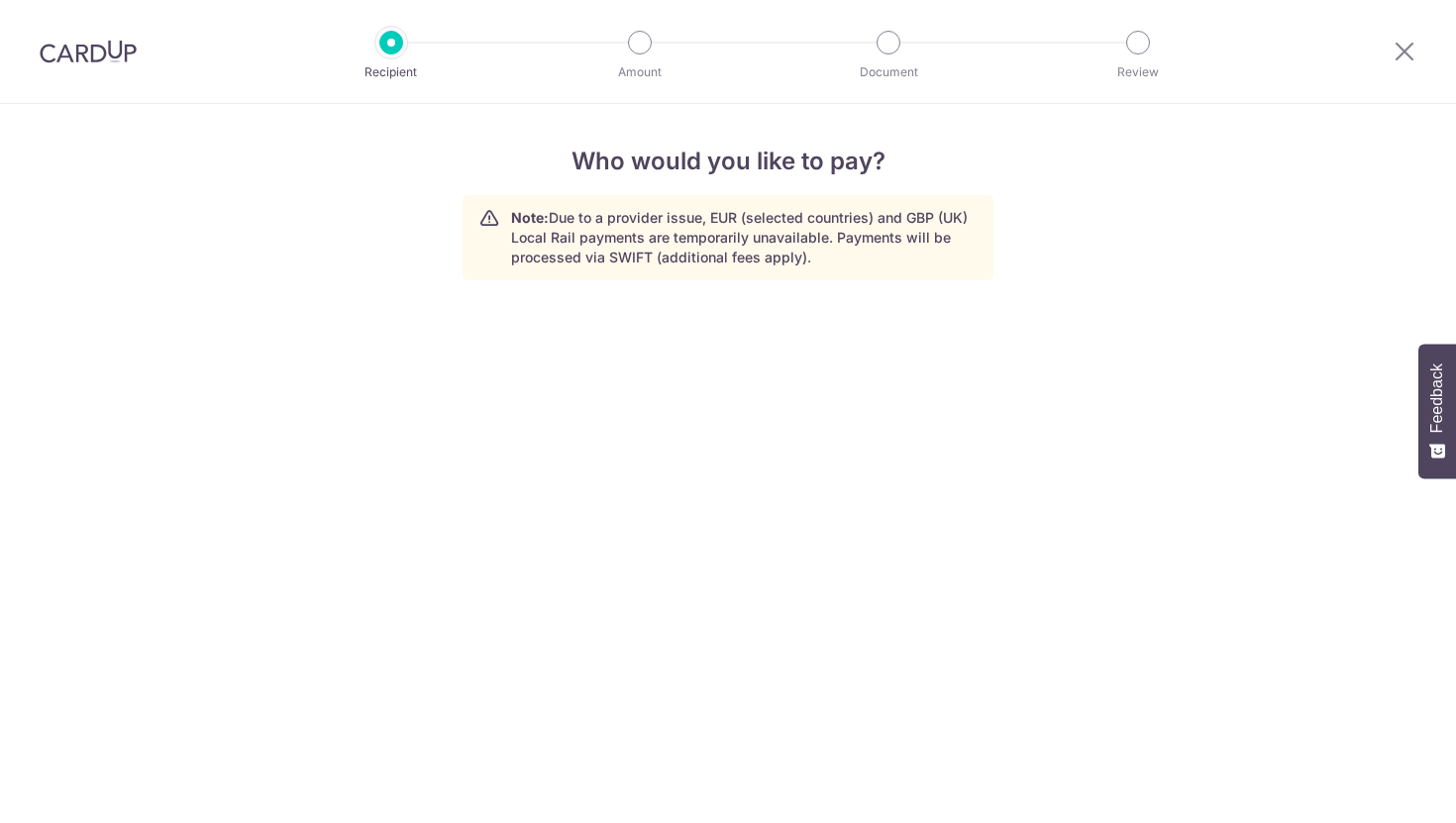 scroll, scrollTop: 0, scrollLeft: 0, axis: both 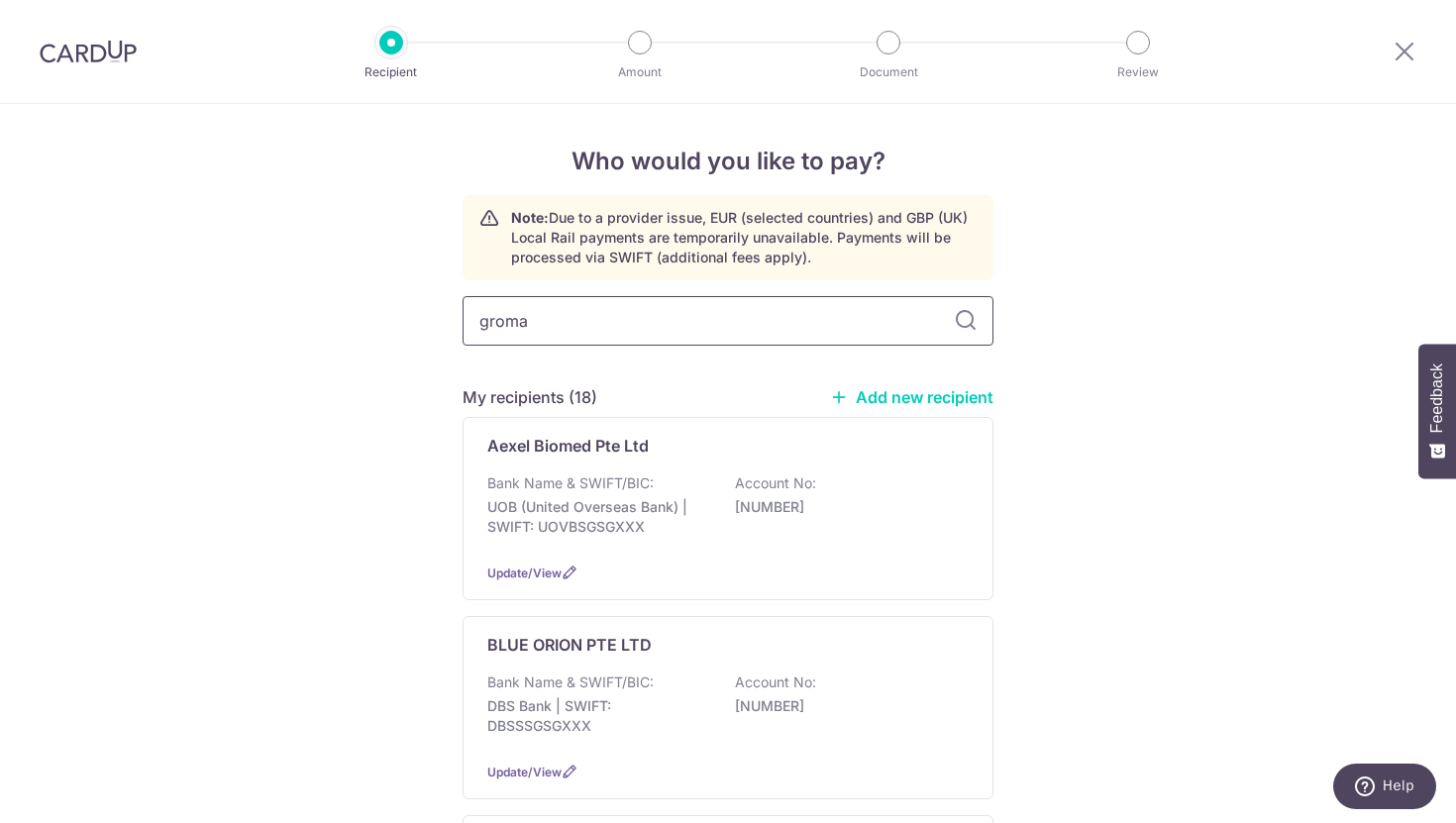 type on "gromar" 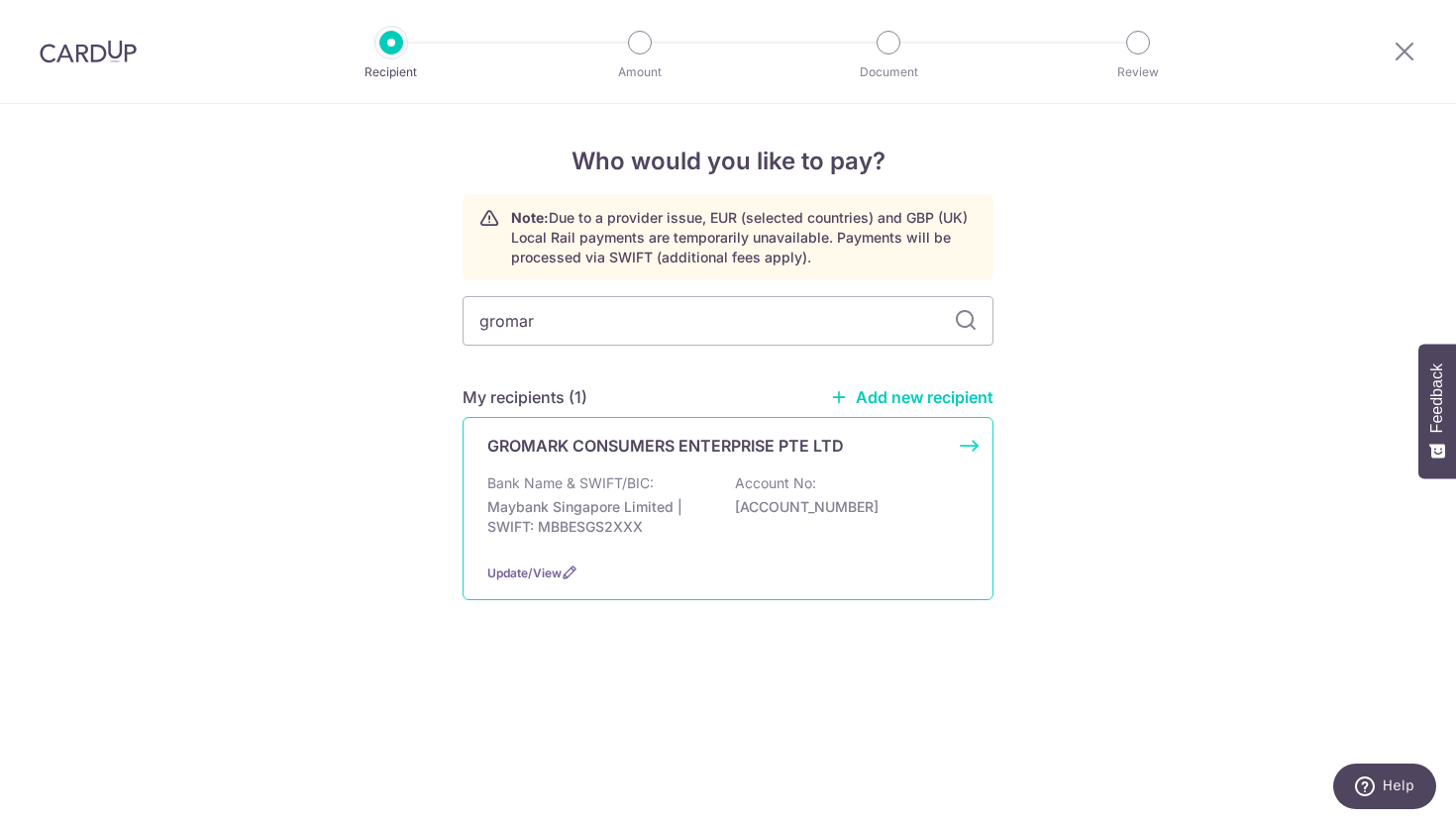 click on "GROMARK CONSUMERS ENTERPRISE PTE LTD
Bank Name & SWIFT/BIC:
Maybank Singapore Limited | SWIFT: [SWIFT]
Account No:
[ACCOUNT_NUMBER]
Update/View" at bounding box center (728, 508) 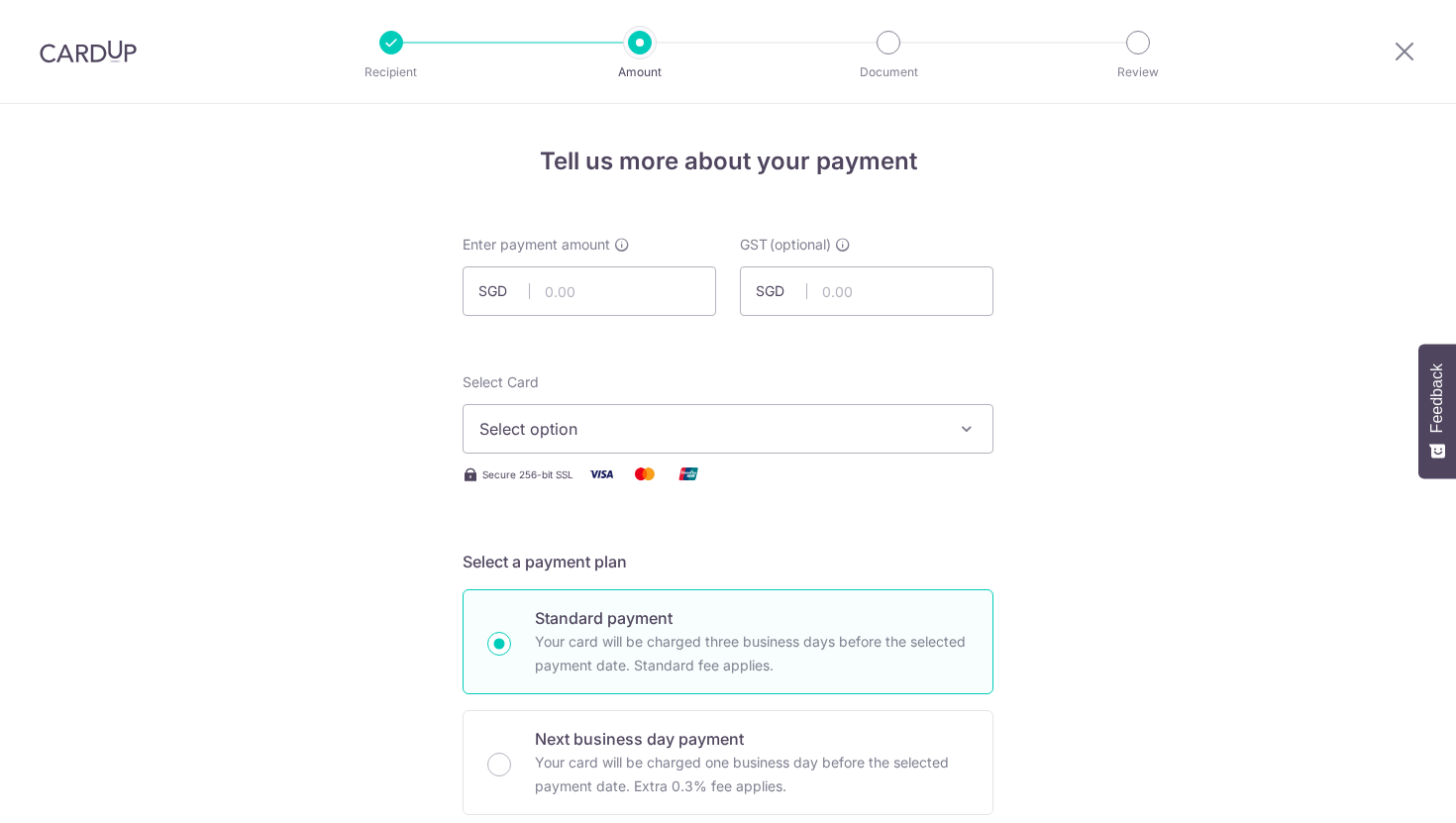 scroll, scrollTop: 0, scrollLeft: 0, axis: both 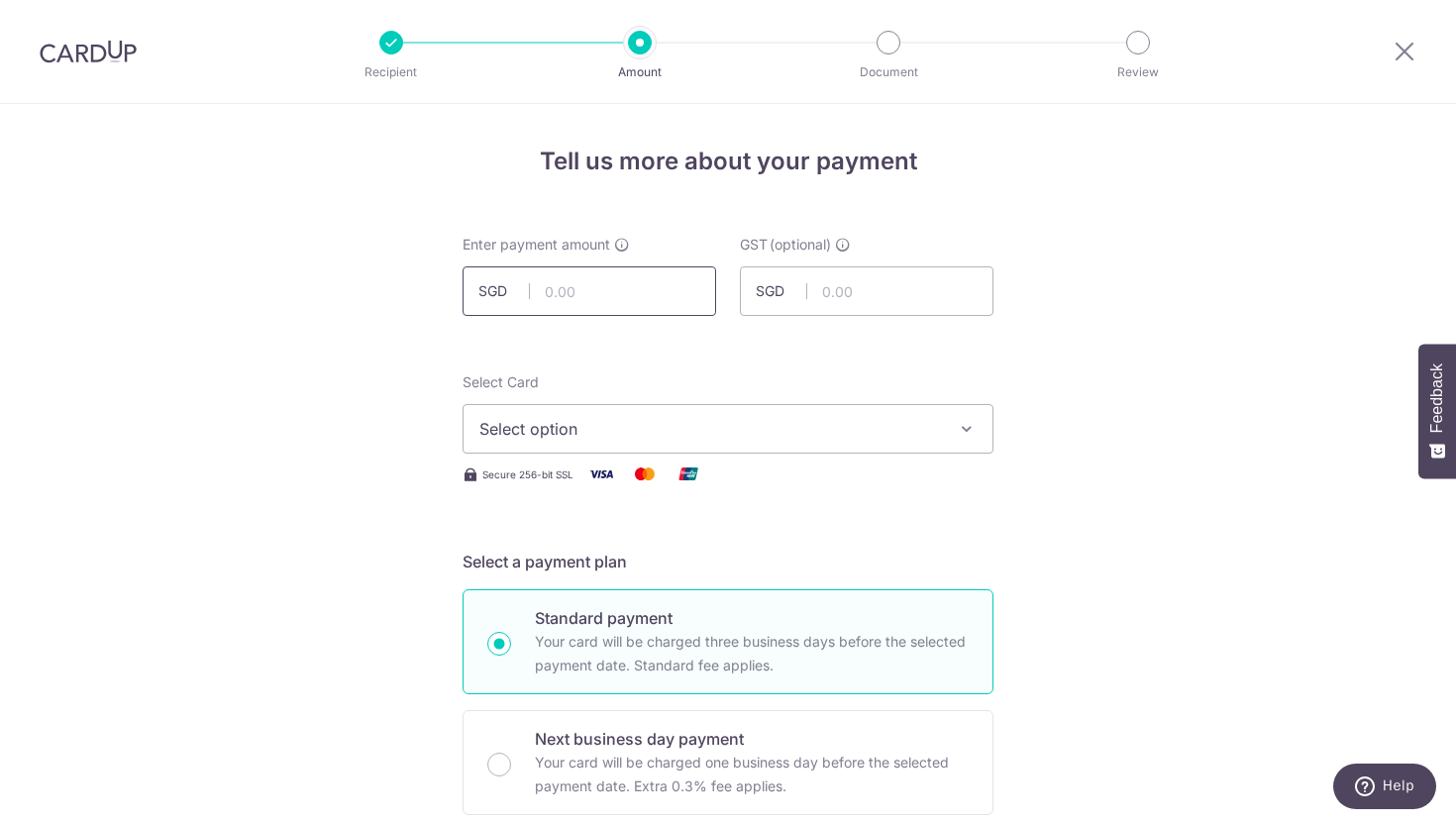 click at bounding box center [589, 291] 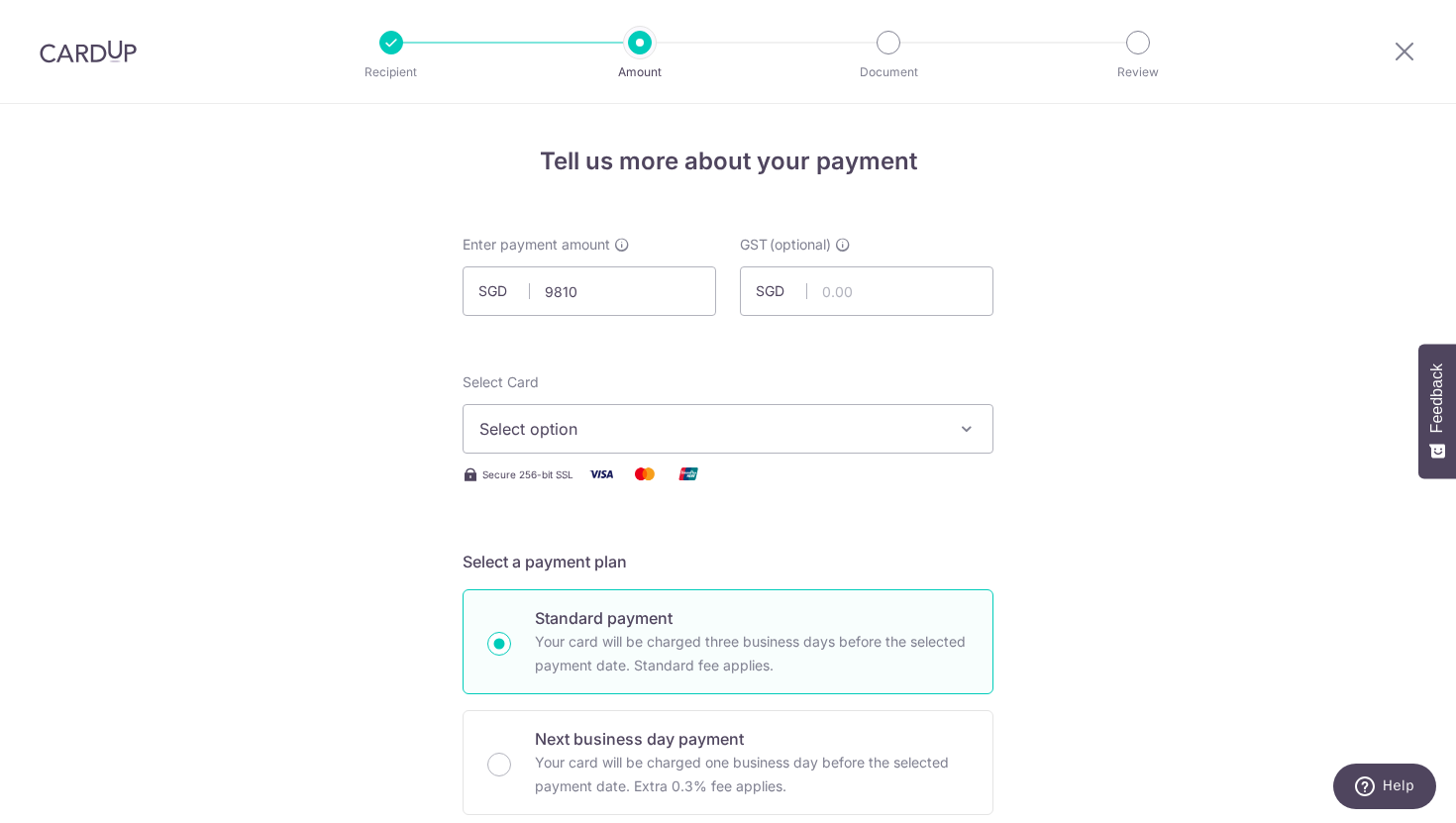 type on "9,810.00" 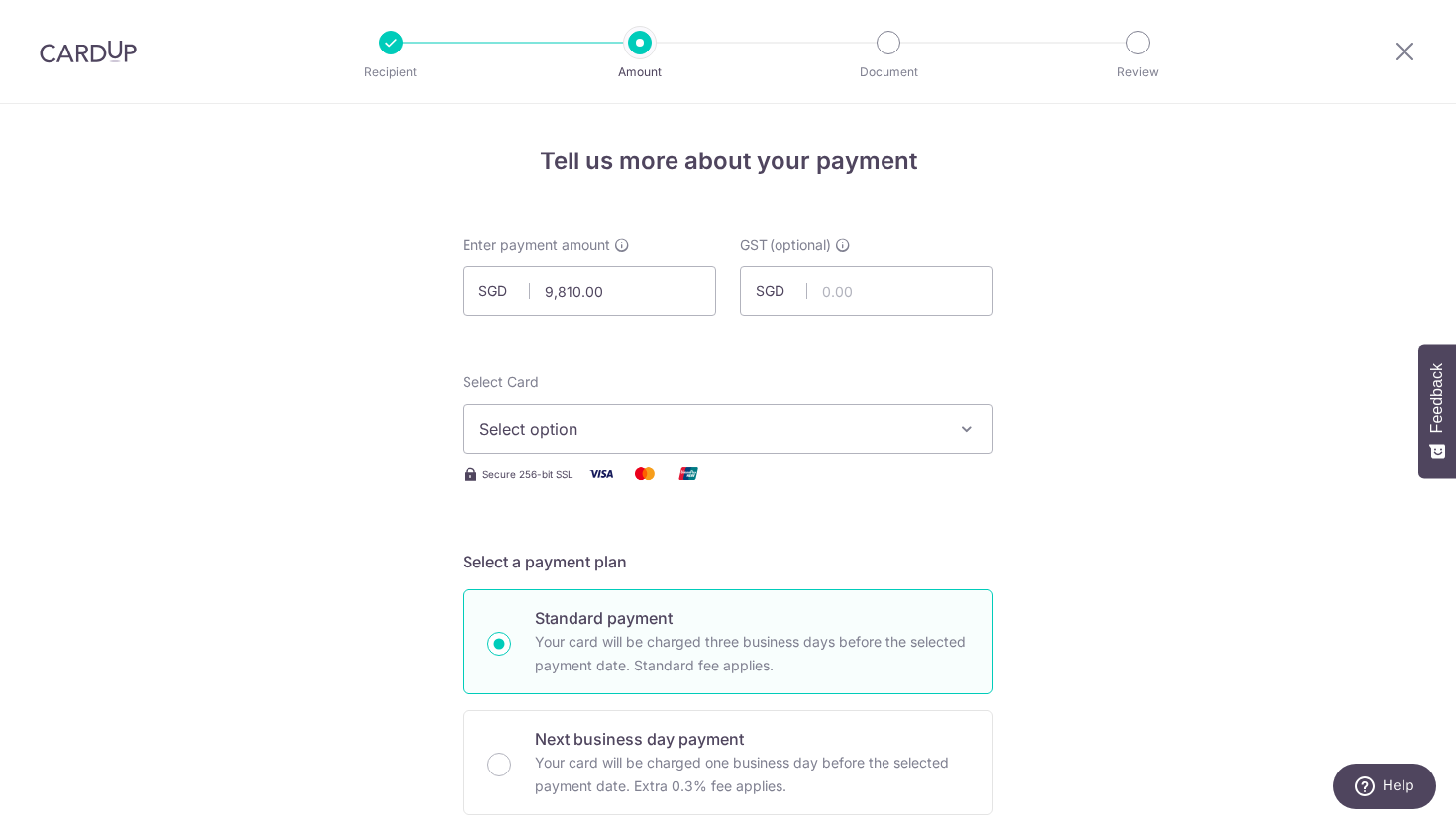 click on "Enter payment amount
SGD
9,810.00
9810.00
GST
(optional)
SGD
Select Card
Select option
Add credit card
Your Cards
**** 0958
**** 4546
**** 3825
**** 4925
Secure 256-bit SSL" at bounding box center (728, 1084) 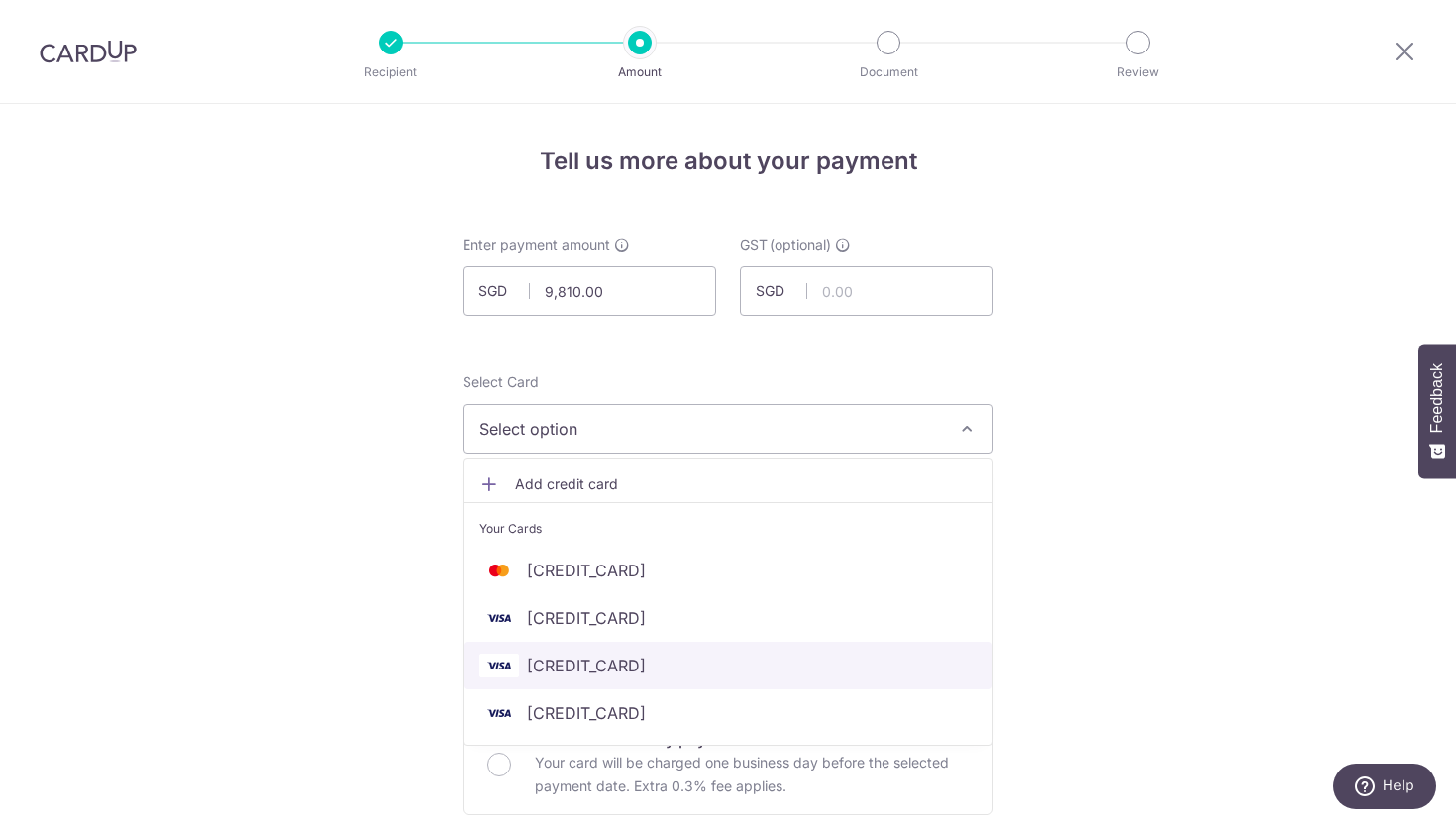 click on "**** 3825" at bounding box center [728, 666] 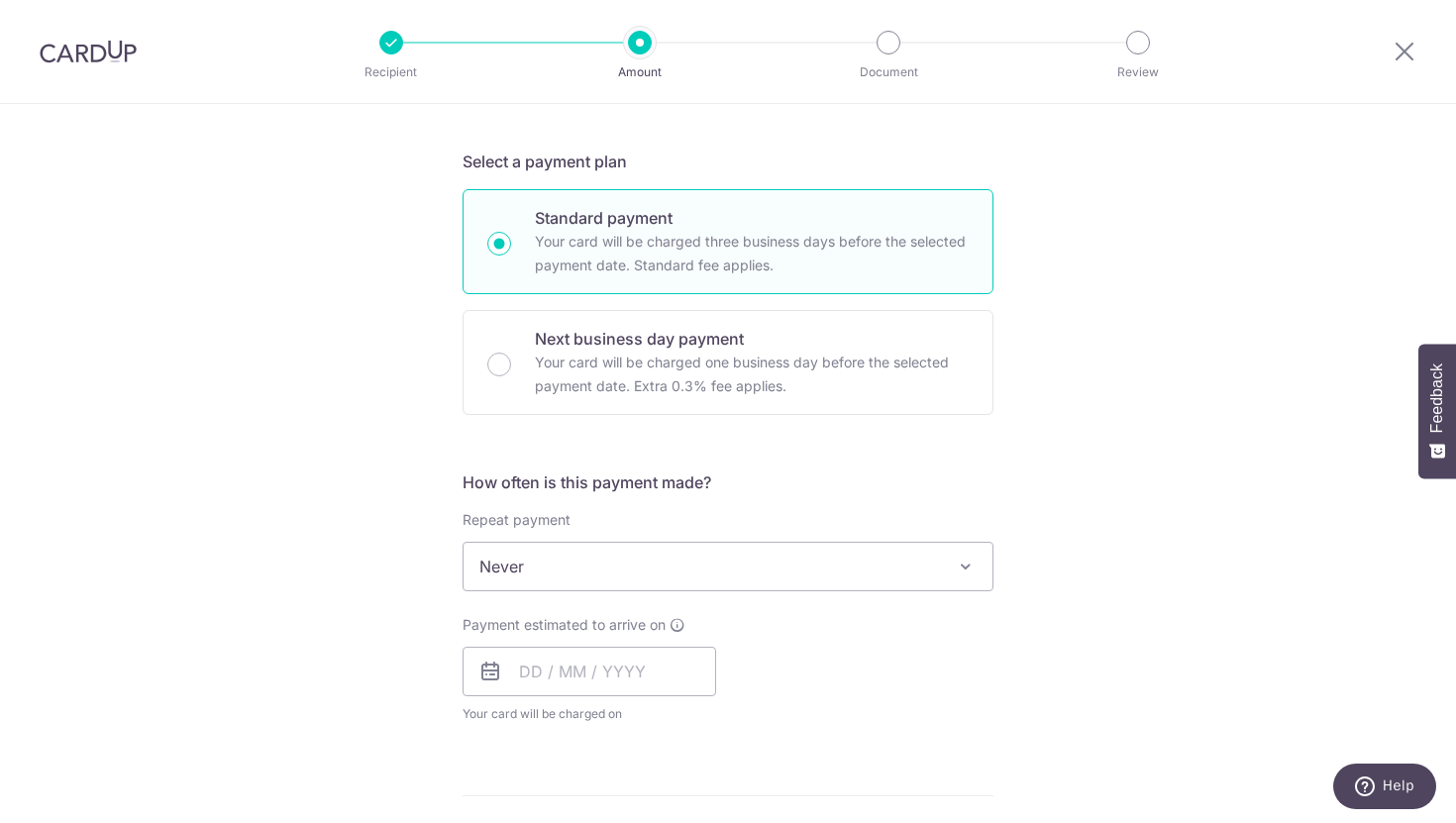 scroll, scrollTop: 562, scrollLeft: 0, axis: vertical 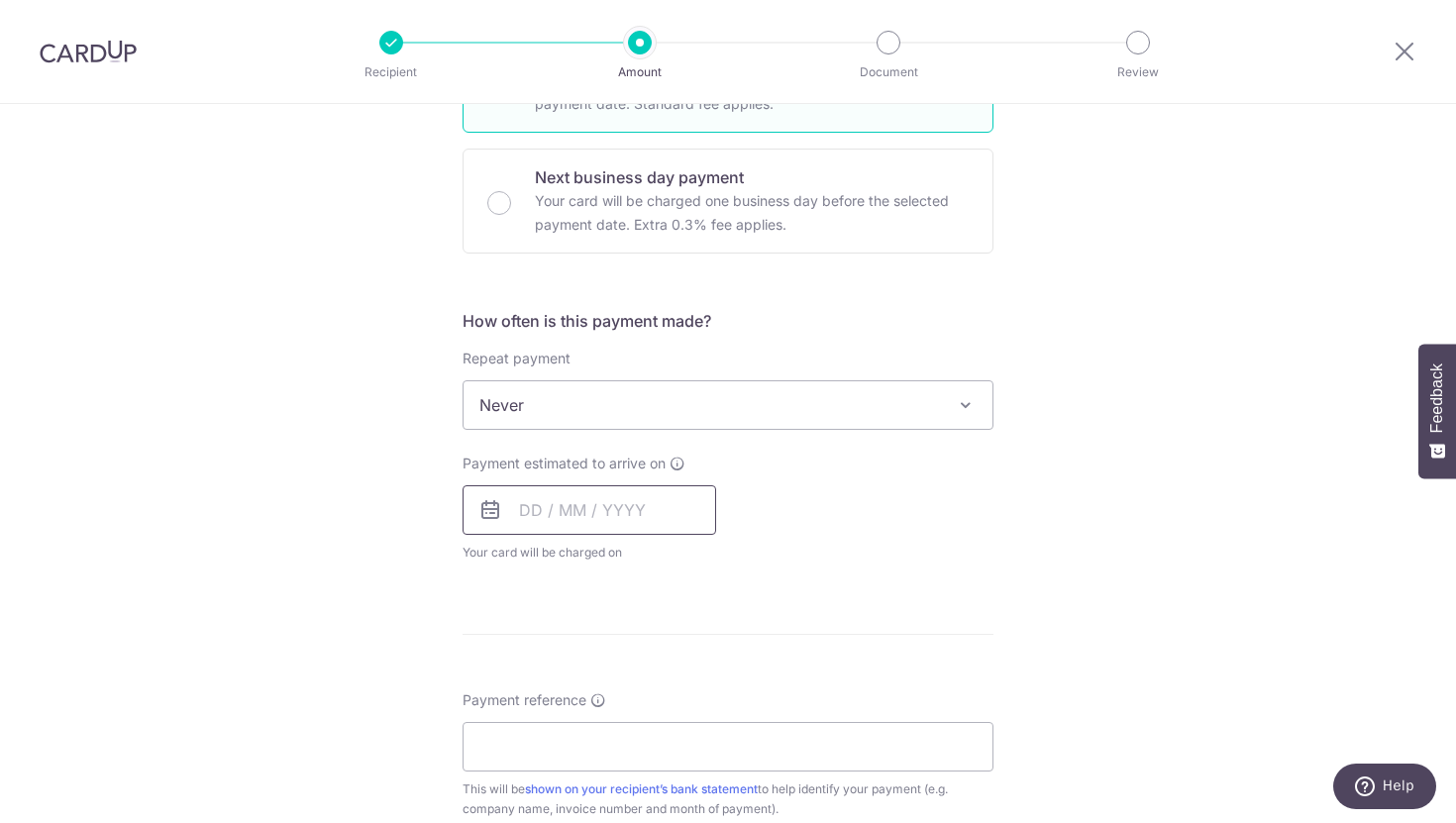 click at bounding box center [589, 510] 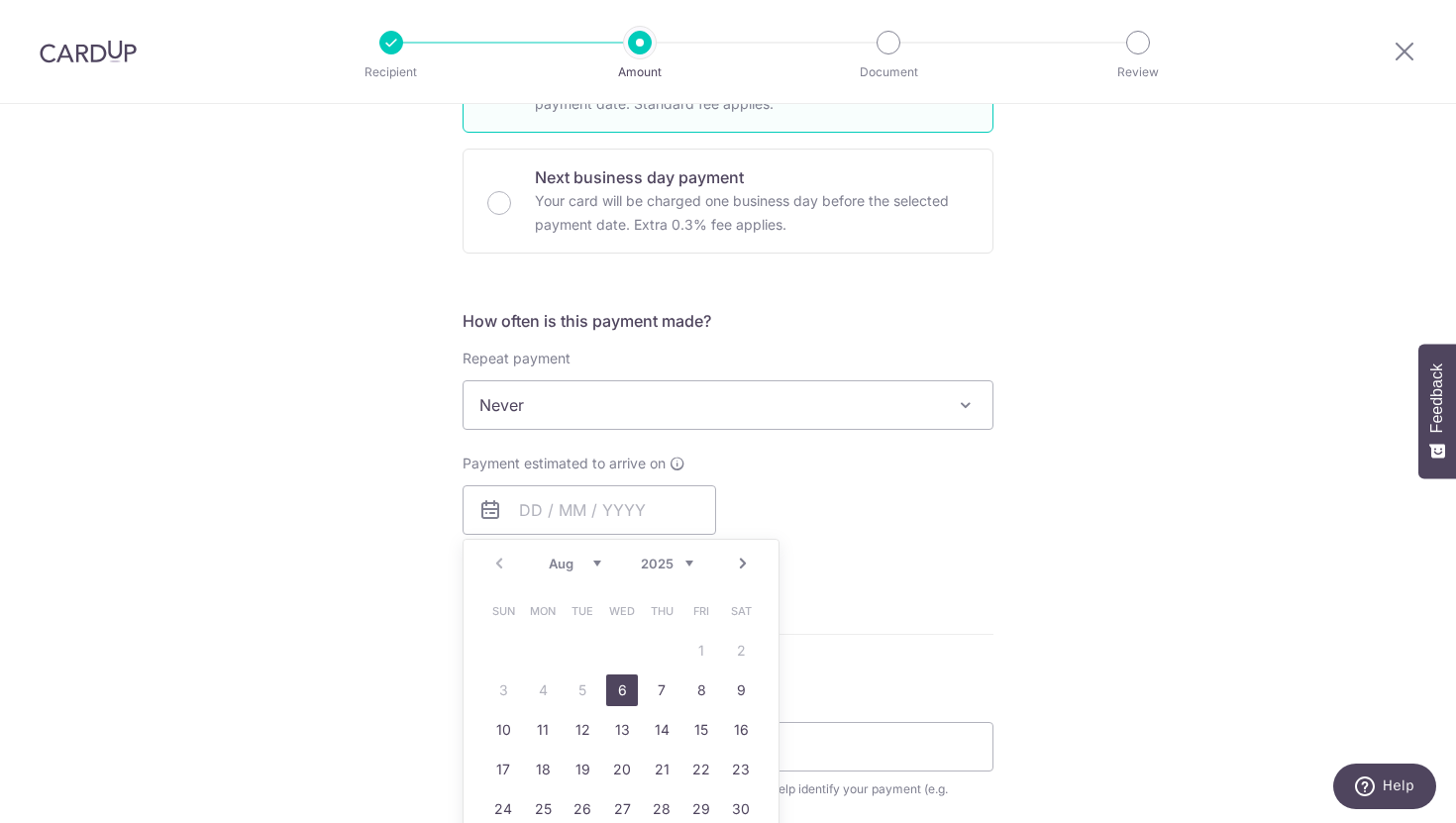 click on "6" at bounding box center [622, 690] 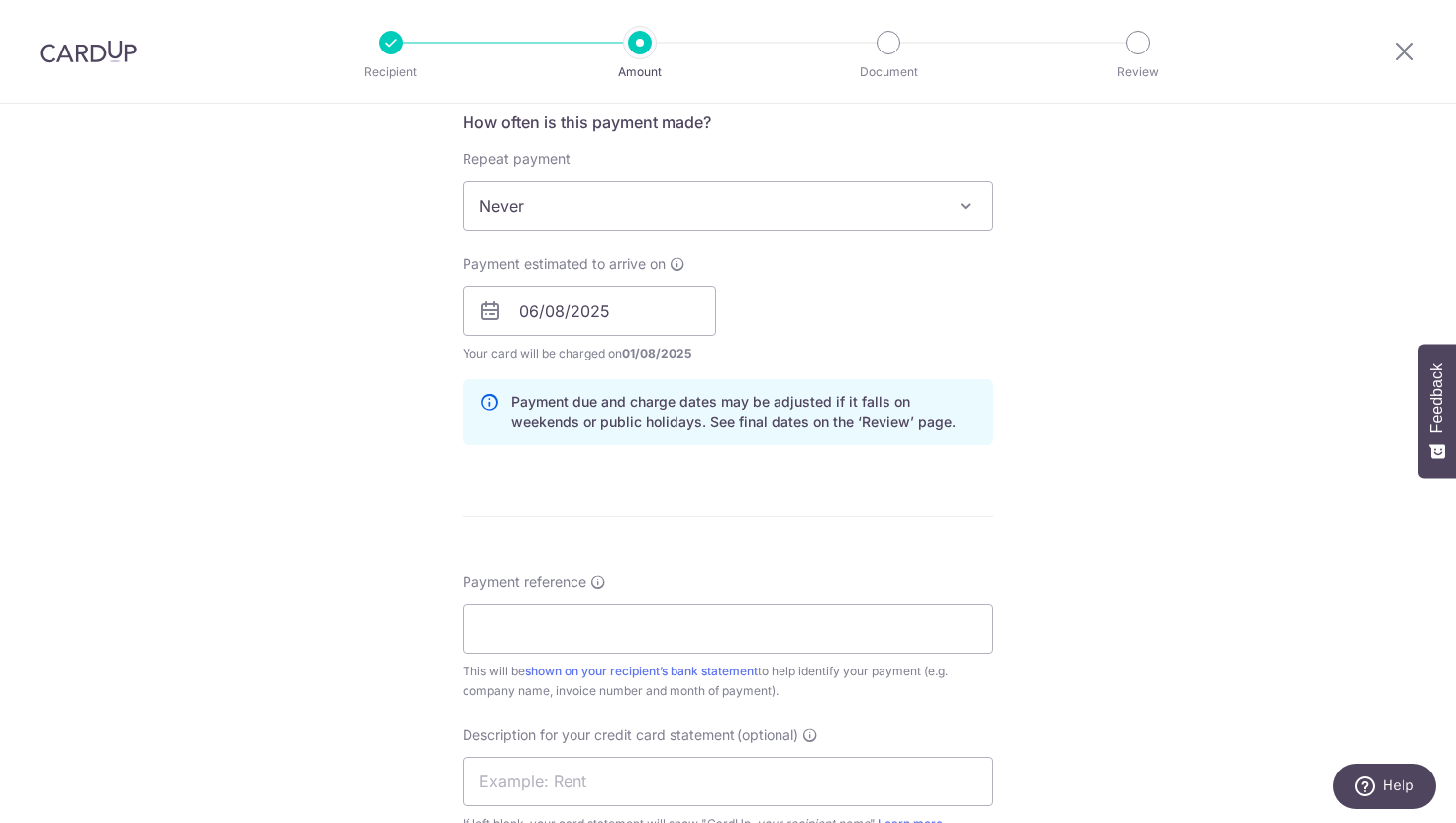 scroll, scrollTop: 776, scrollLeft: 0, axis: vertical 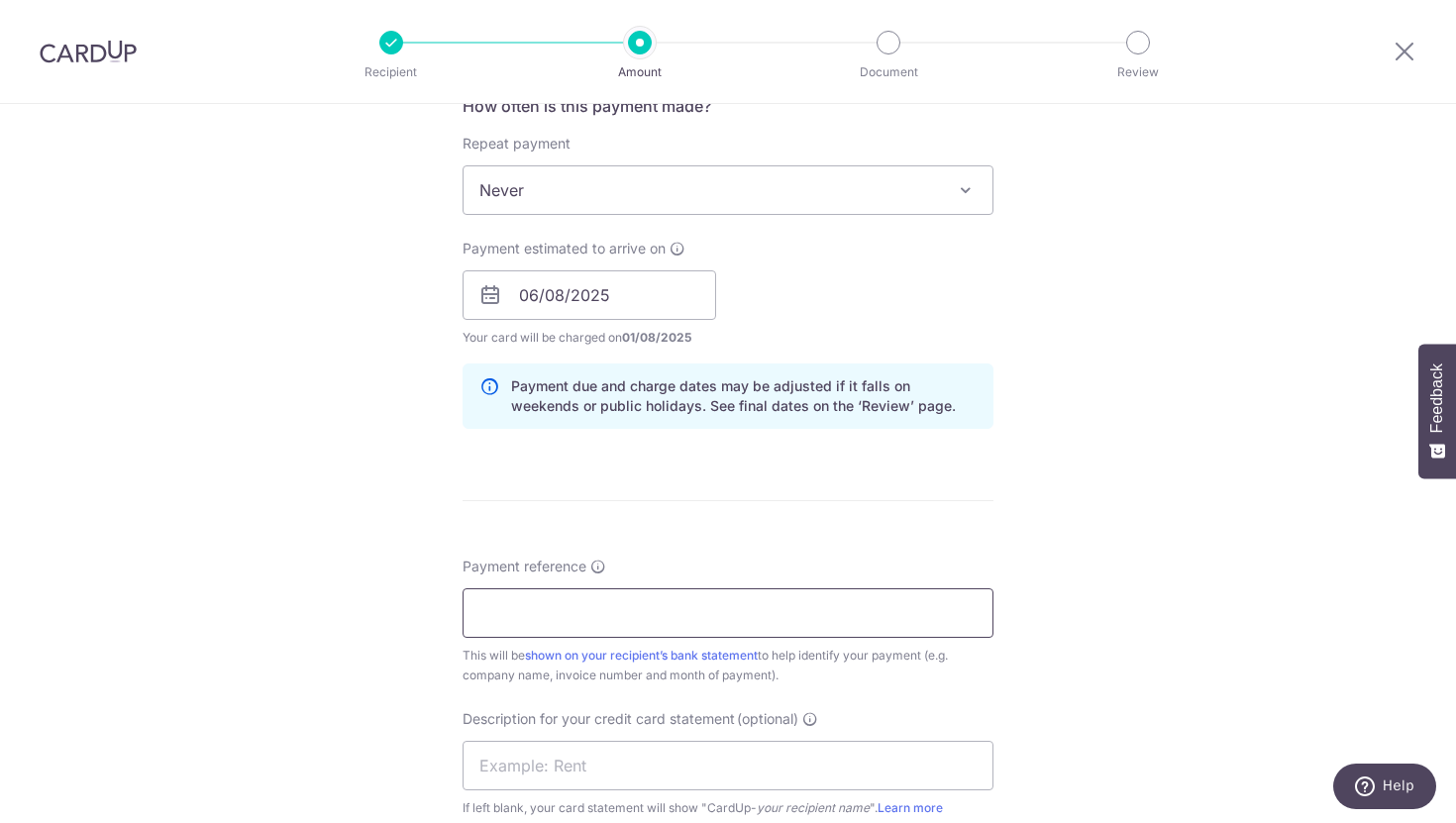click on "Payment reference" at bounding box center (728, 613) 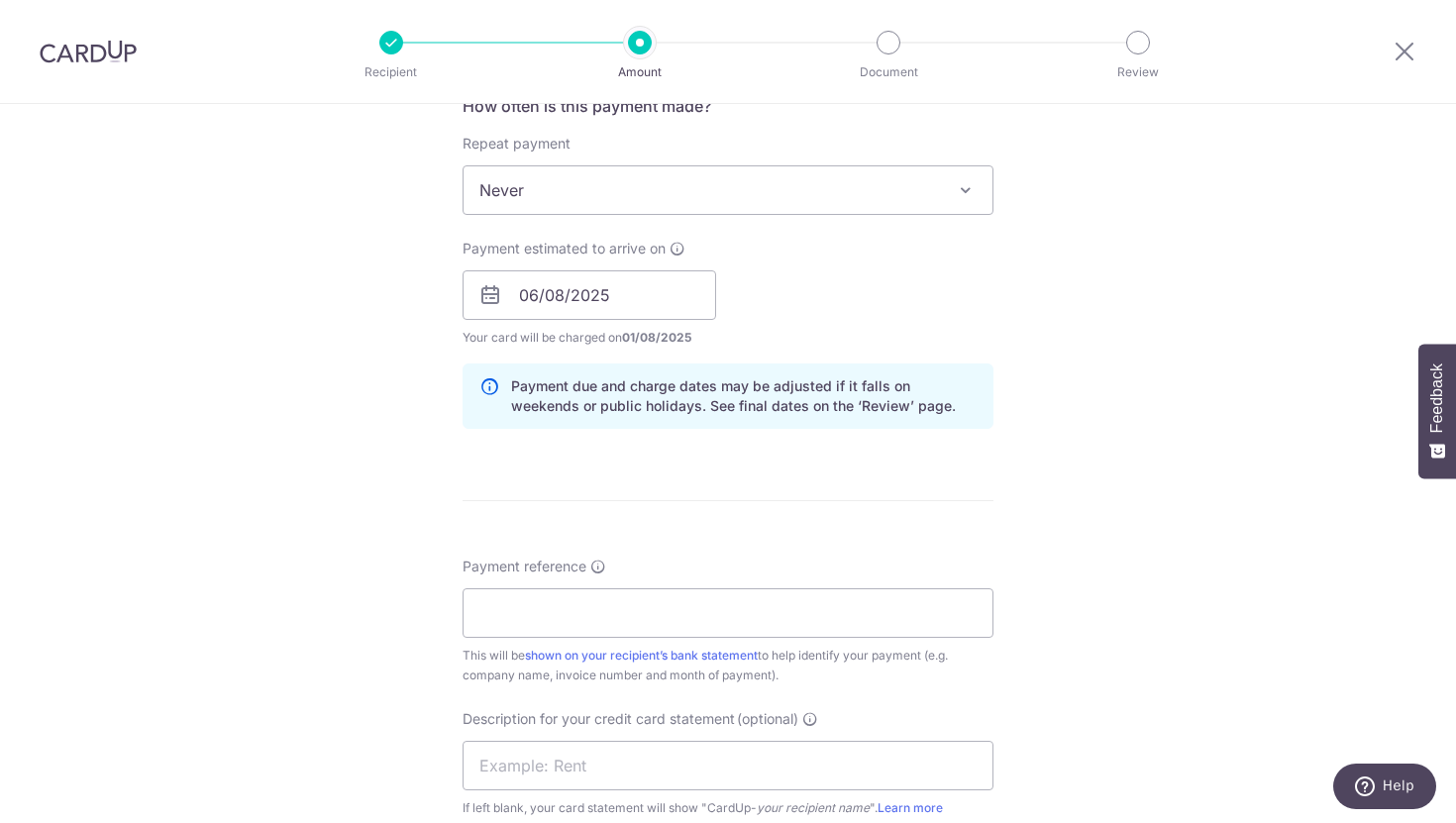 click on "Enter payment amount
SGD
9,810.00
9810.00
GST
(optional)
SGD
Select Card
**** 3825
Add credit card
Your Cards
**** 0958
**** 4546
**** 3825
**** 4925
Secure 256-bit SSL" at bounding box center [728, 349] 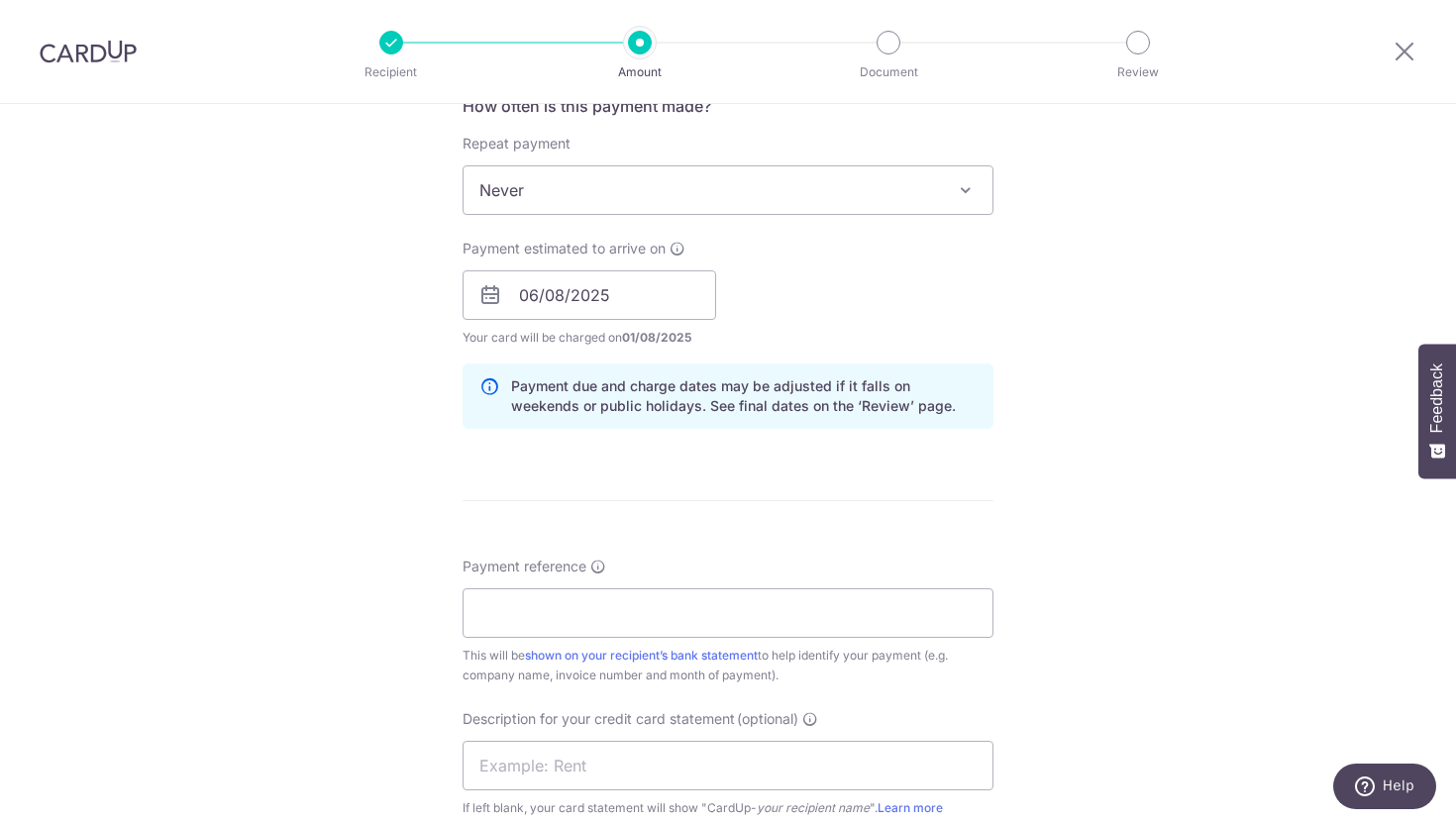 click on "This will be  shown on your recipient’s bank statement  to help identify your payment (e.g. company name, invoice number and month of payment)." at bounding box center [728, 666] 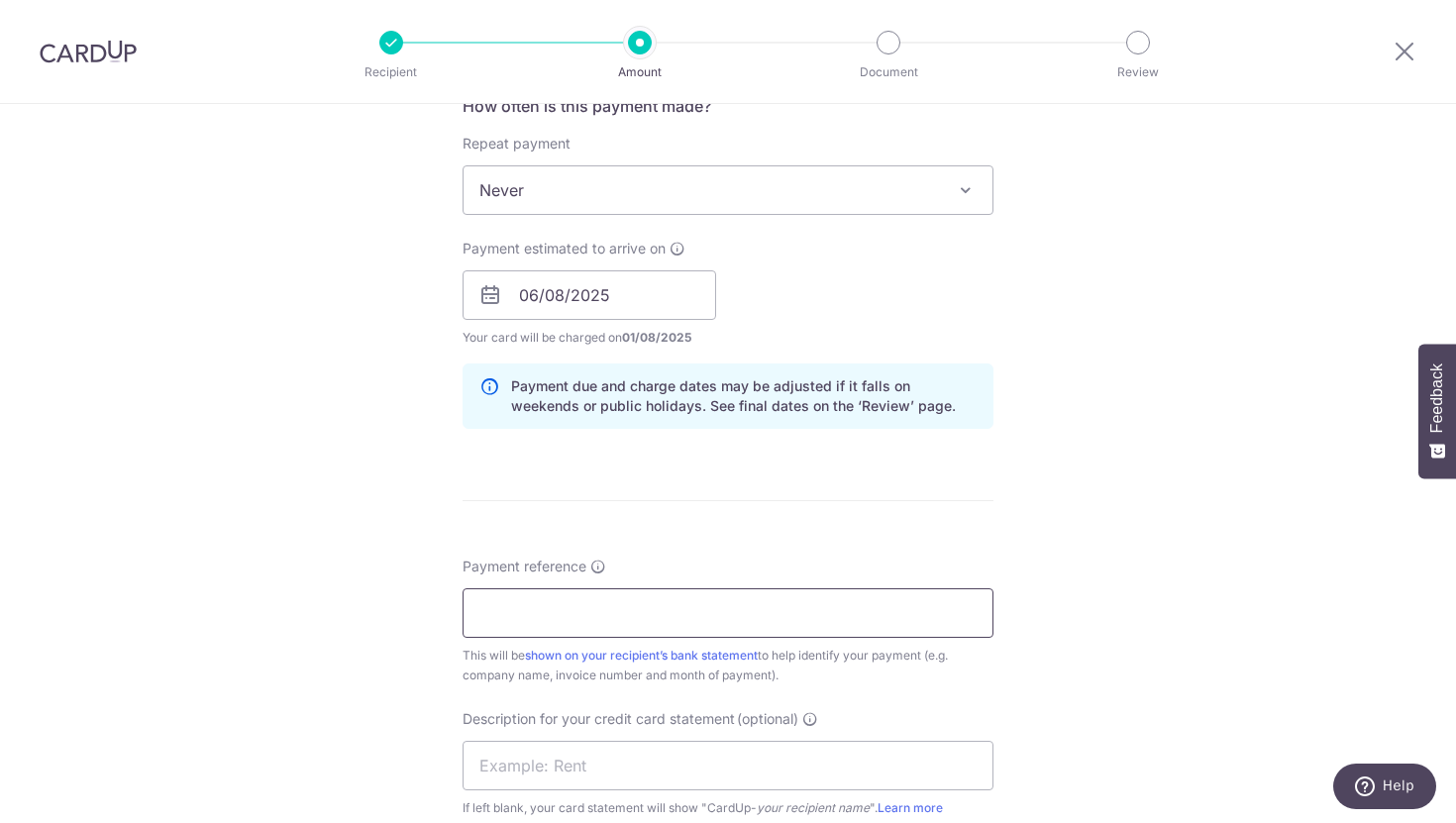 click on "Payment reference" at bounding box center (728, 613) 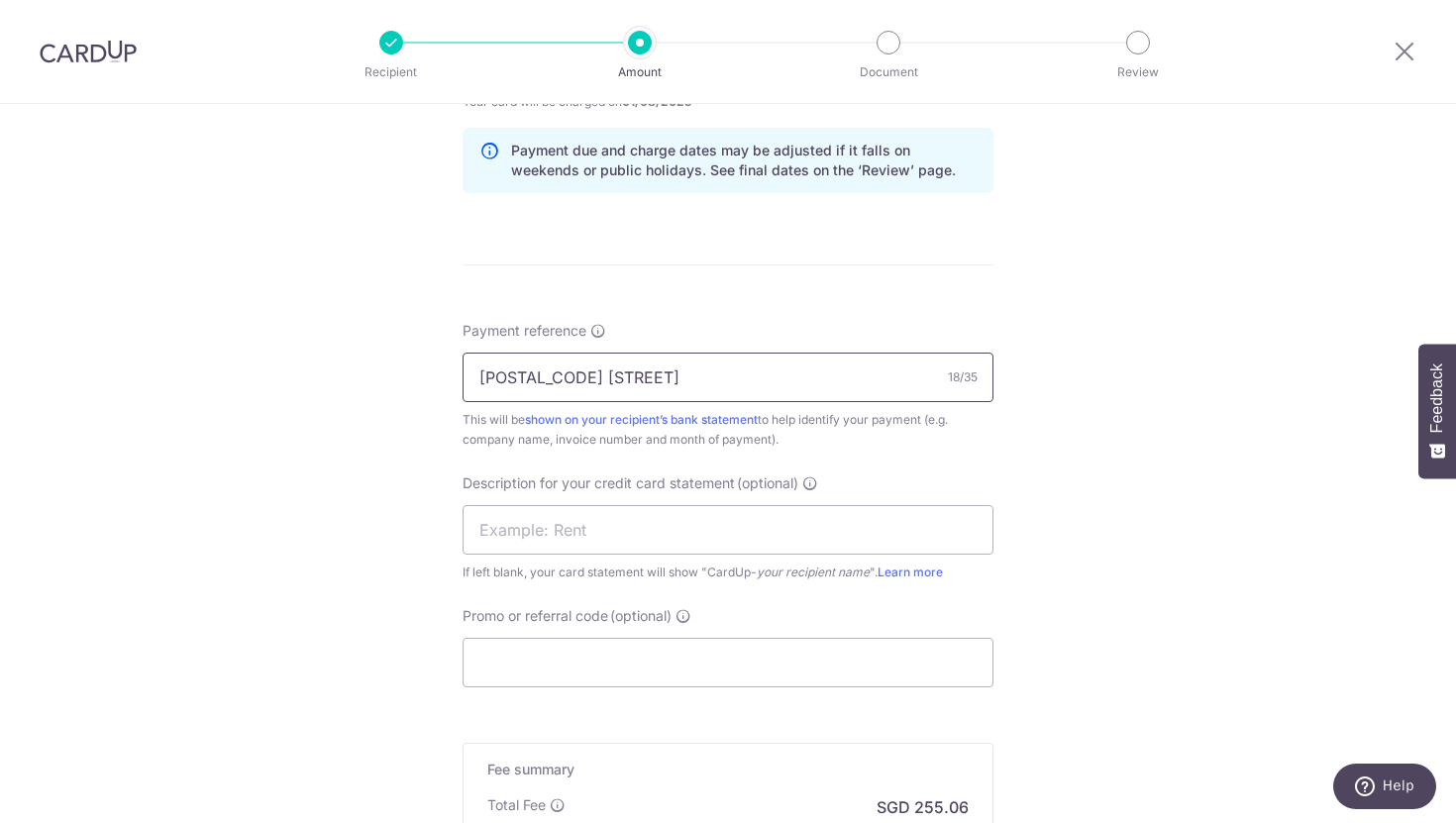 scroll, scrollTop: 1014, scrollLeft: 0, axis: vertical 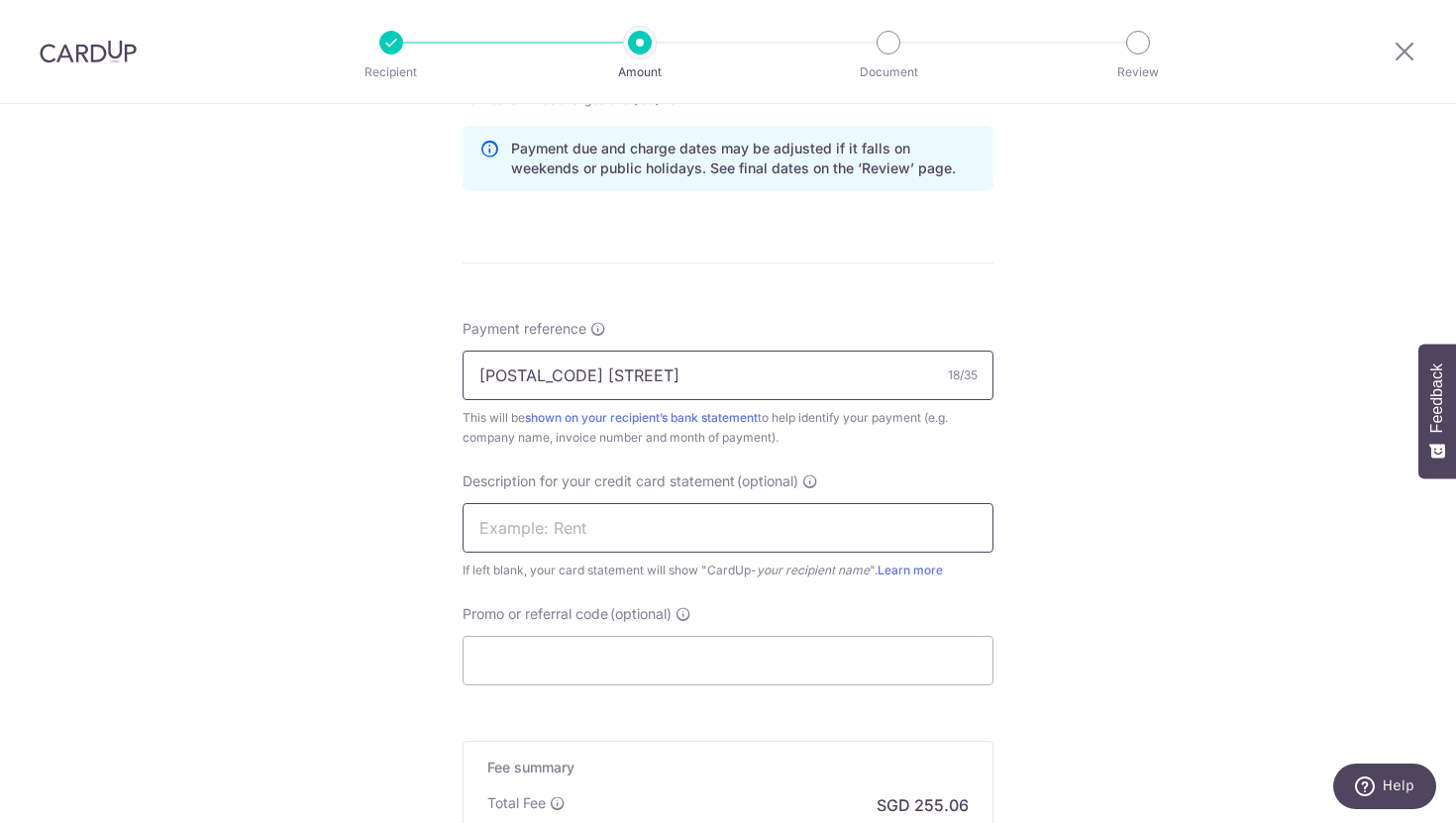 type on "00025692 KW Brooke" 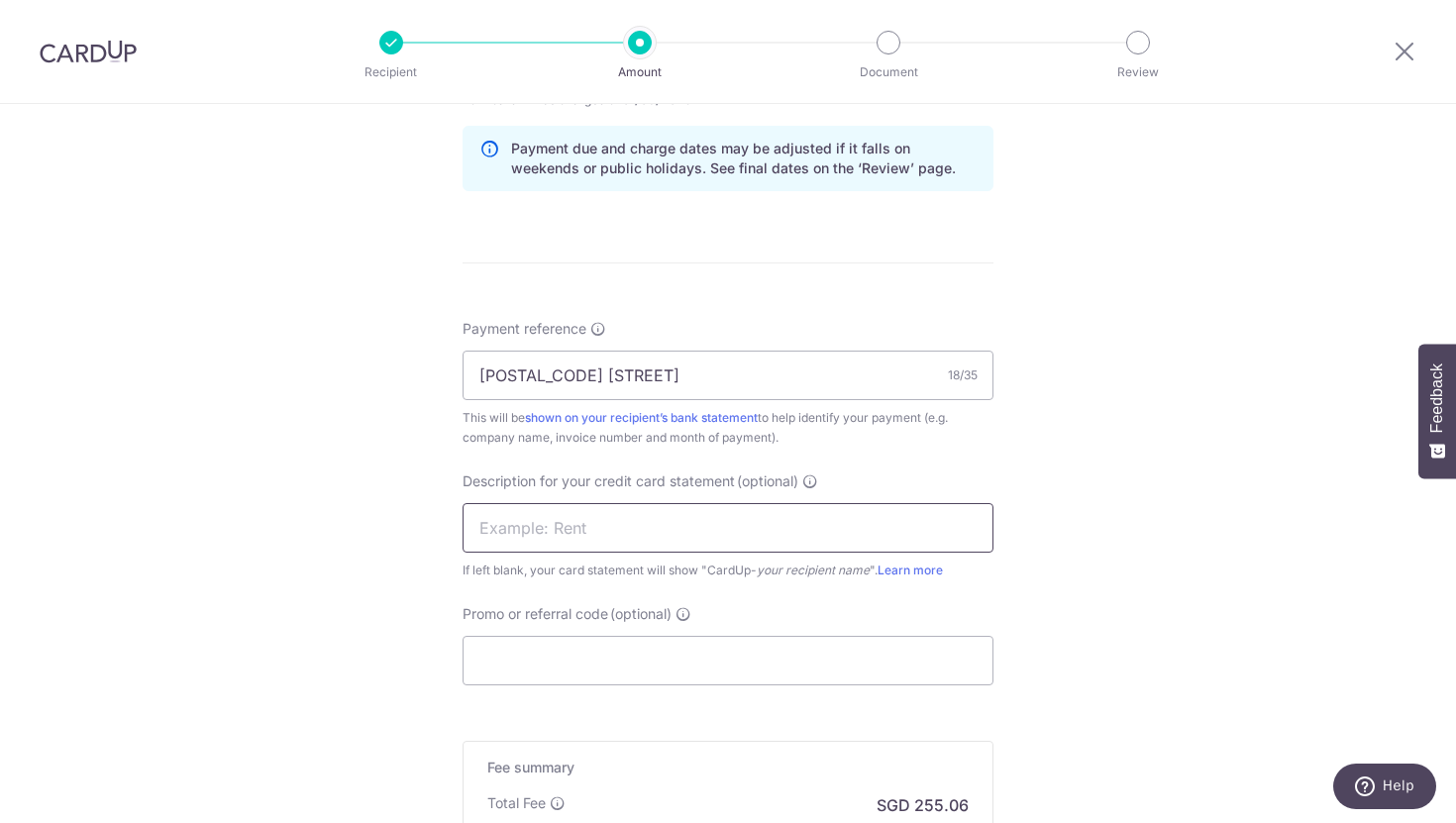 click at bounding box center (728, 528) 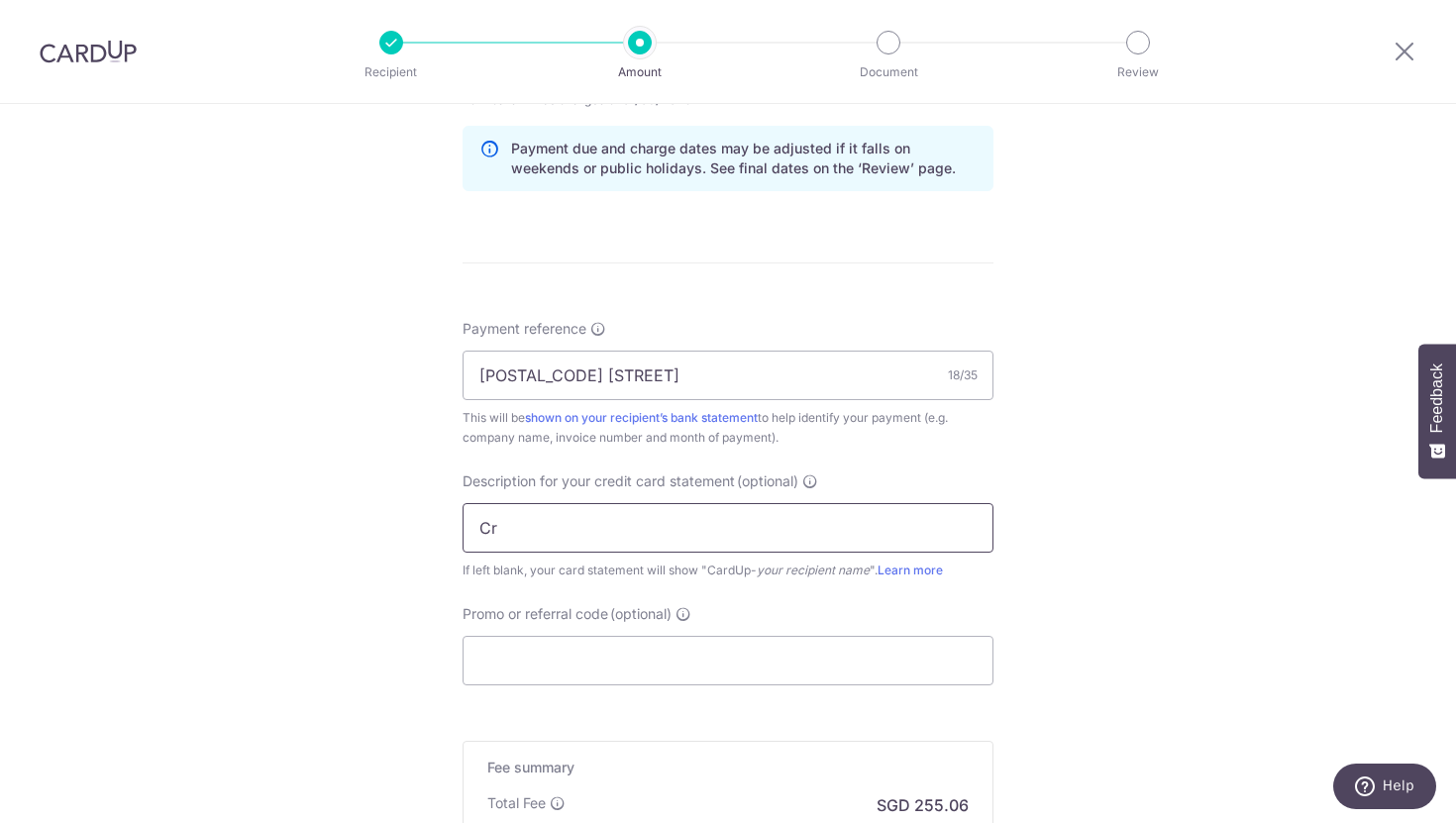 type on "Crystal Tomato" 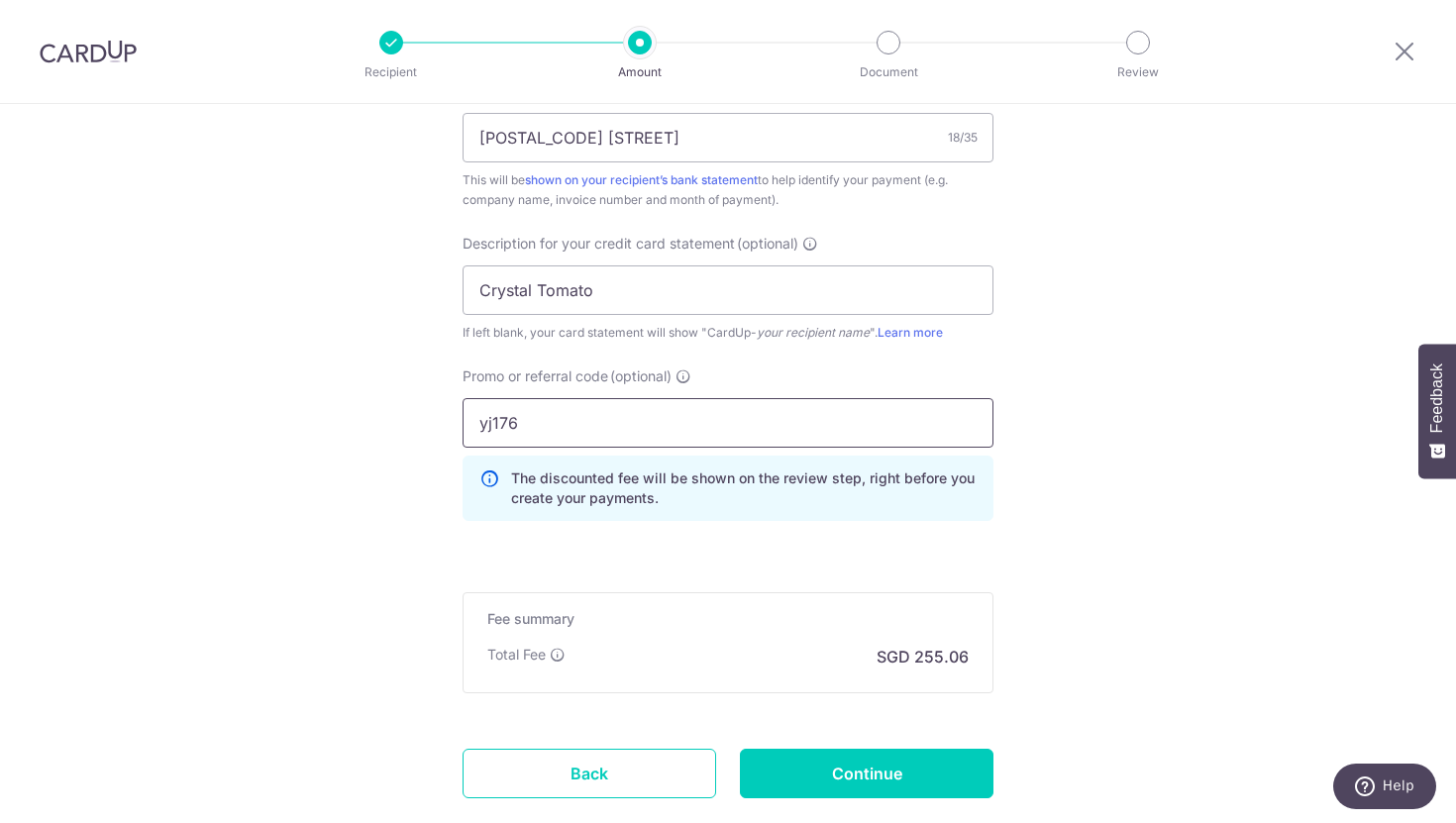 scroll, scrollTop: 1268, scrollLeft: 0, axis: vertical 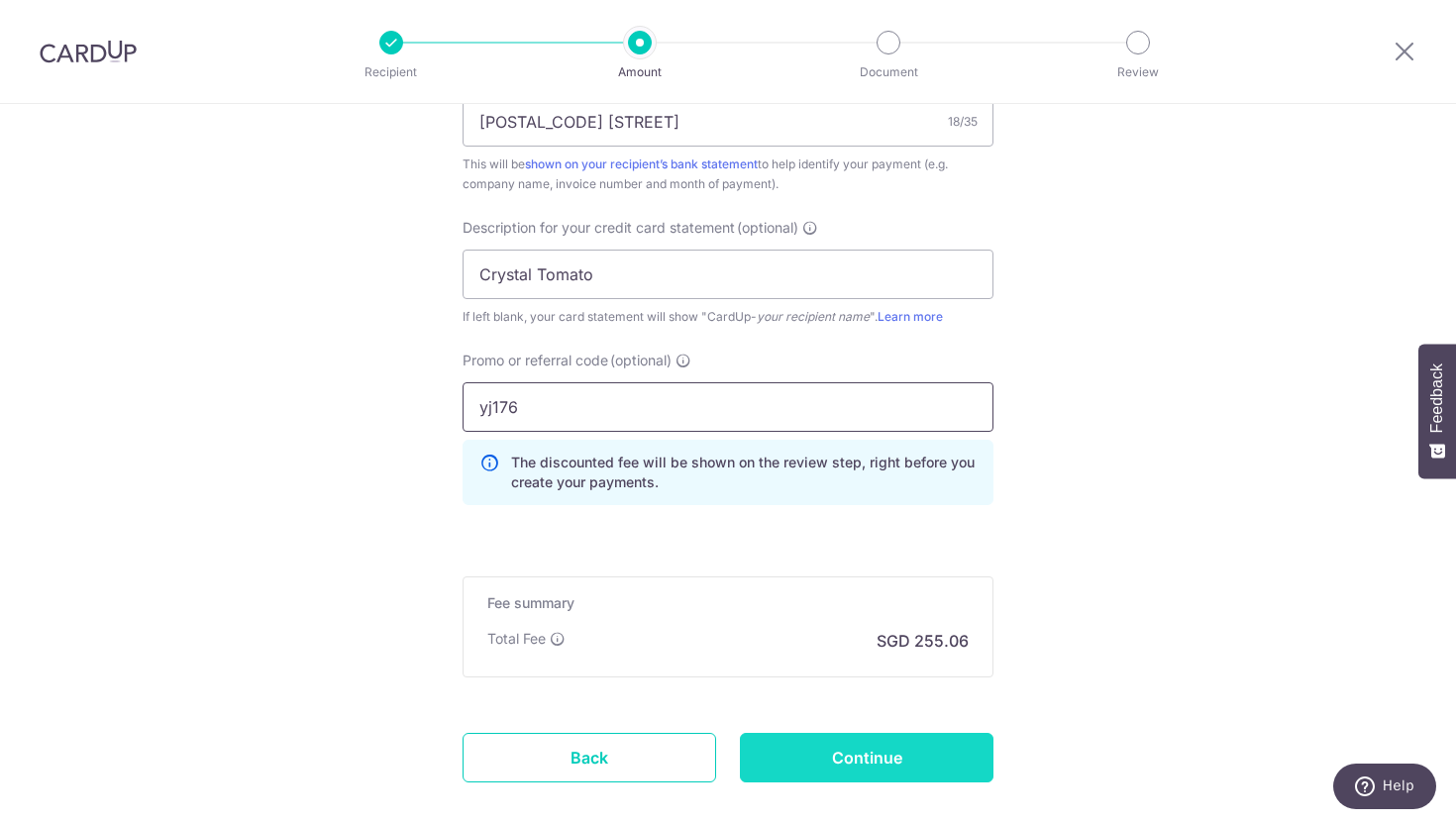 type on "yj176" 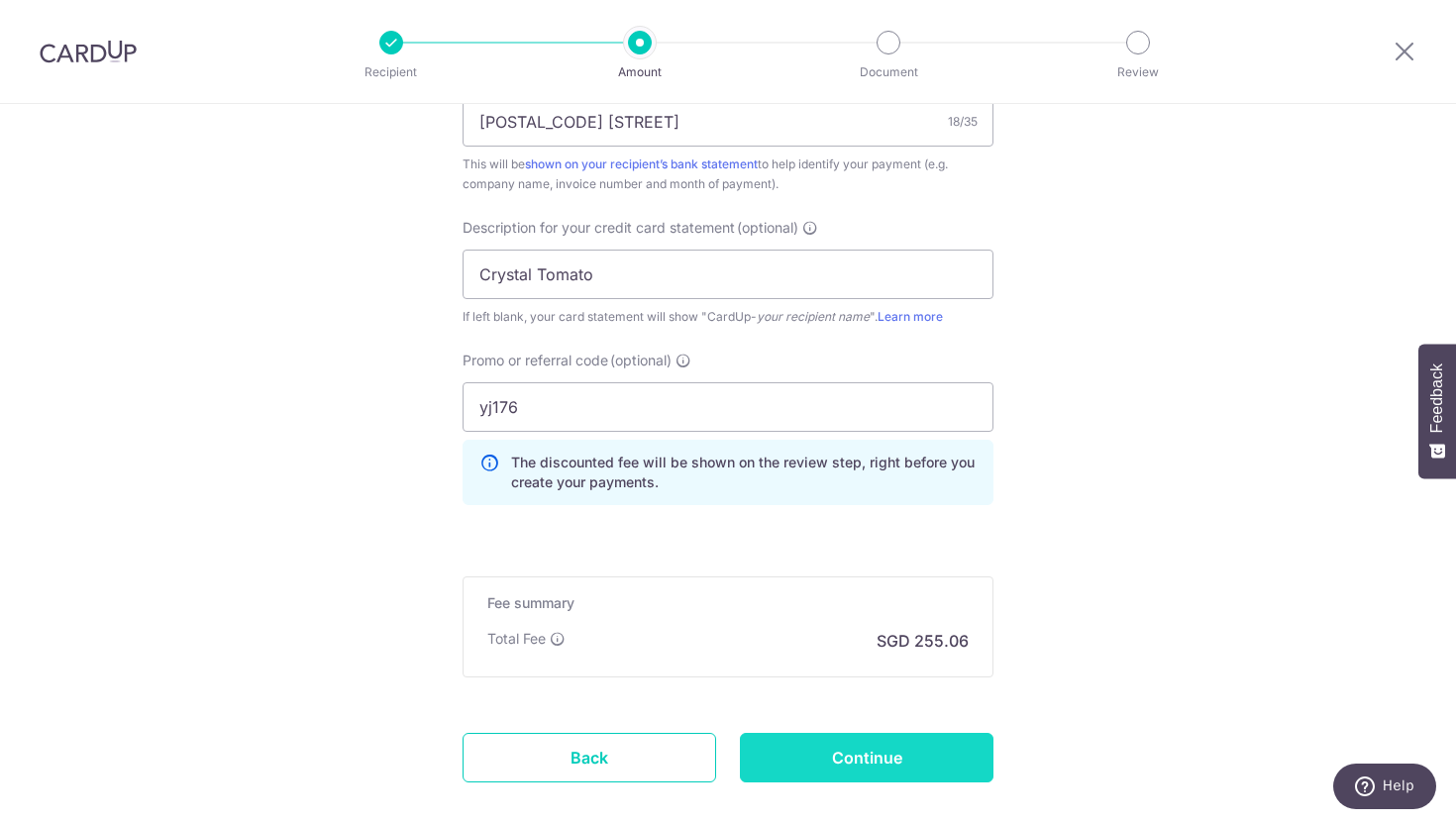 click on "Continue" at bounding box center (867, 758) 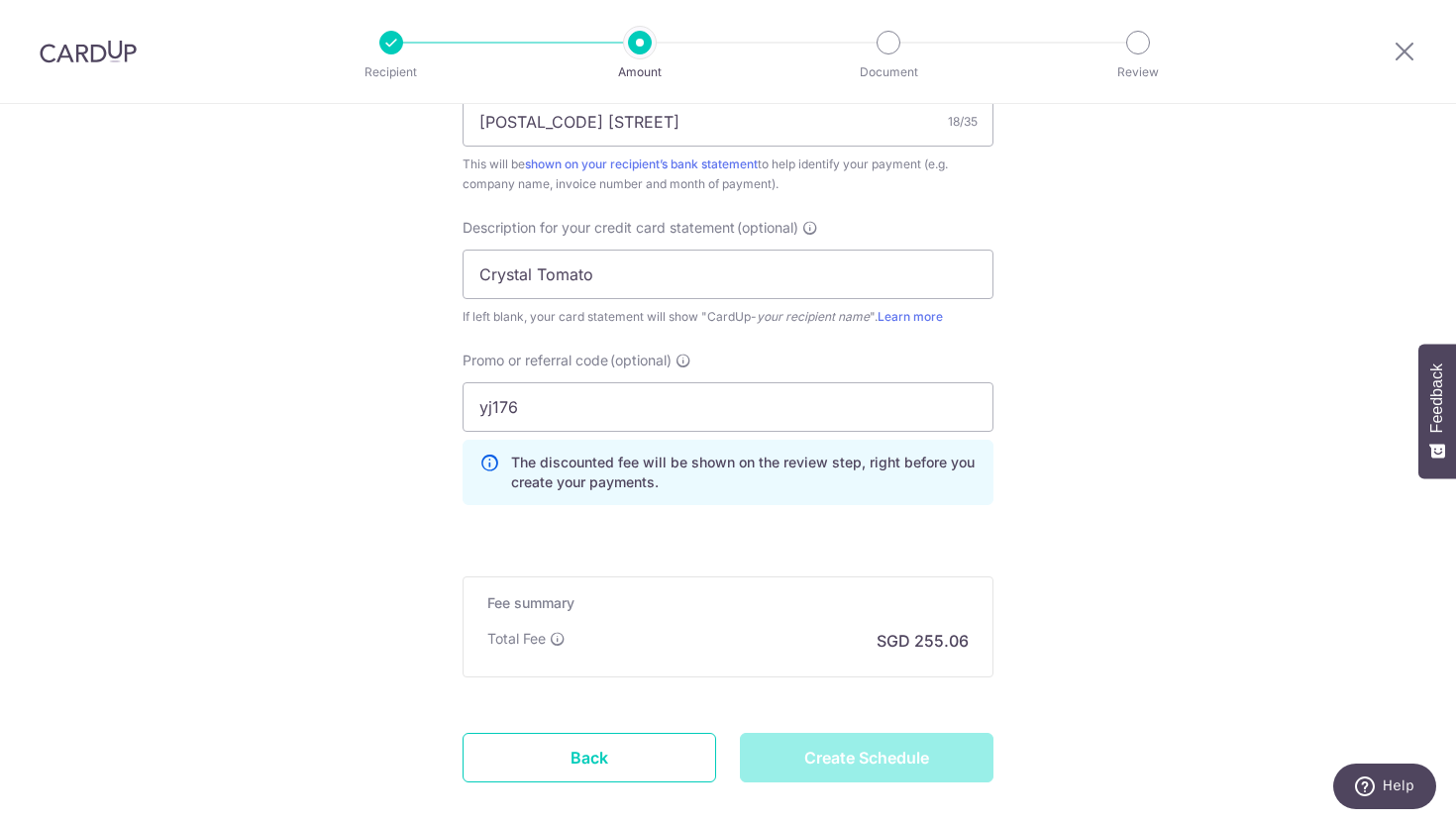 type on "Create Schedule" 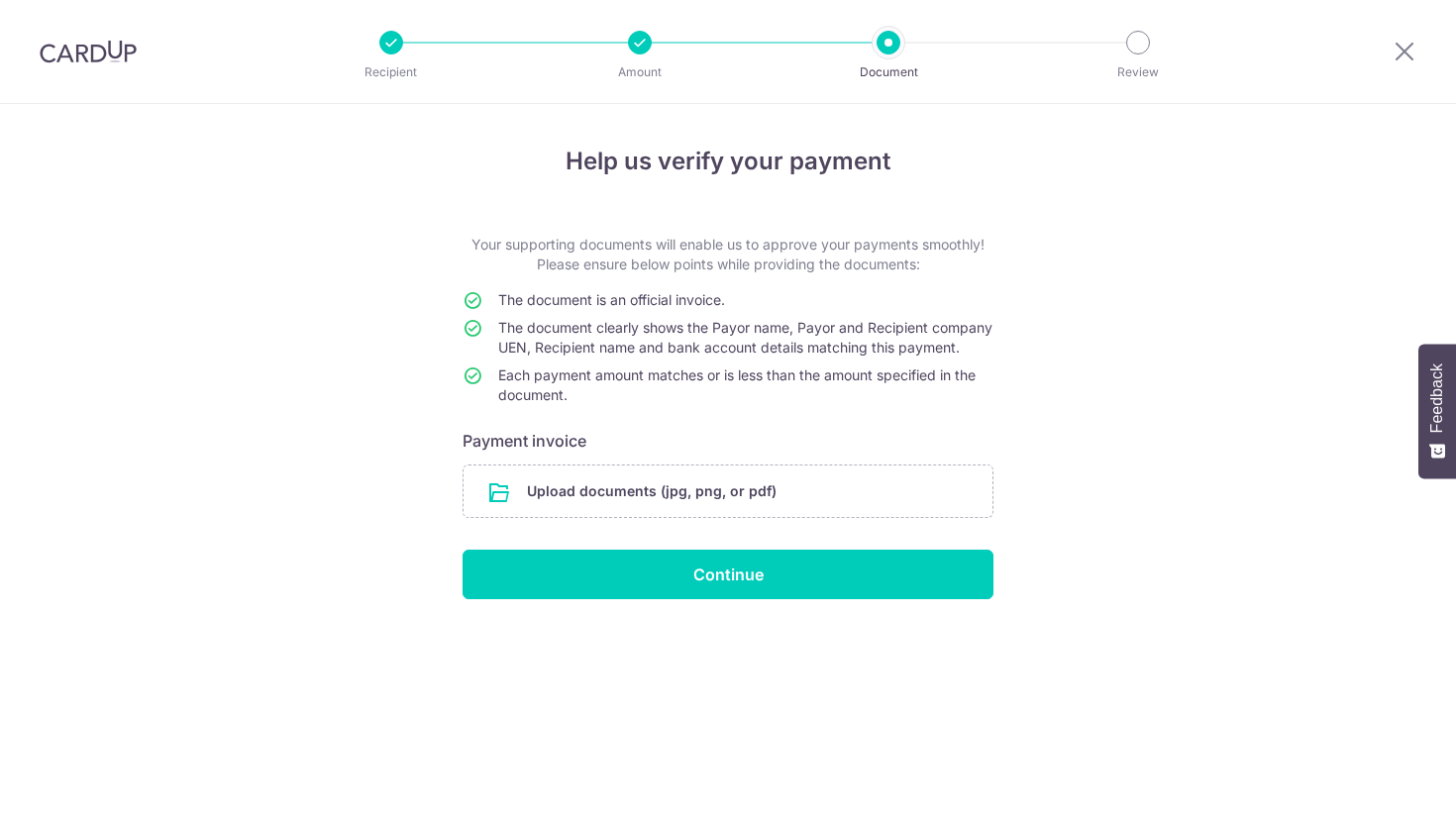 scroll, scrollTop: 0, scrollLeft: 0, axis: both 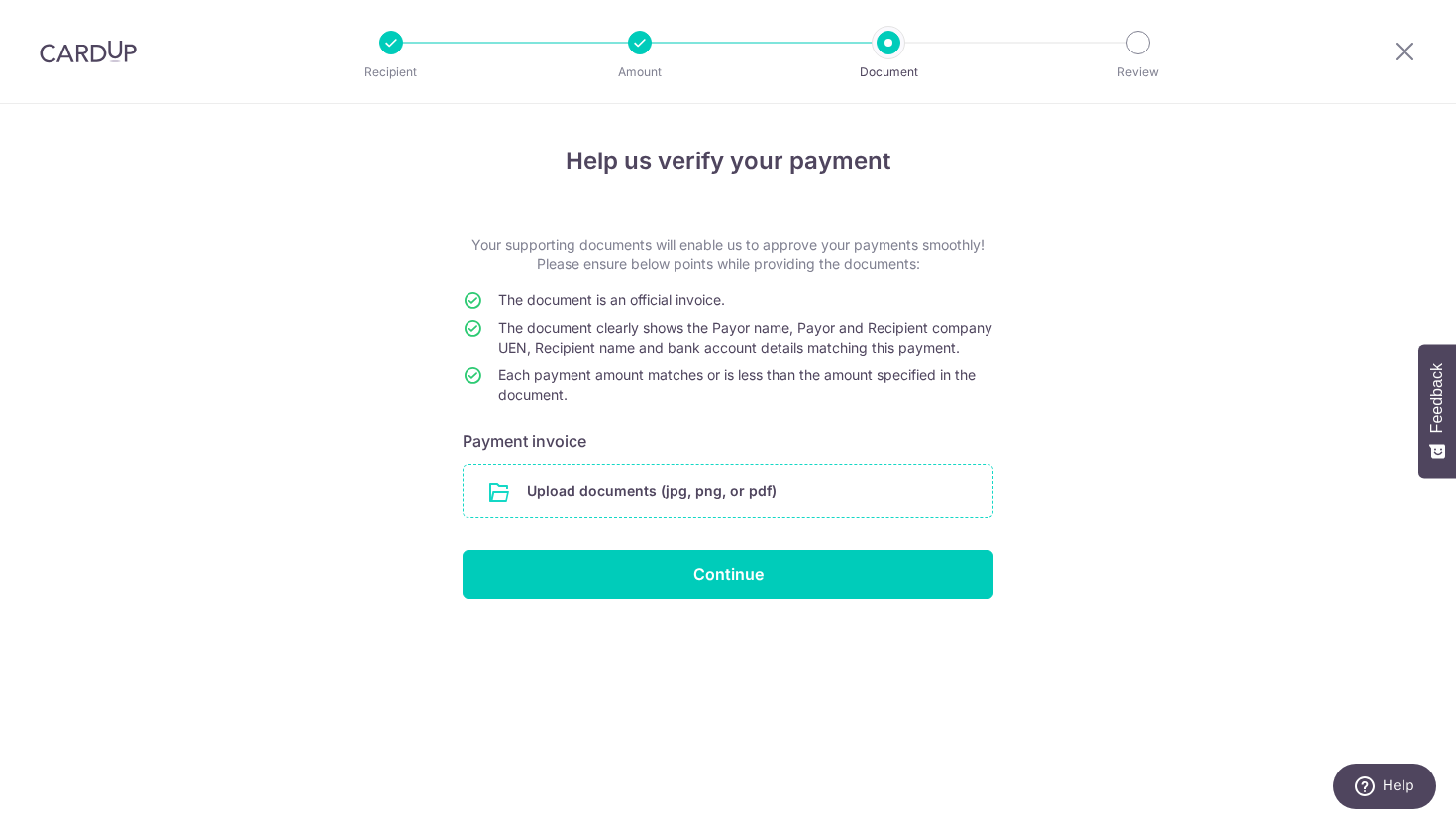 click at bounding box center (728, 491) 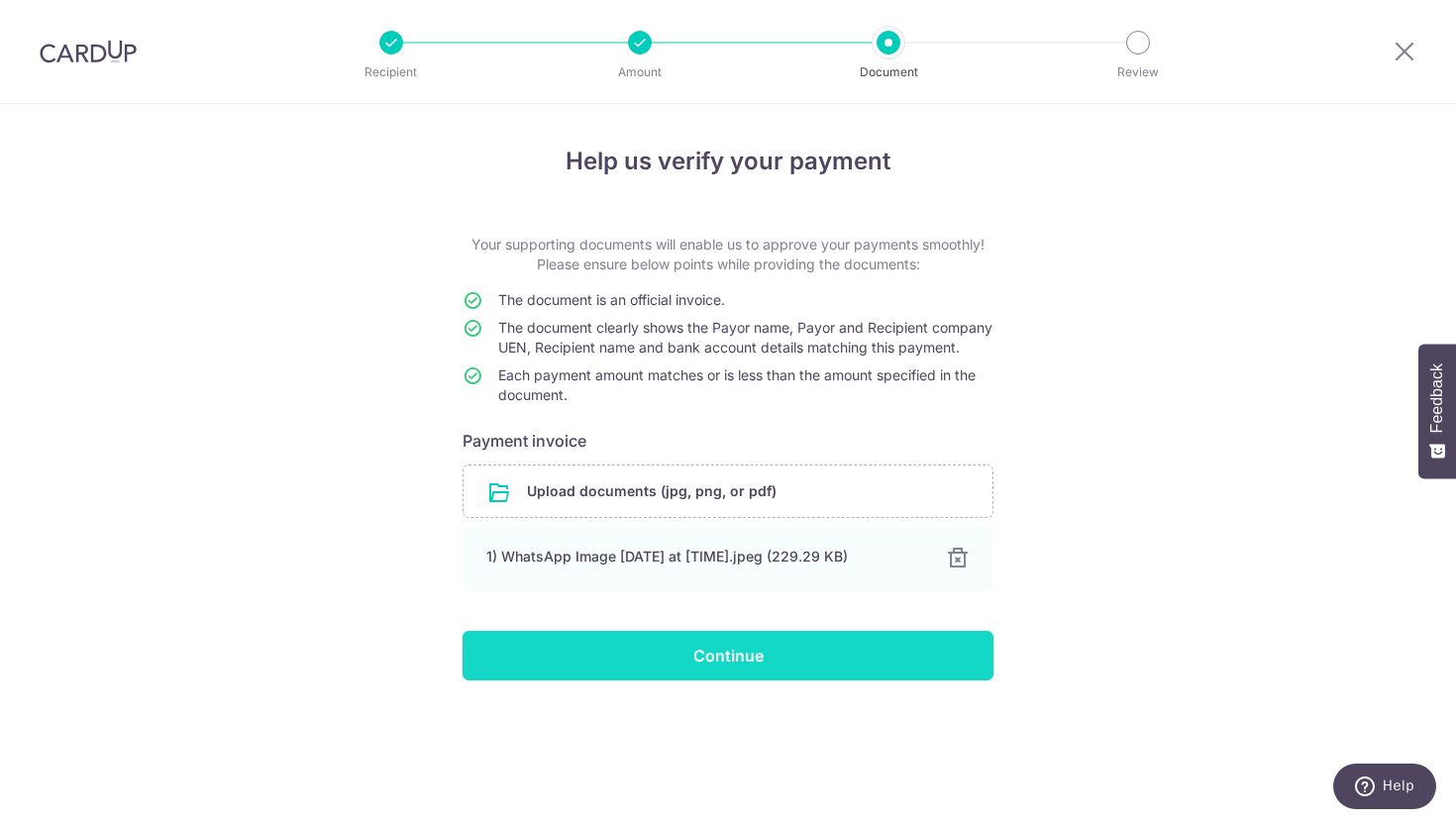 click on "Continue" at bounding box center (728, 656) 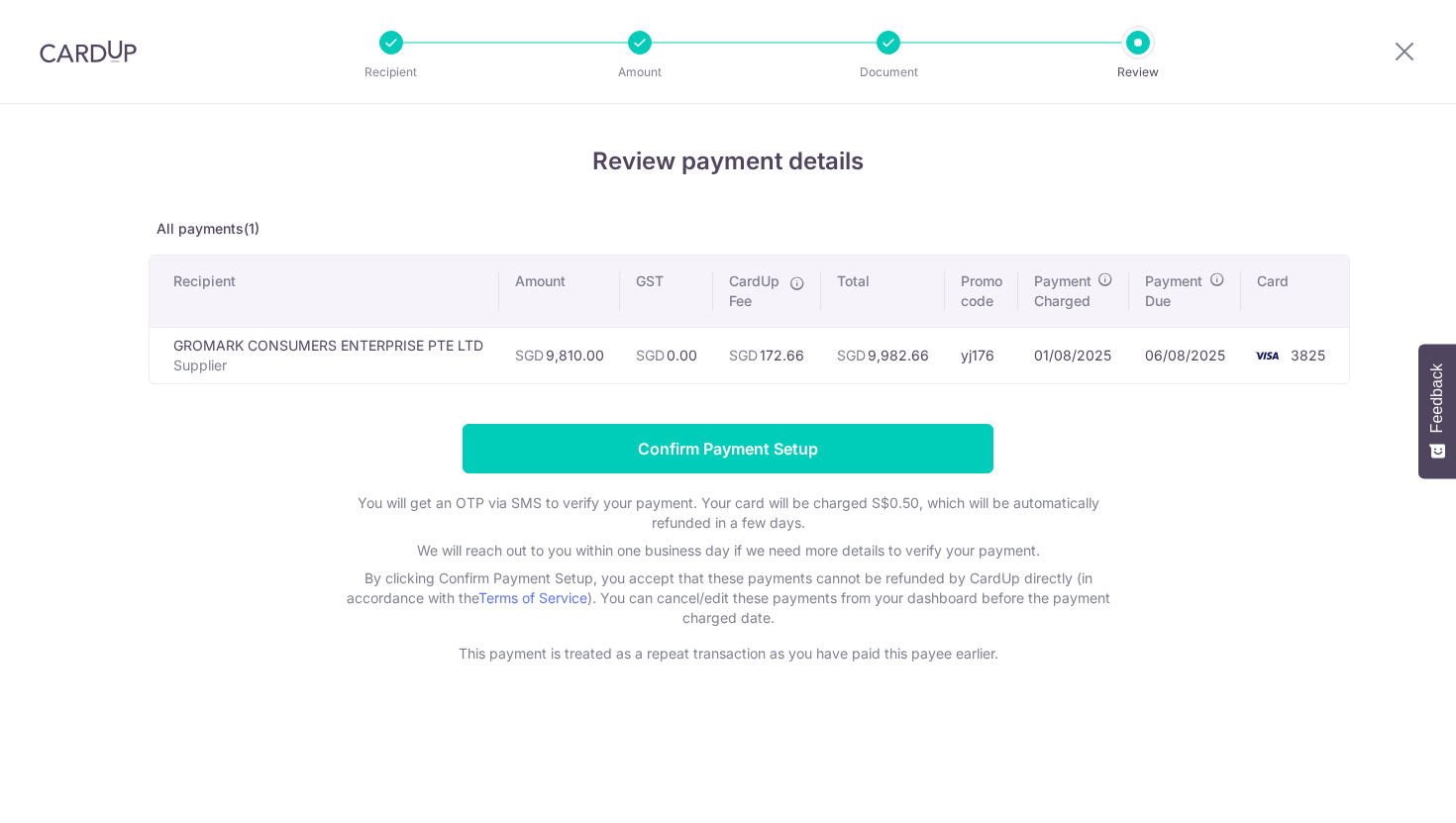 scroll, scrollTop: 0, scrollLeft: 0, axis: both 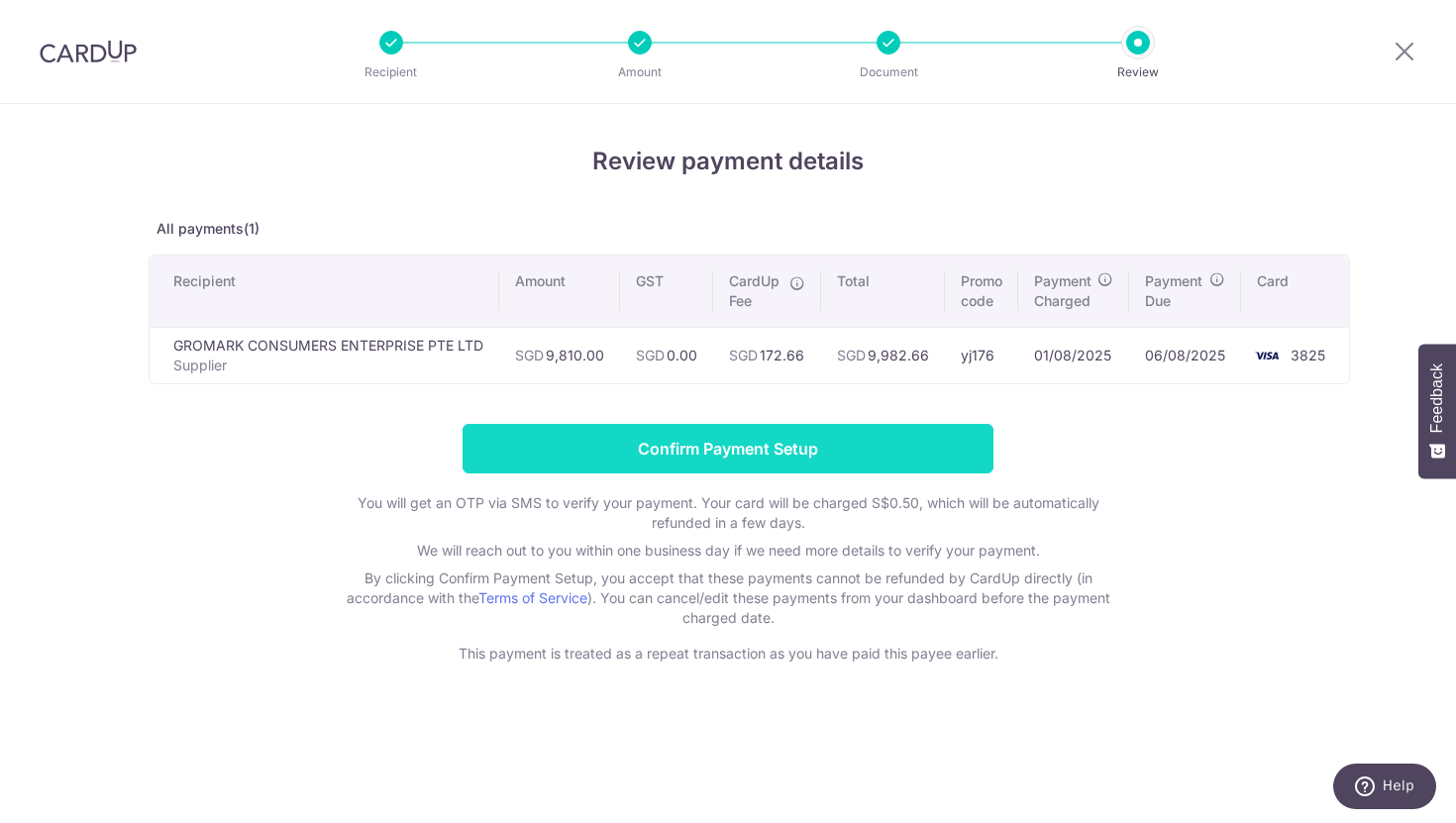 click on "Confirm Payment Setup" at bounding box center [728, 449] 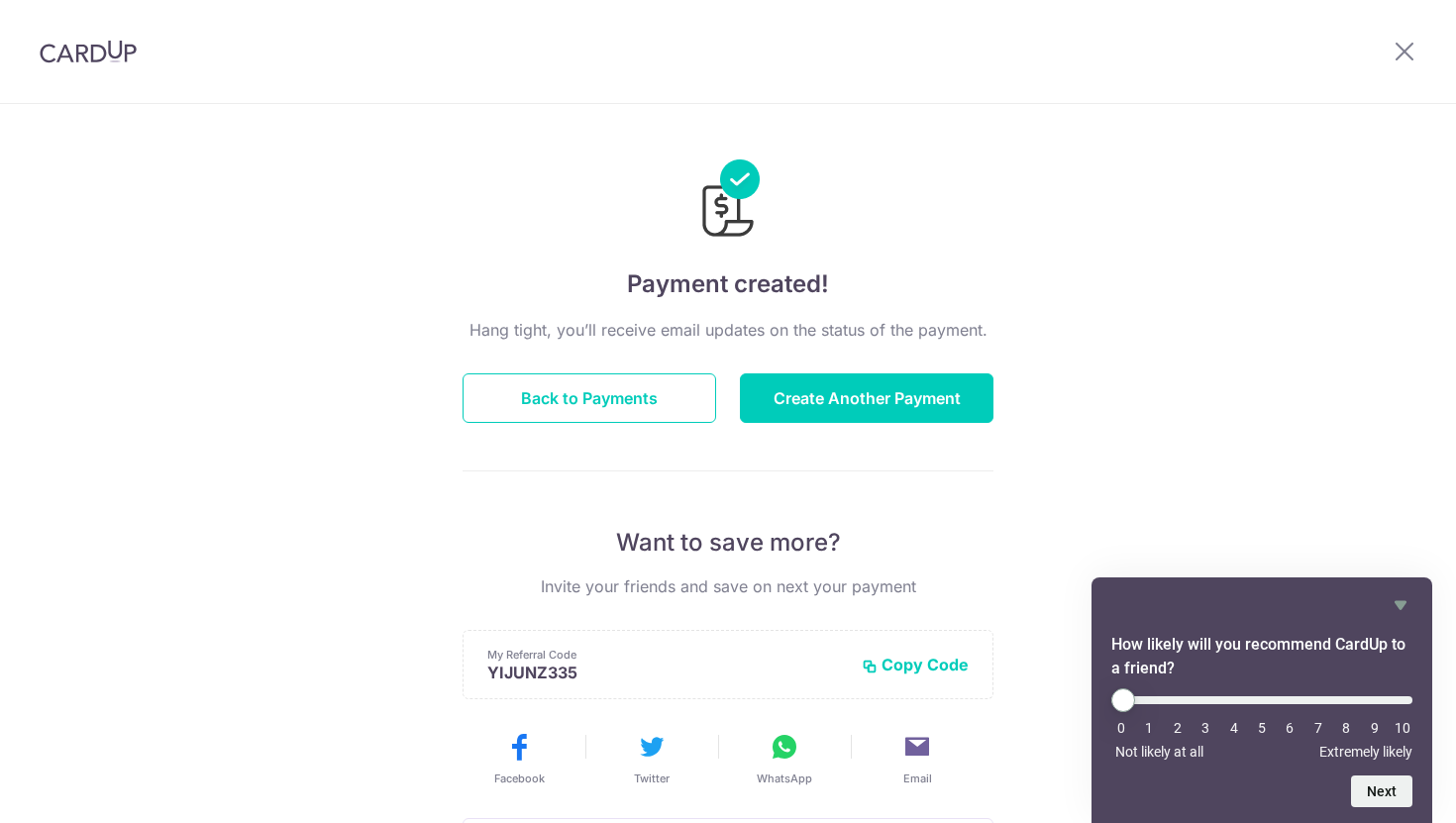 scroll, scrollTop: 0, scrollLeft: 0, axis: both 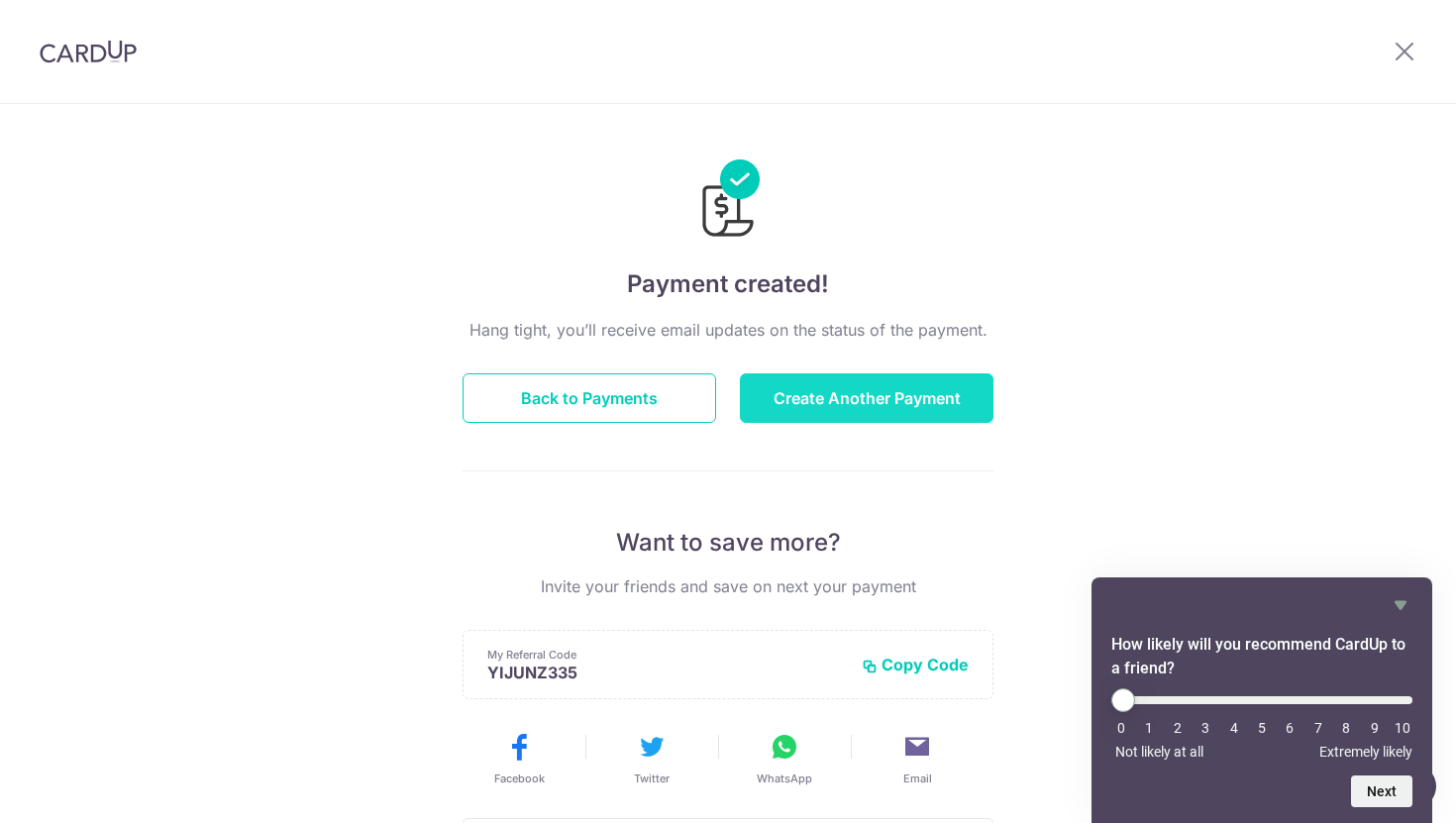 click on "Create Another Payment" at bounding box center (867, 398) 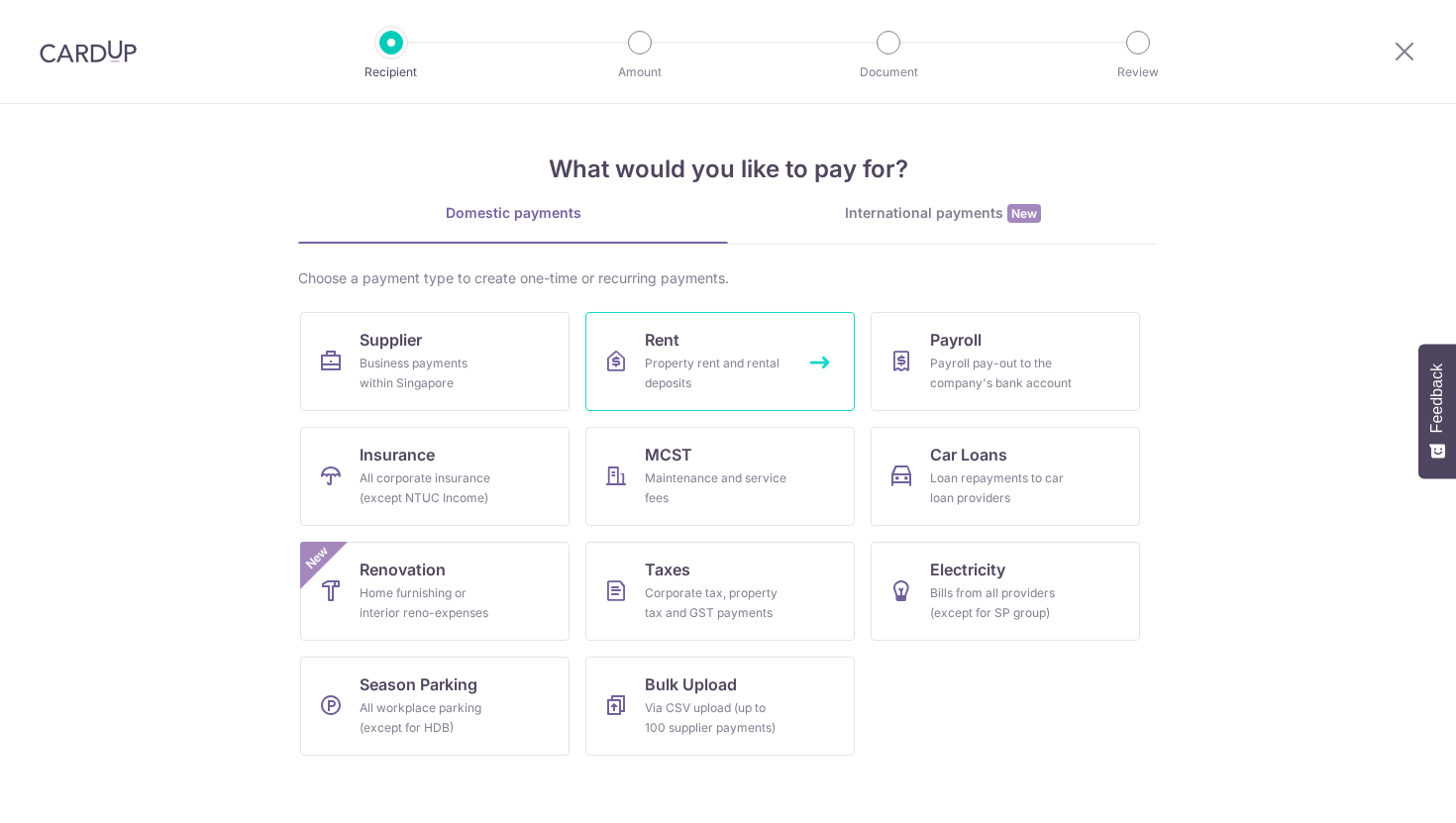 scroll, scrollTop: 0, scrollLeft: 0, axis: both 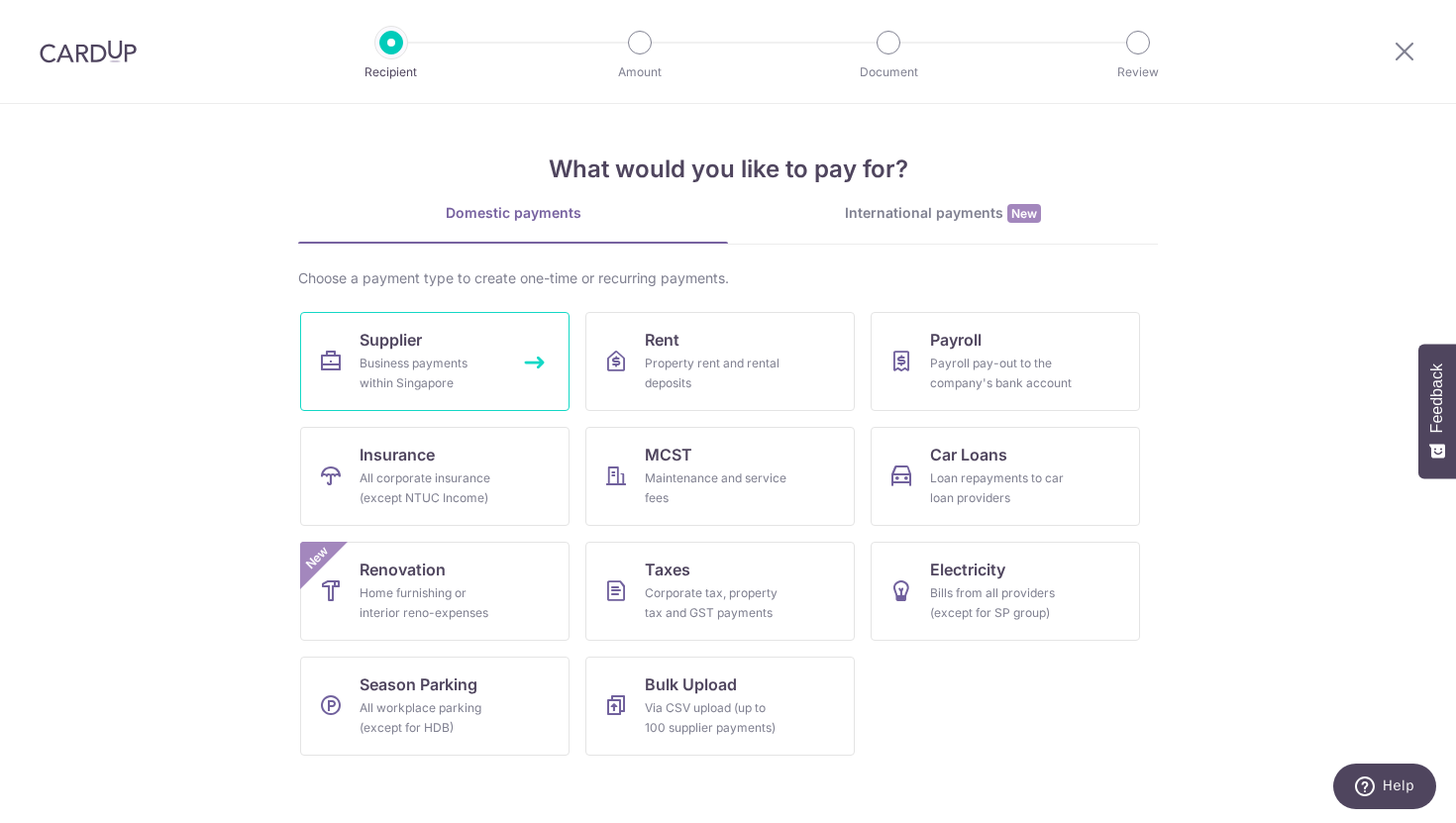 click on "Business payments within Singapore" at bounding box center [431, 373] 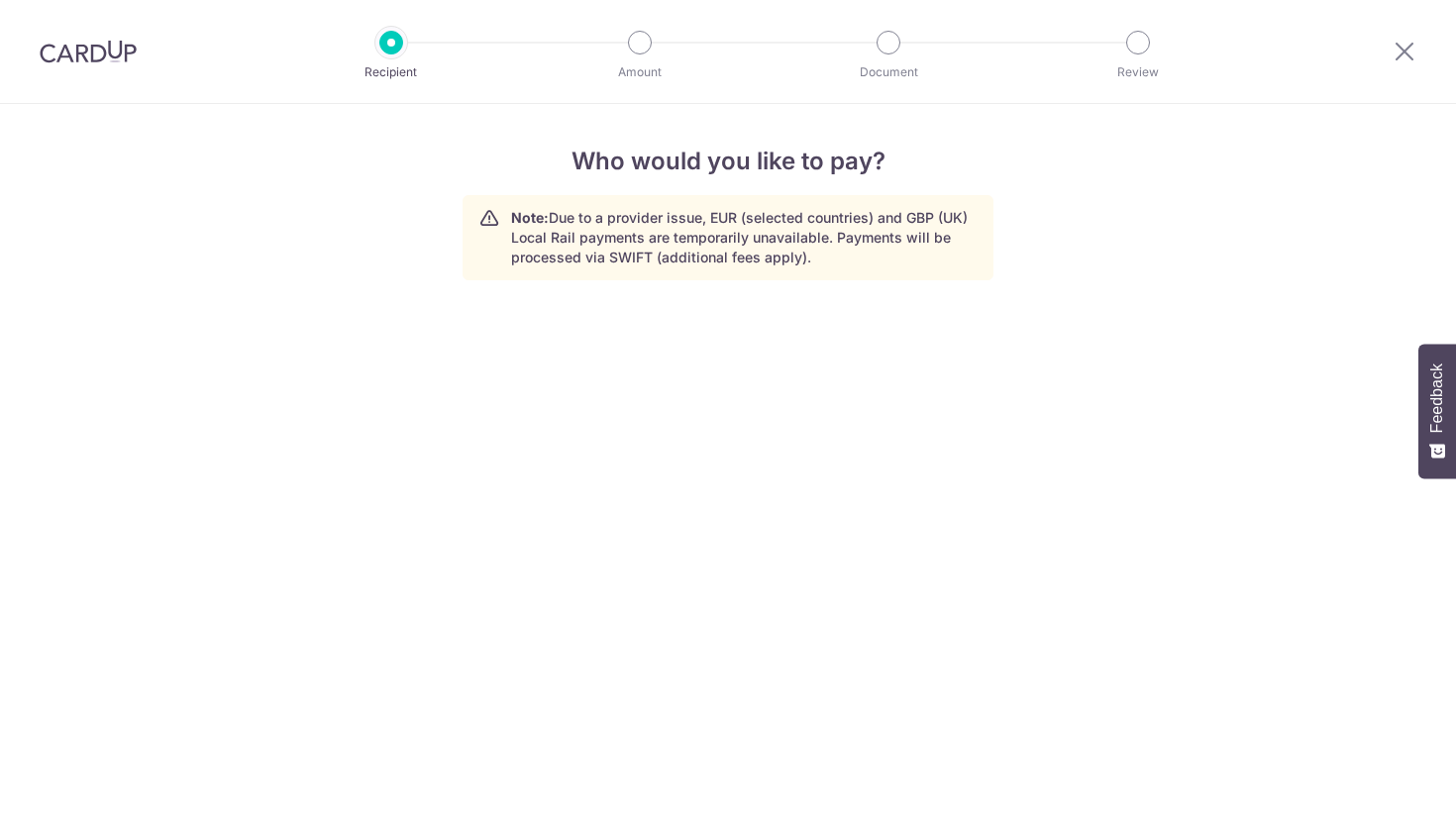 scroll, scrollTop: 0, scrollLeft: 0, axis: both 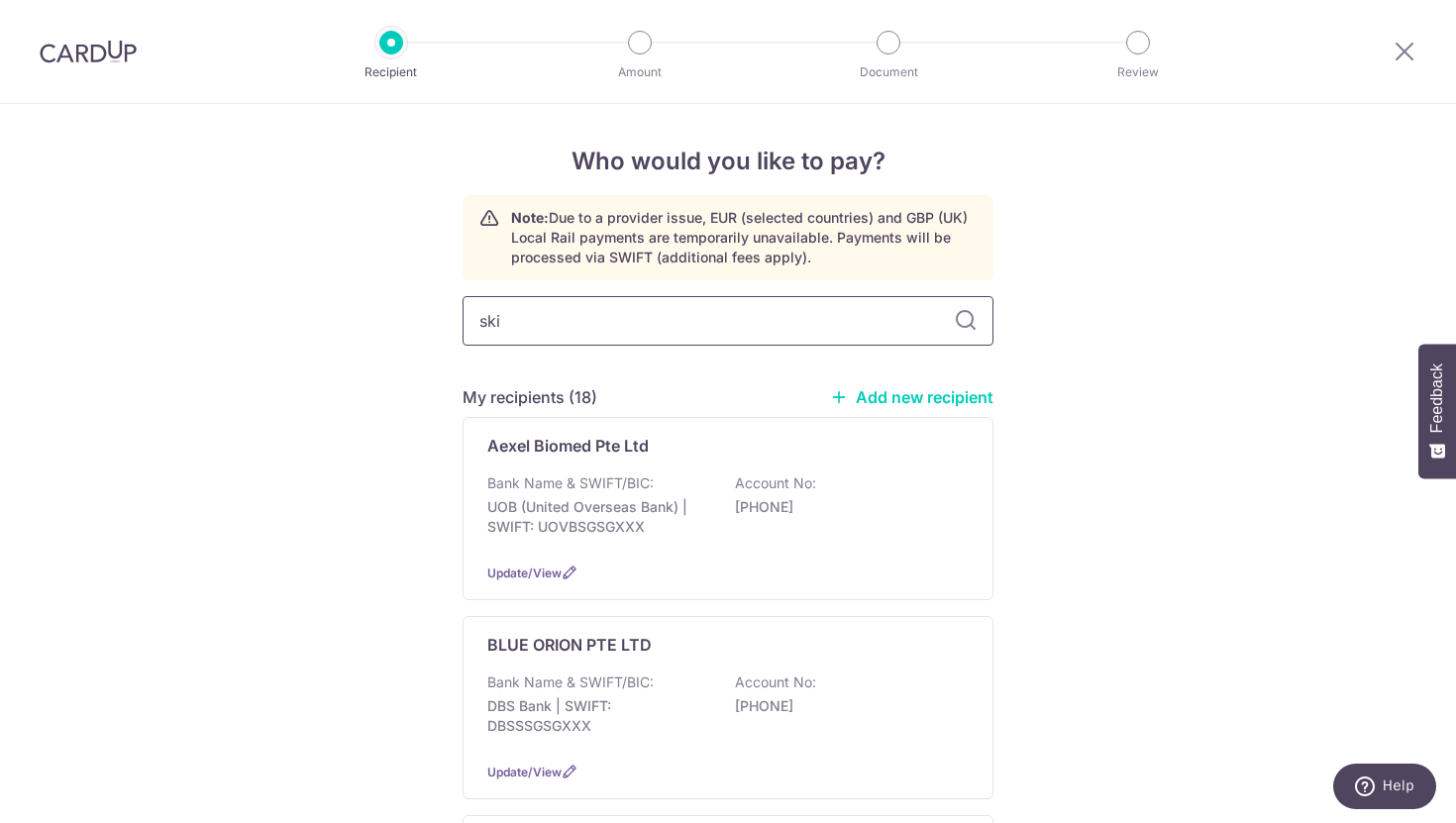 type on "skin" 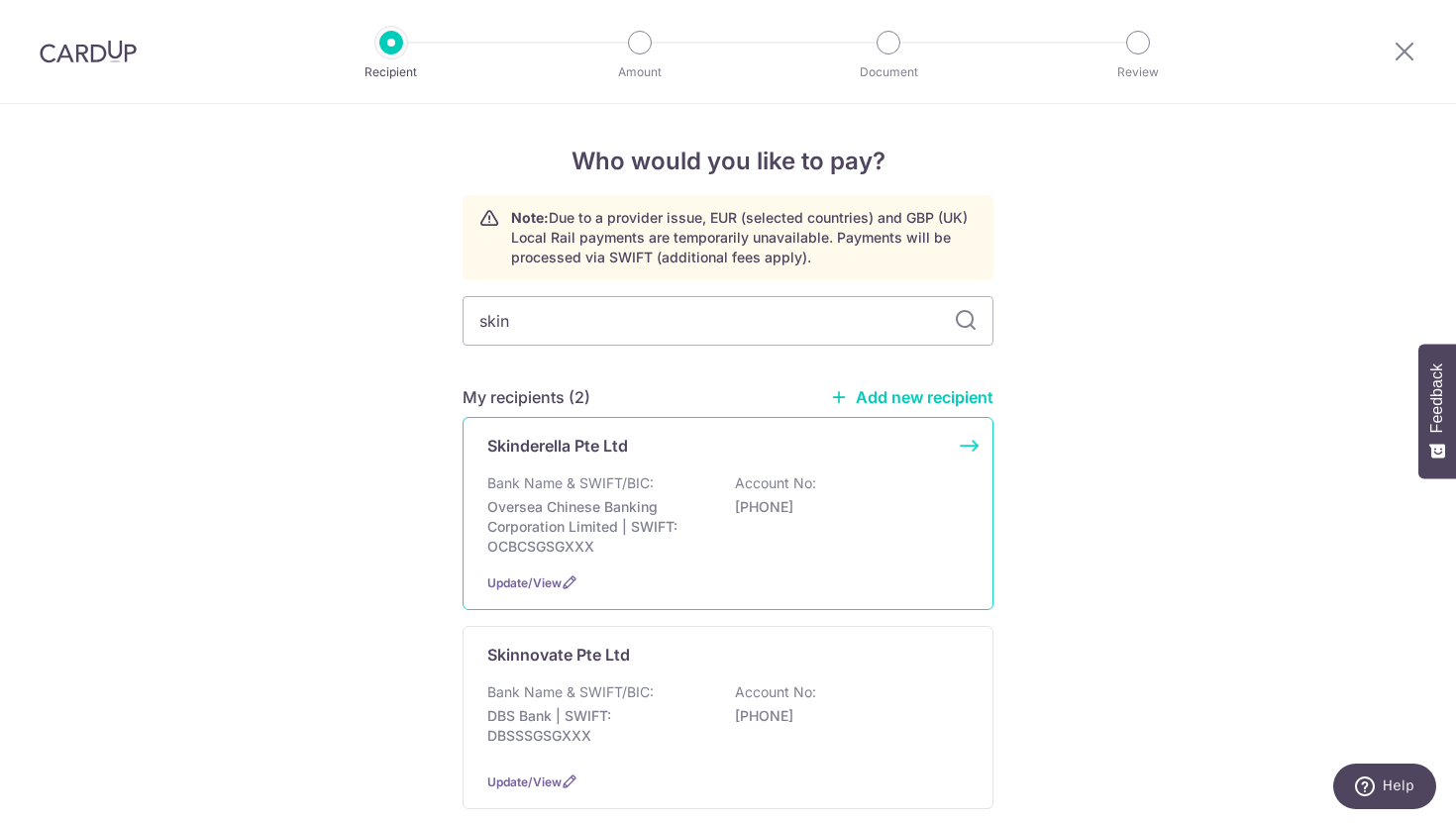 click on "Skinderella Pte Ltd" at bounding box center (558, 446) 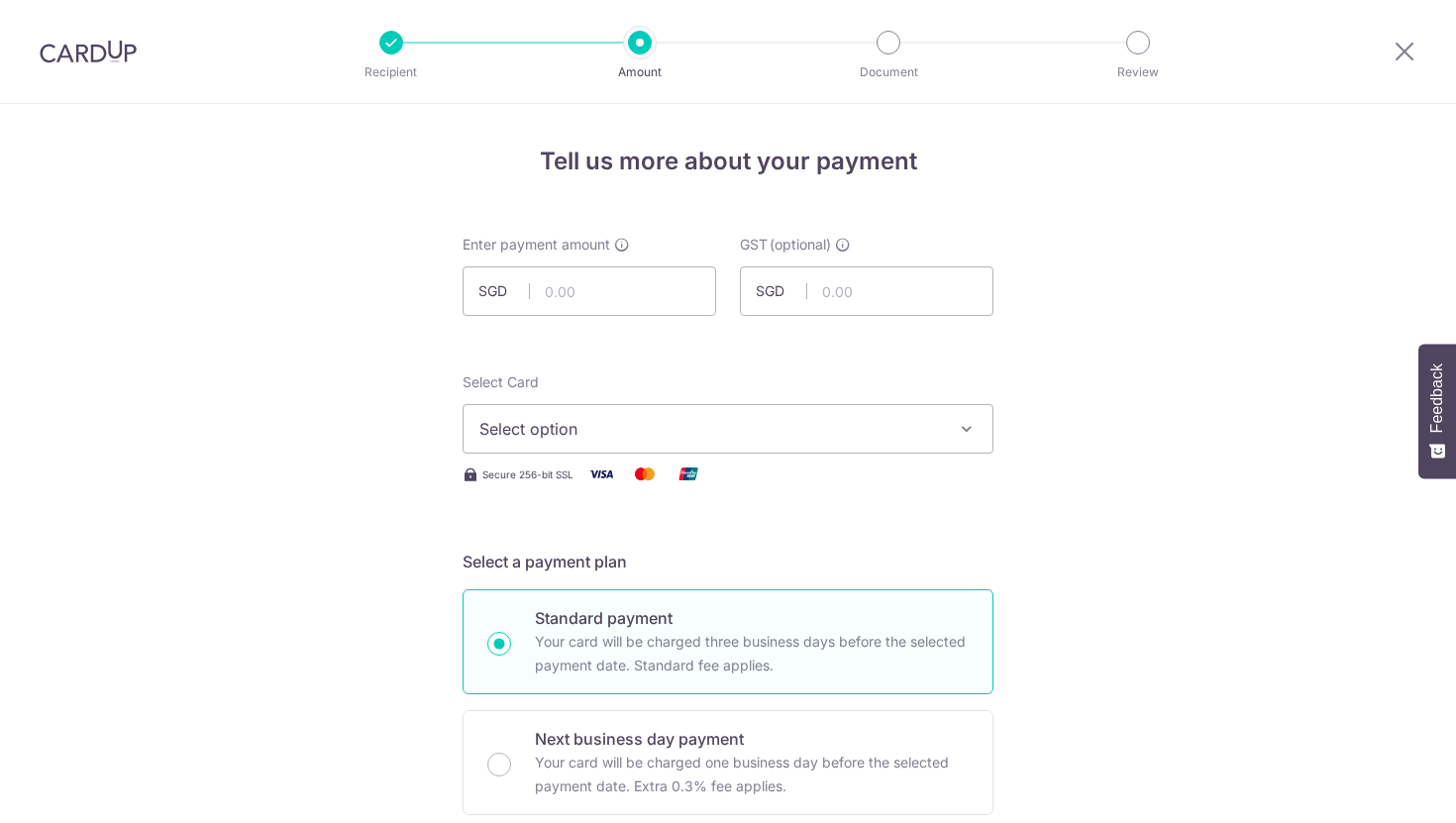 scroll, scrollTop: 0, scrollLeft: 0, axis: both 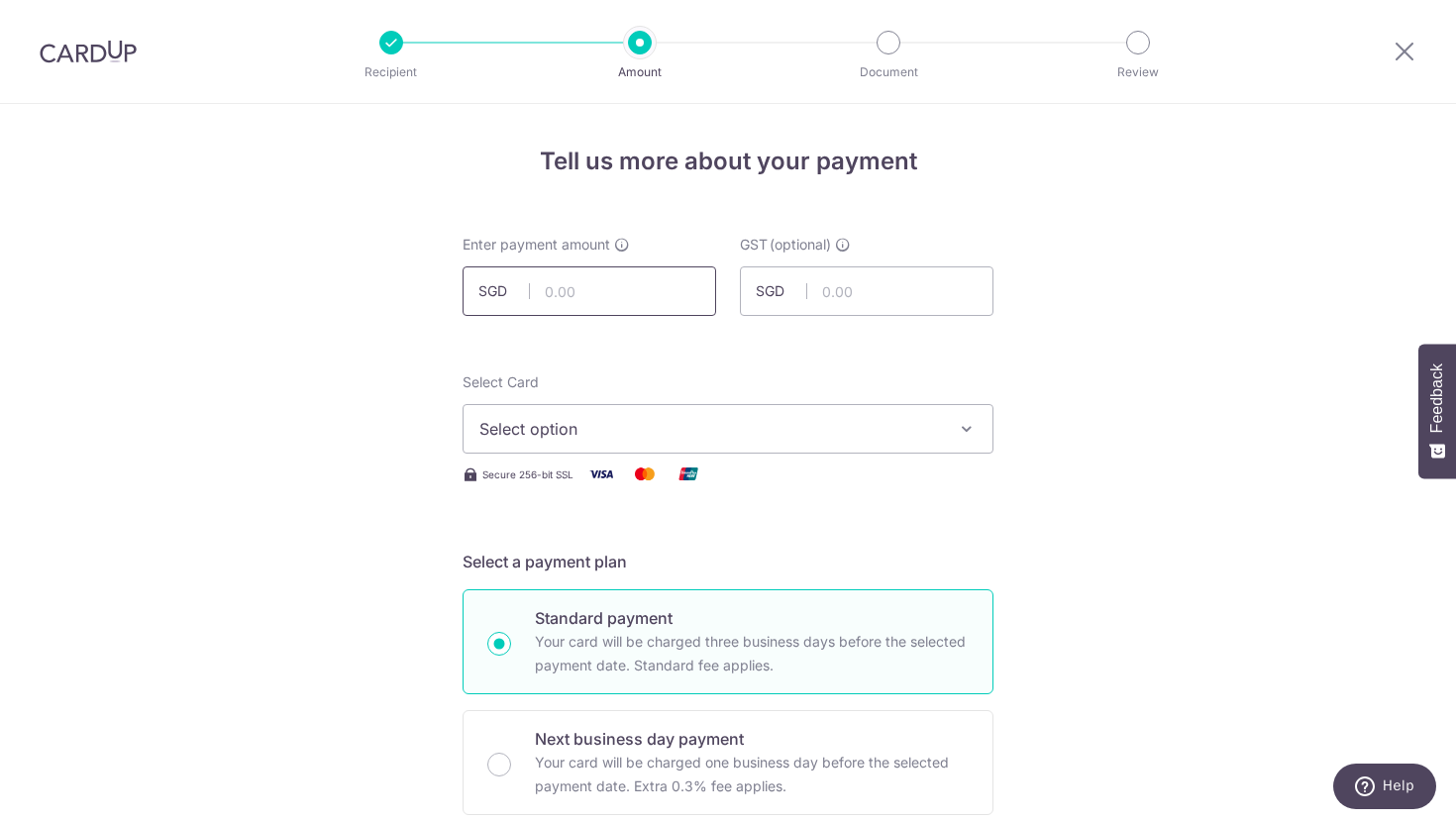 click at bounding box center [589, 291] 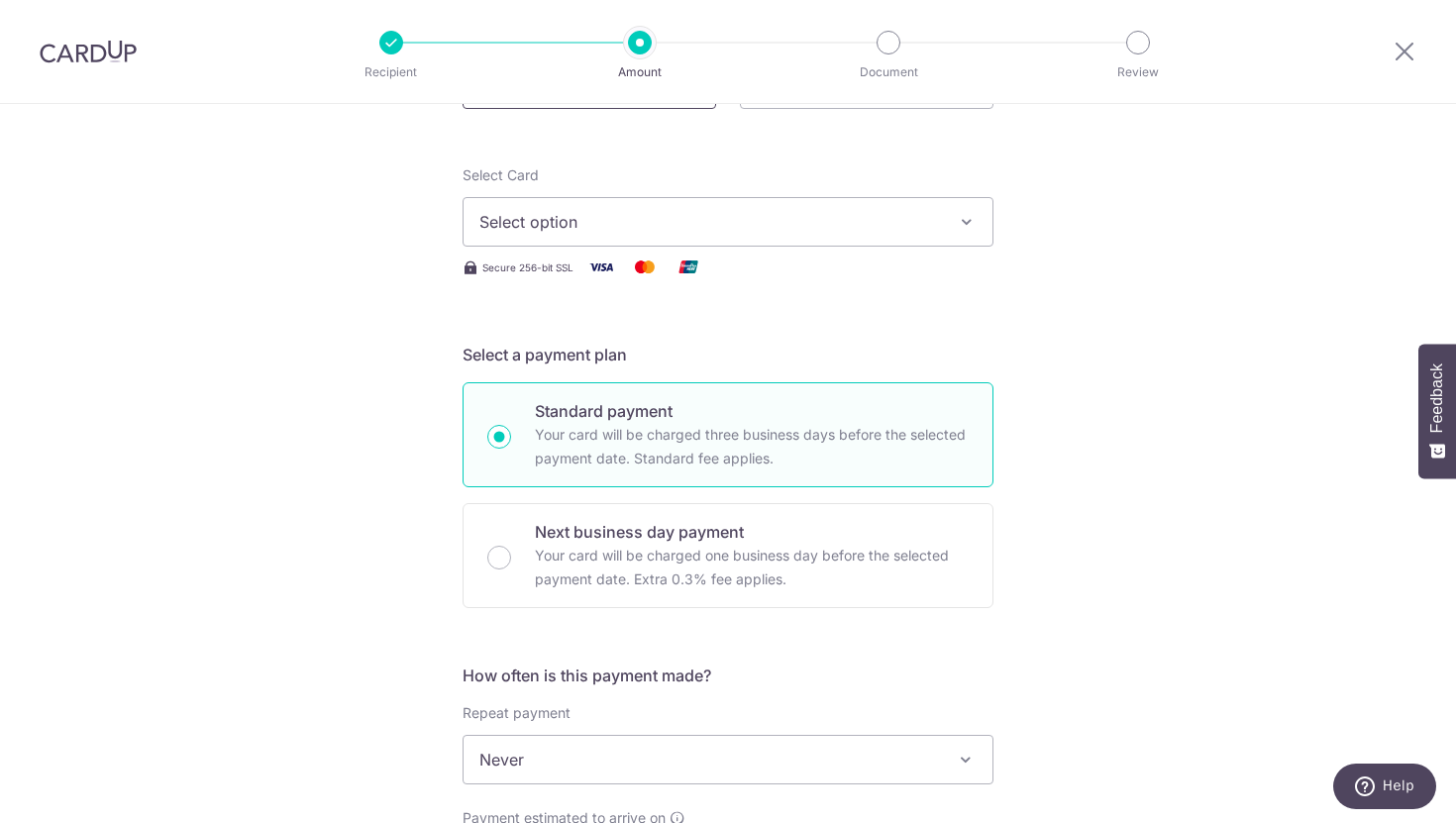scroll, scrollTop: 205, scrollLeft: 0, axis: vertical 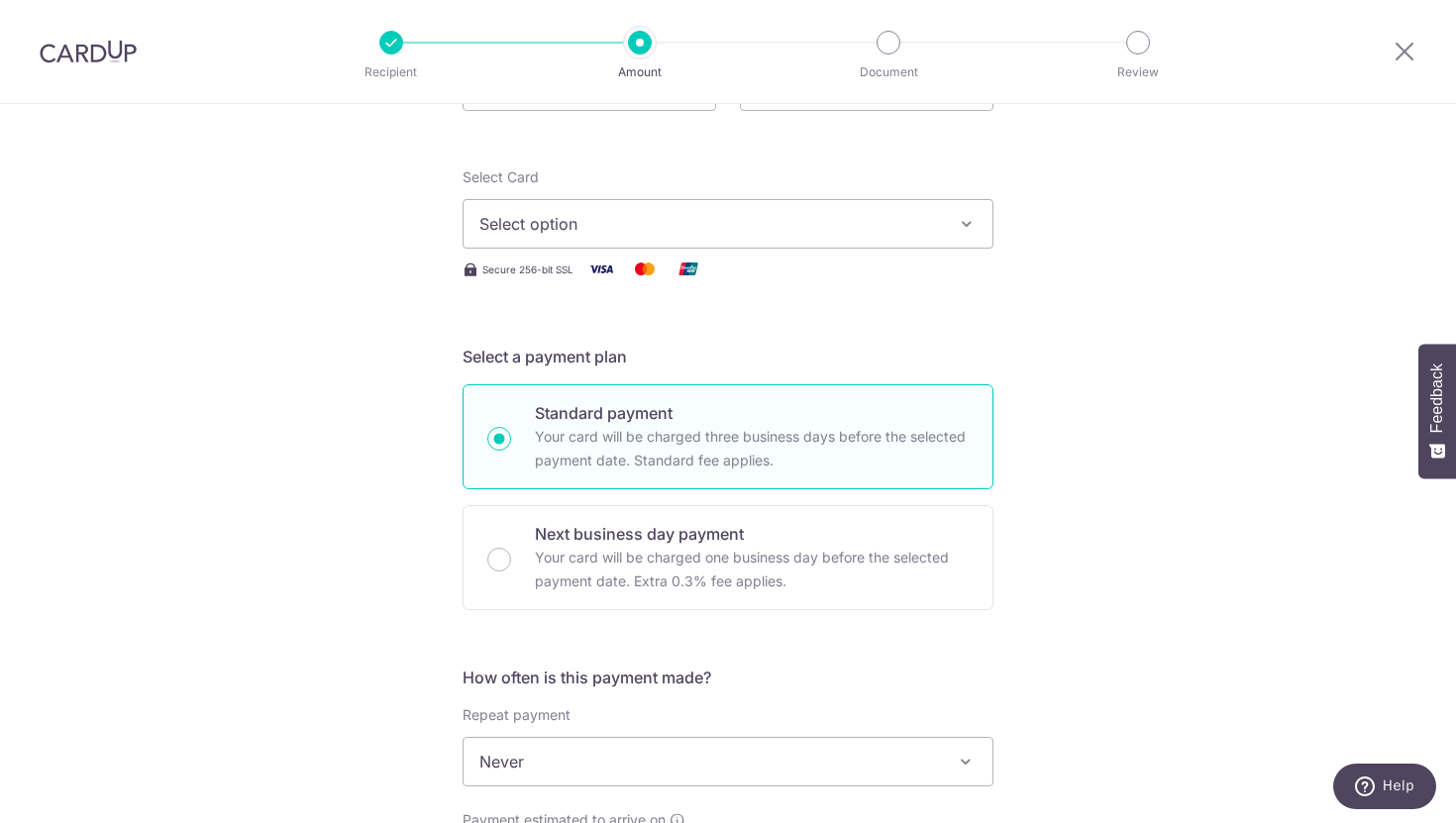 type on "1,500.00" 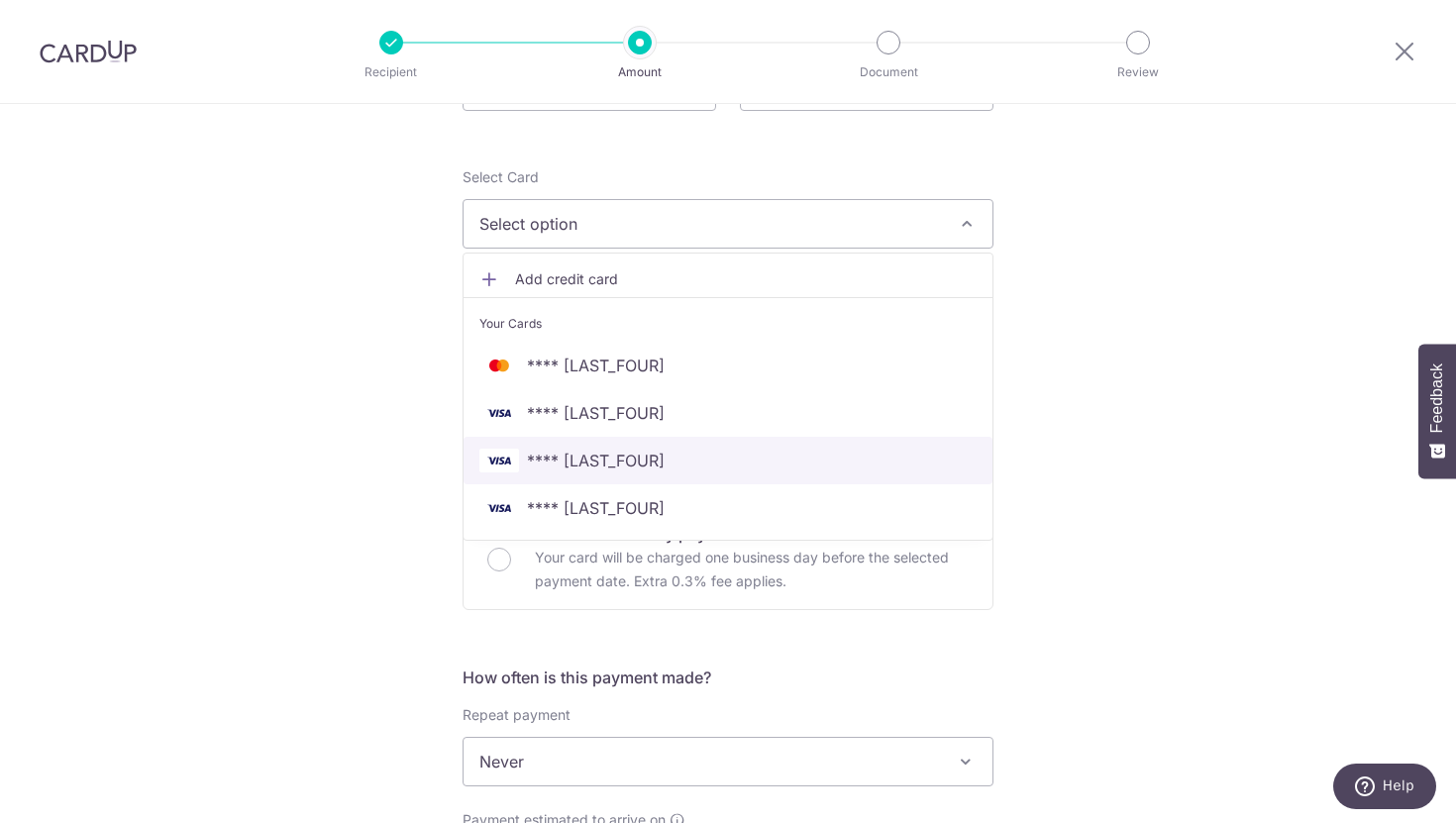 click on "**** 3825" at bounding box center [728, 461] 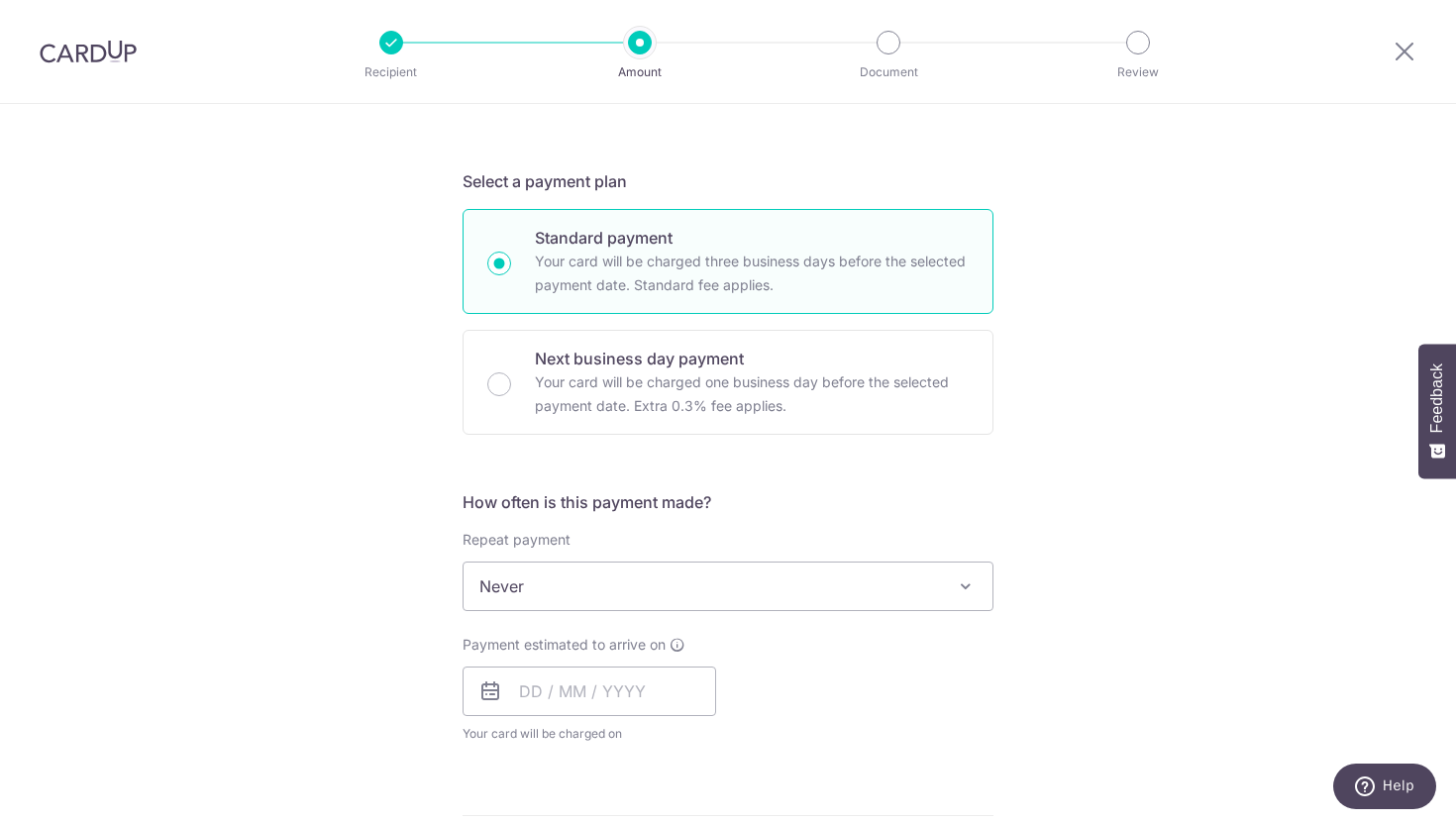scroll, scrollTop: 389, scrollLeft: 0, axis: vertical 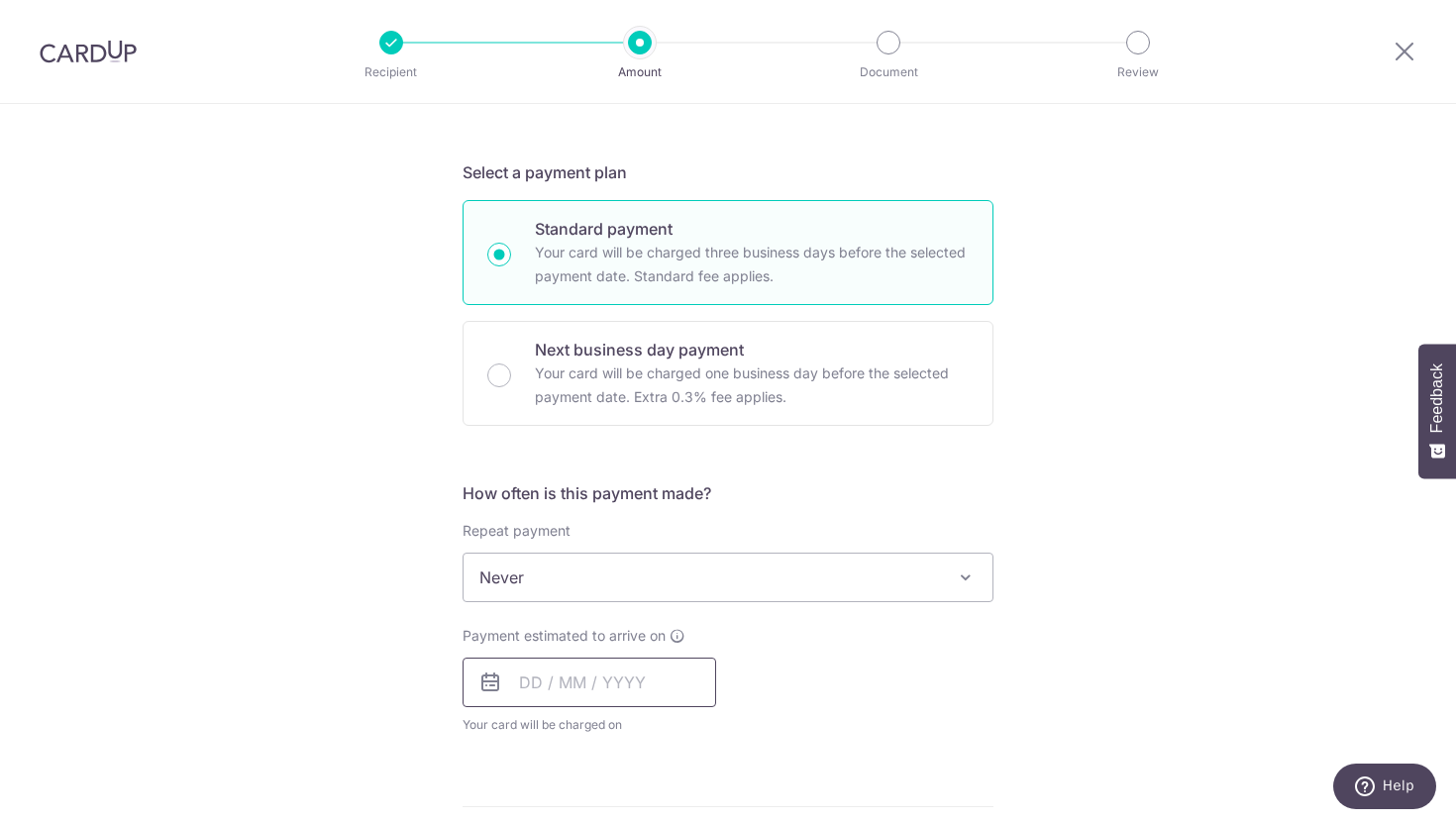 click at bounding box center [589, 682] 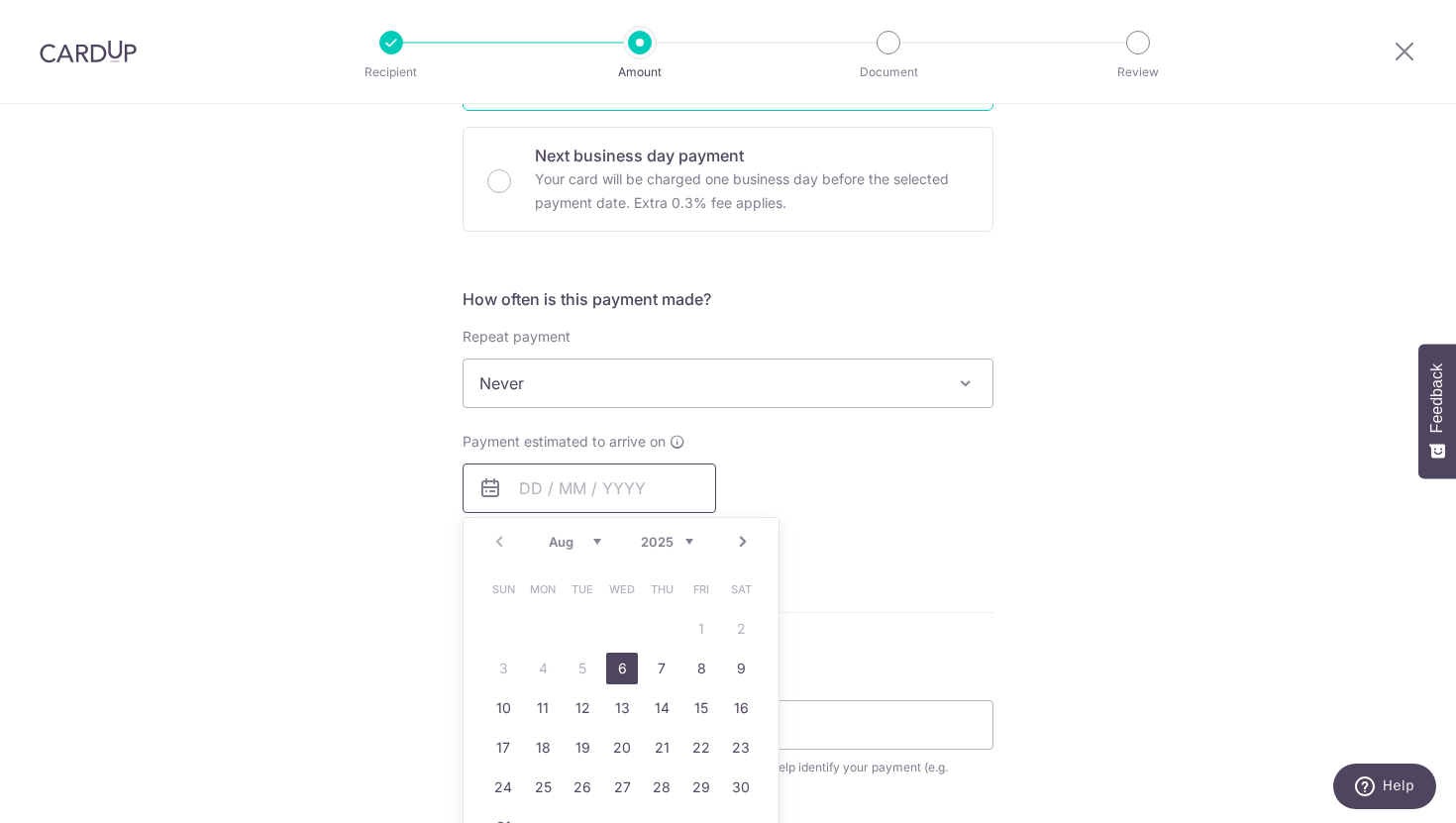scroll, scrollTop: 704, scrollLeft: 0, axis: vertical 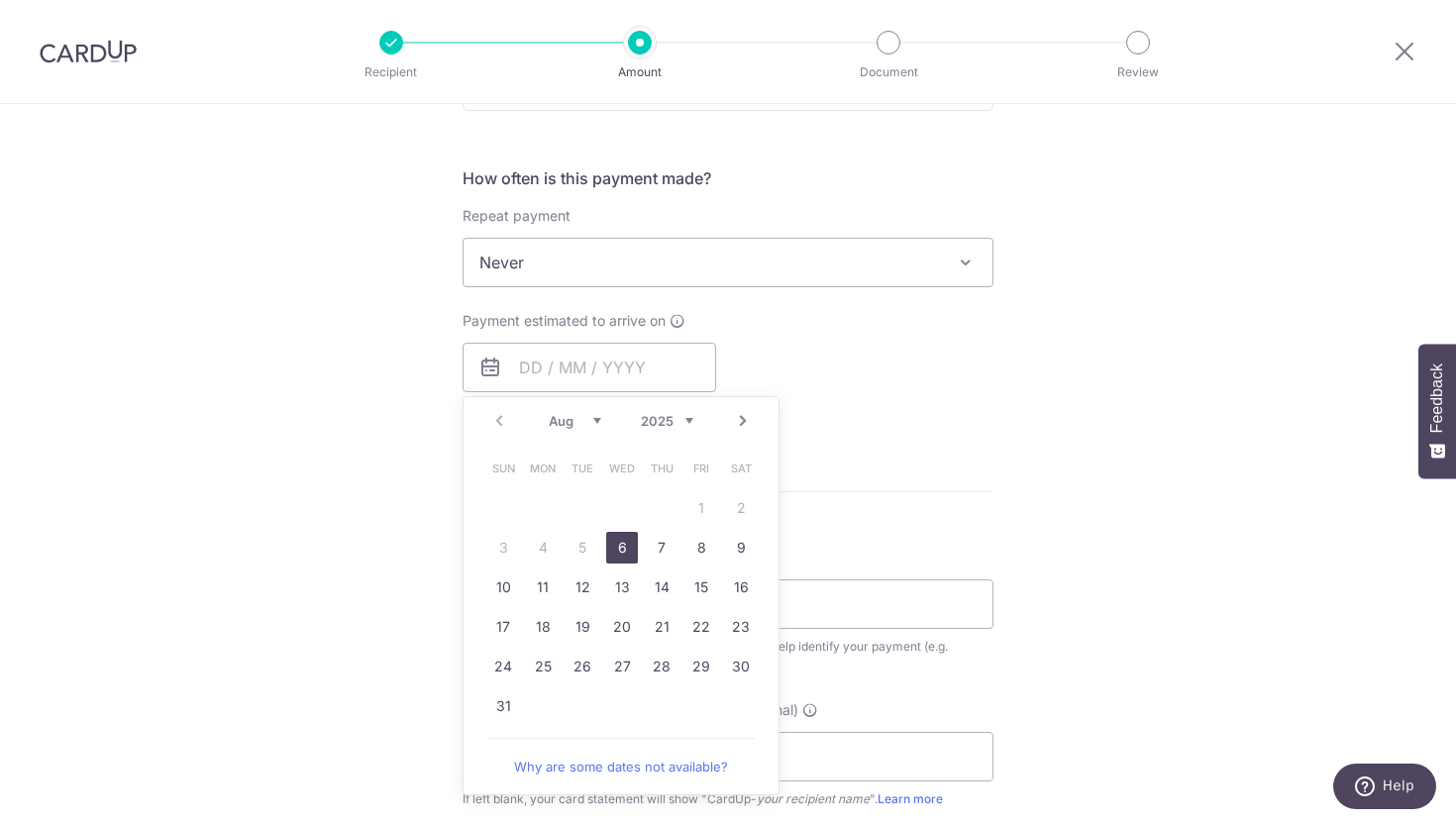 click on "6" at bounding box center [622, 548] 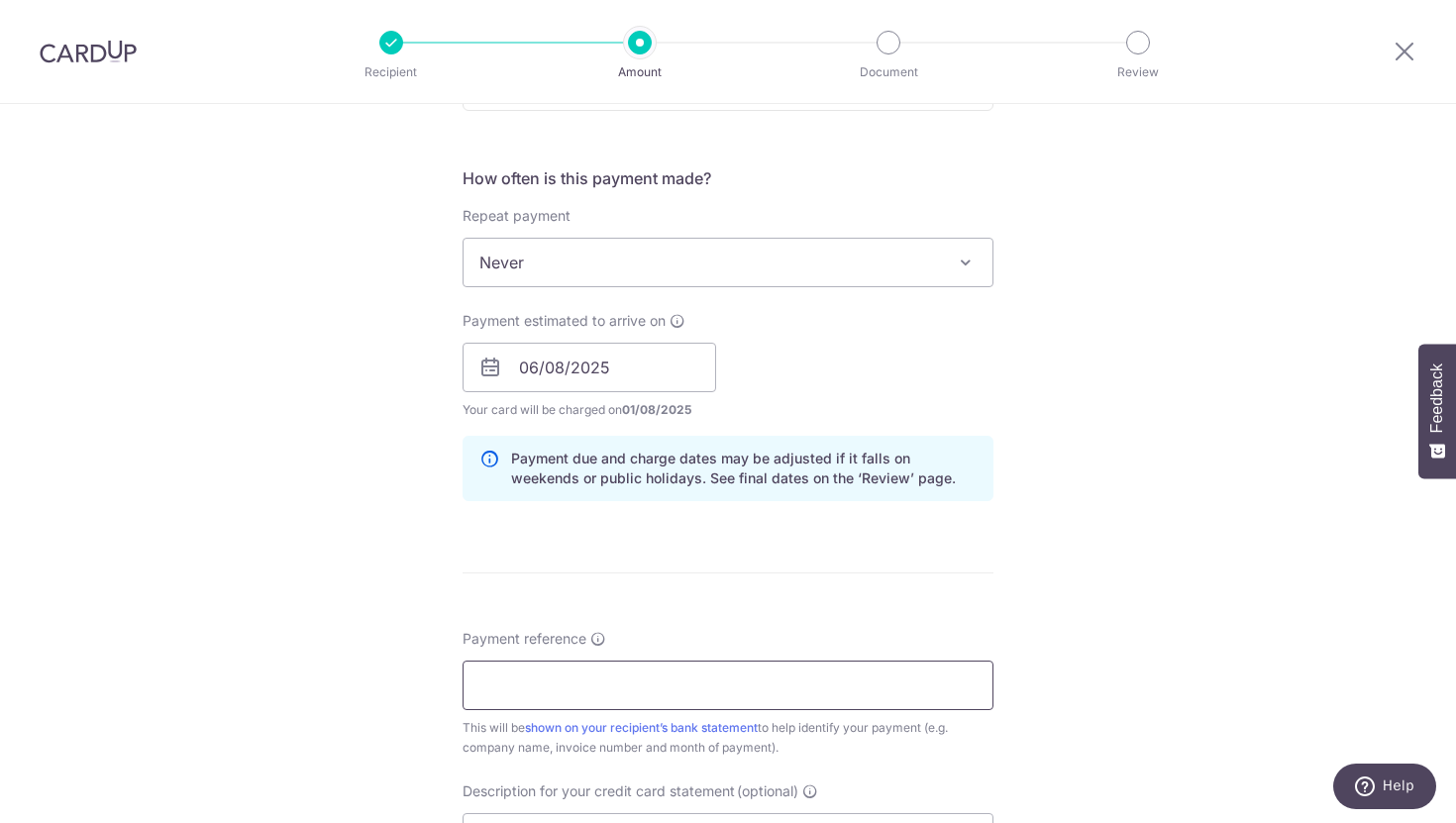 click on "Payment reference" at bounding box center (728, 685) 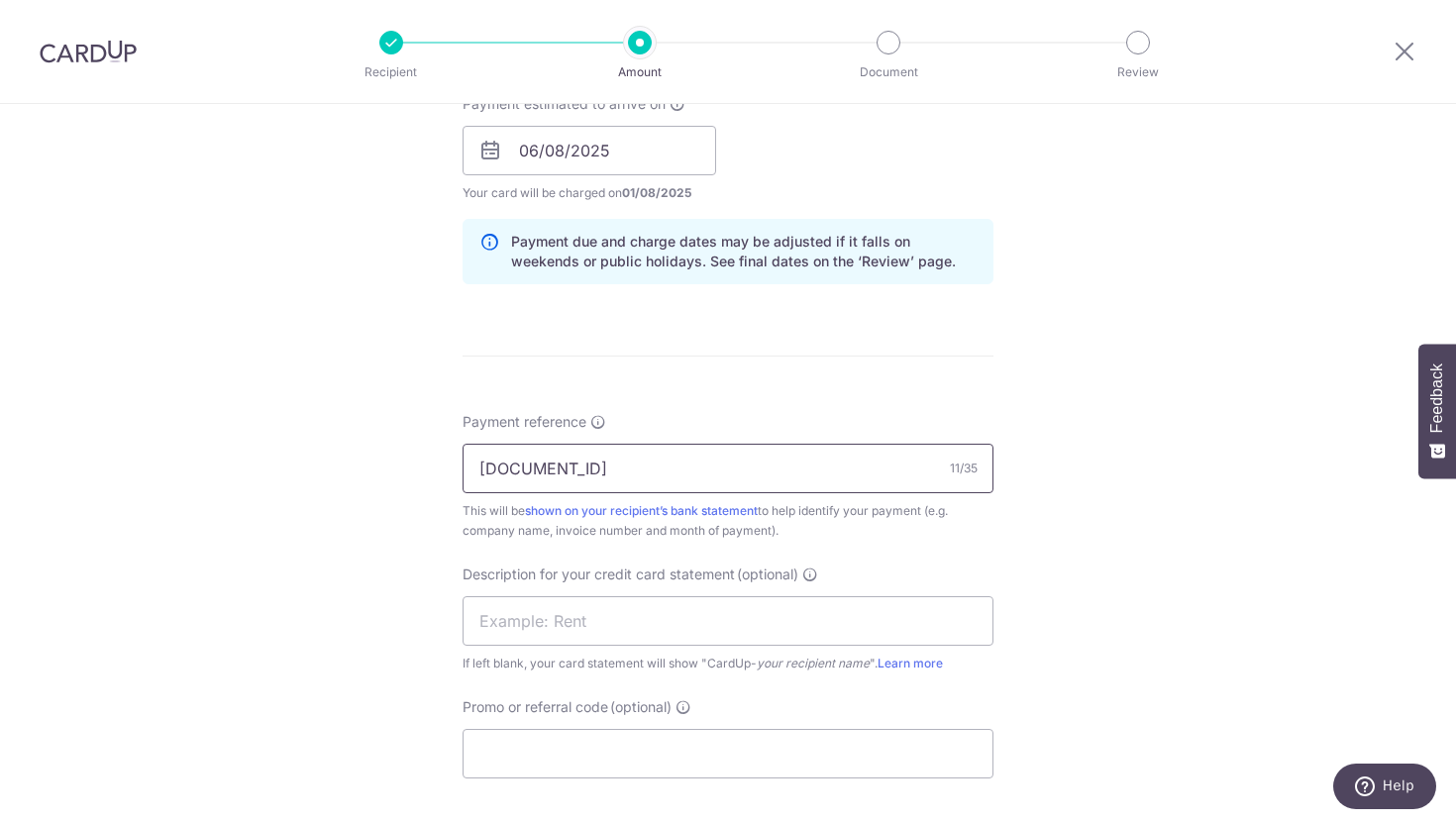 scroll, scrollTop: 961, scrollLeft: 0, axis: vertical 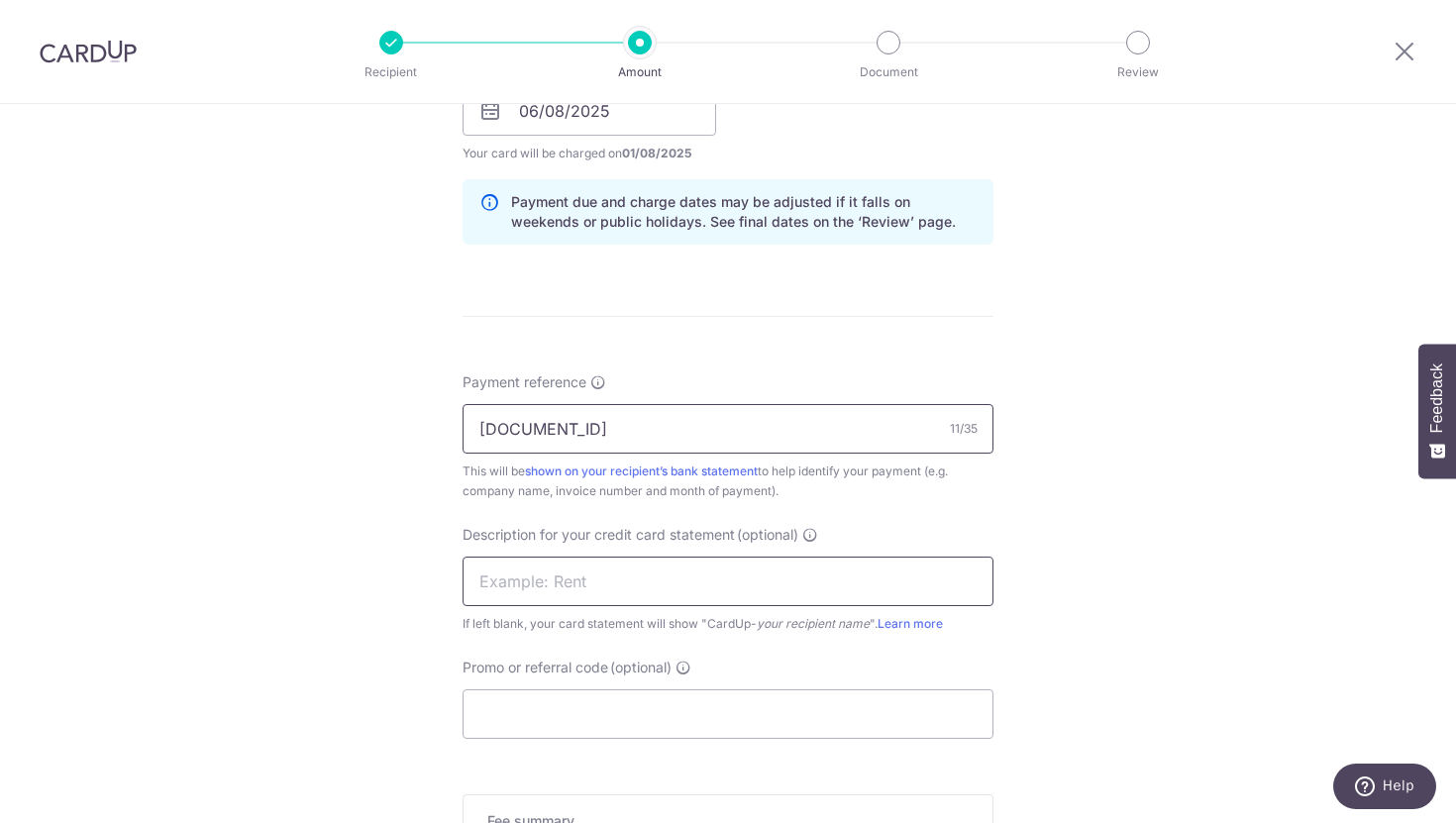 type on "SD071625-01" 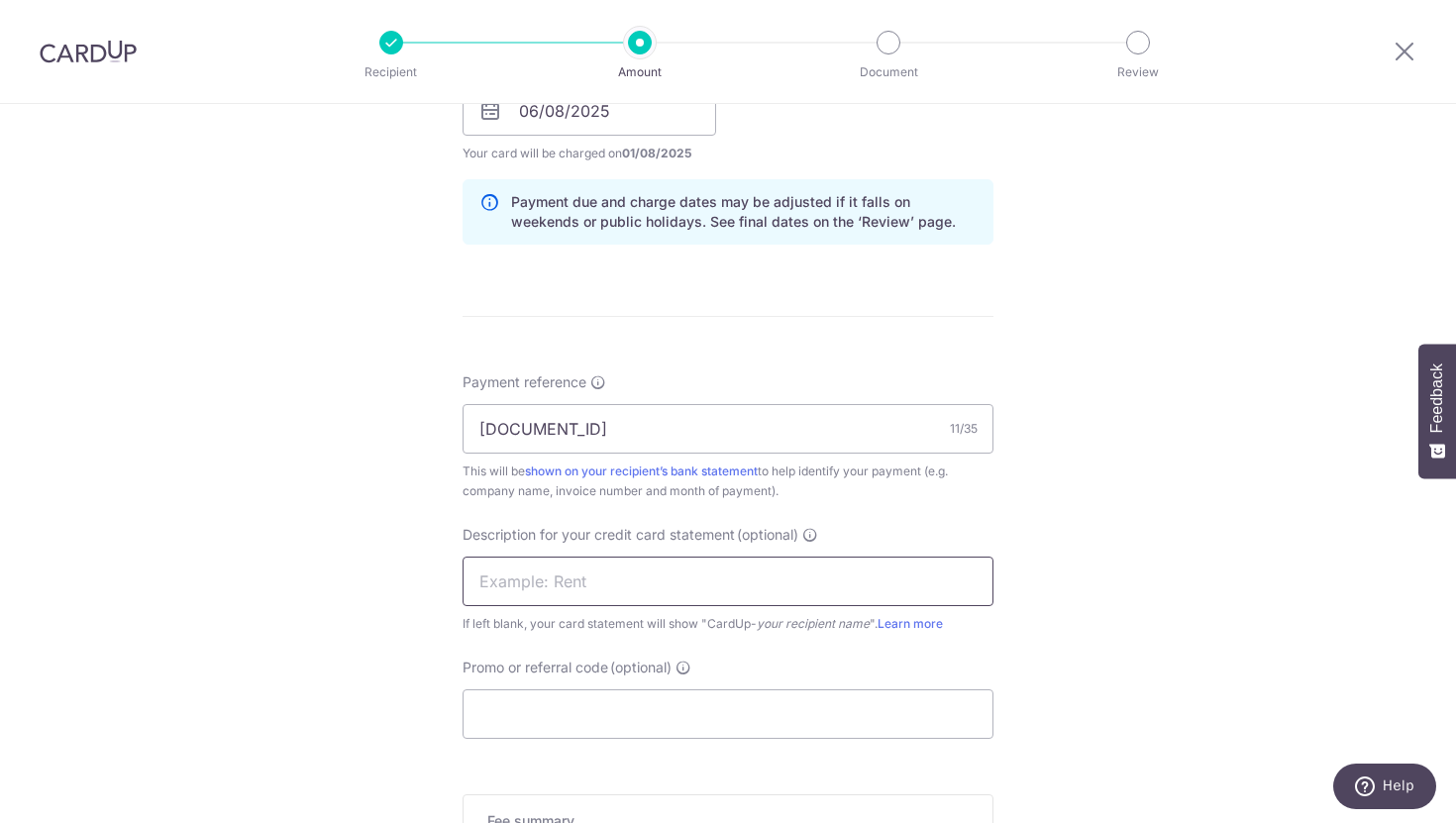 click at bounding box center [728, 581] 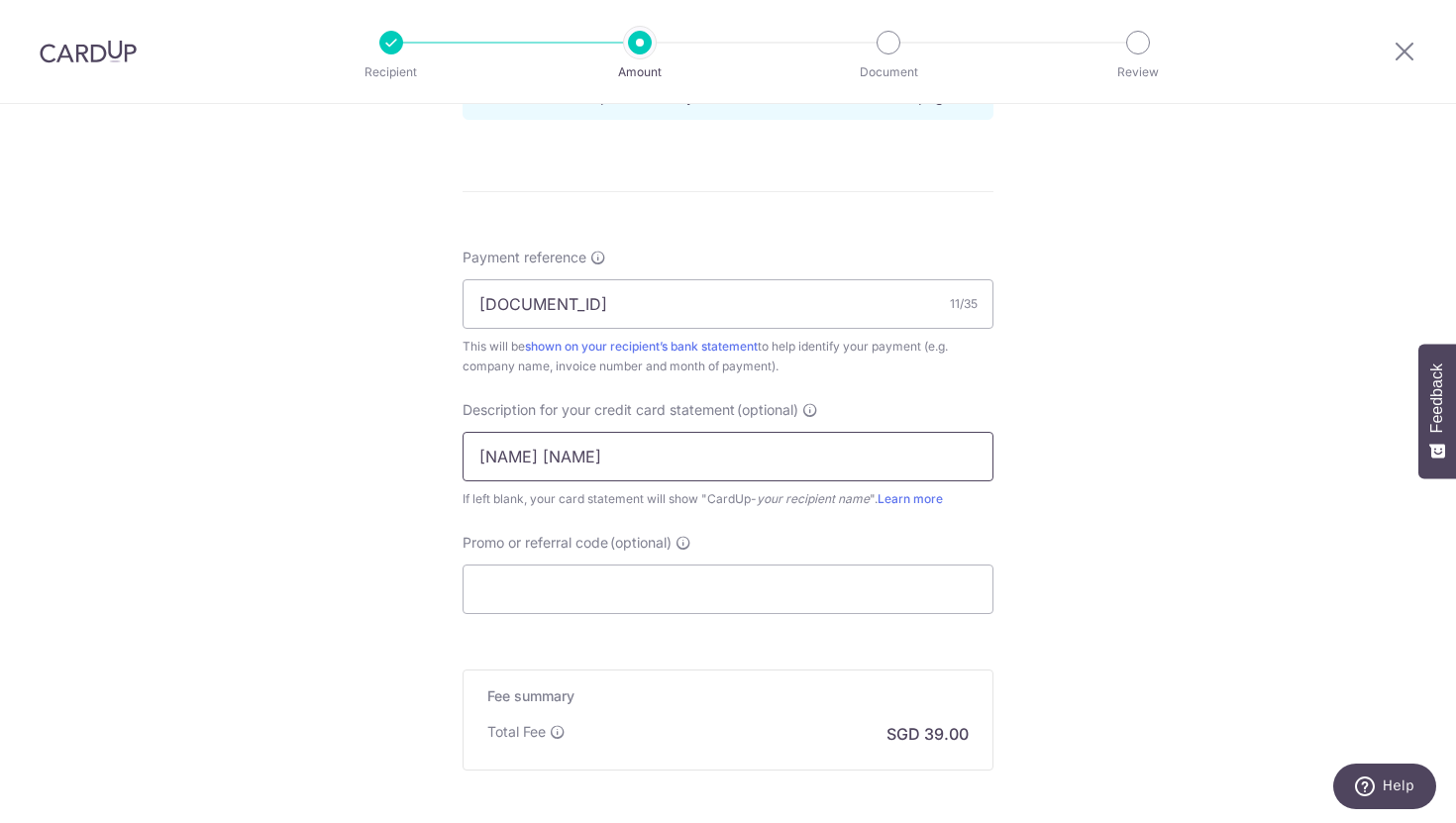 scroll, scrollTop: 1127, scrollLeft: 0, axis: vertical 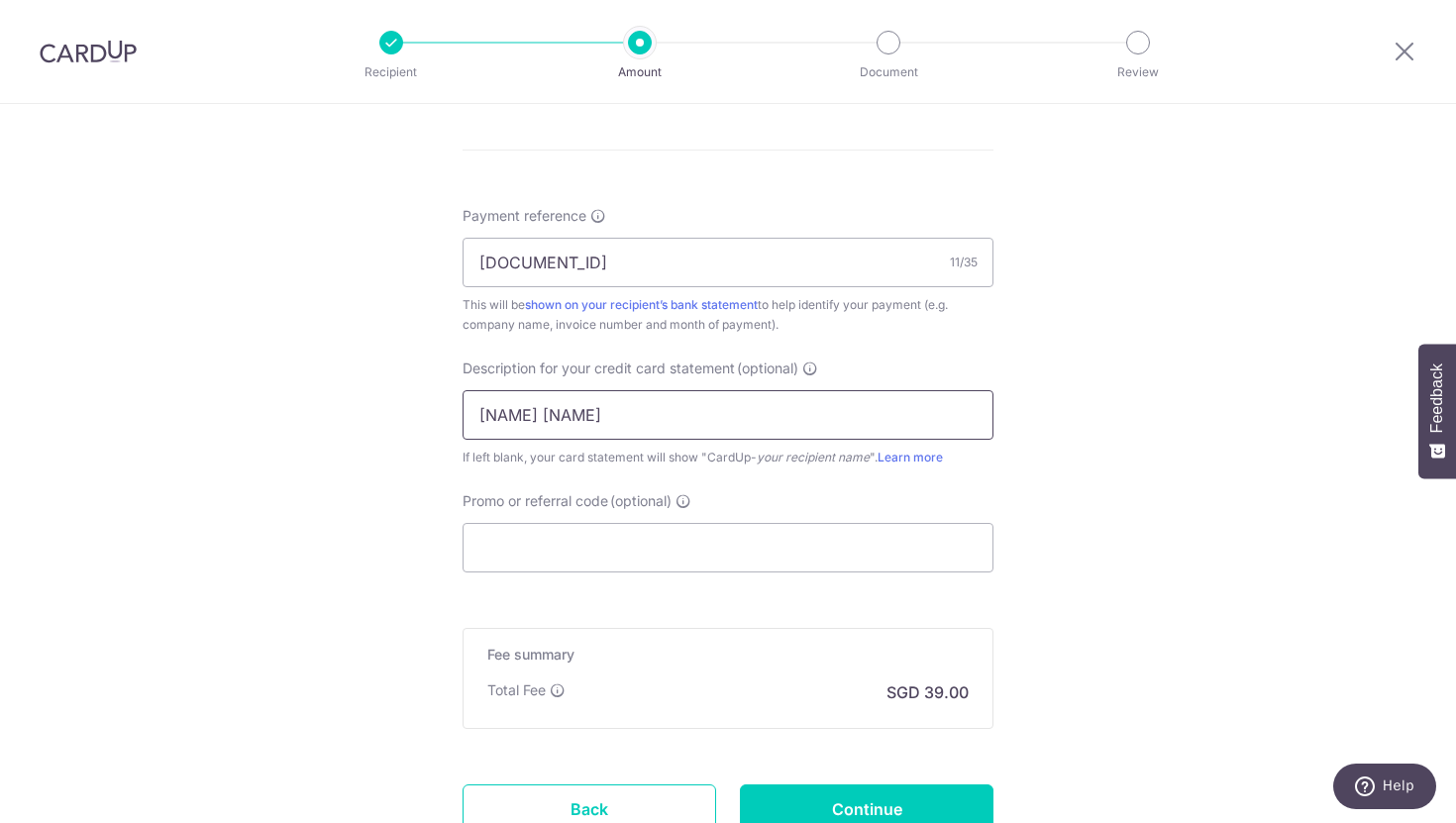 type on "Skinderella Jul" 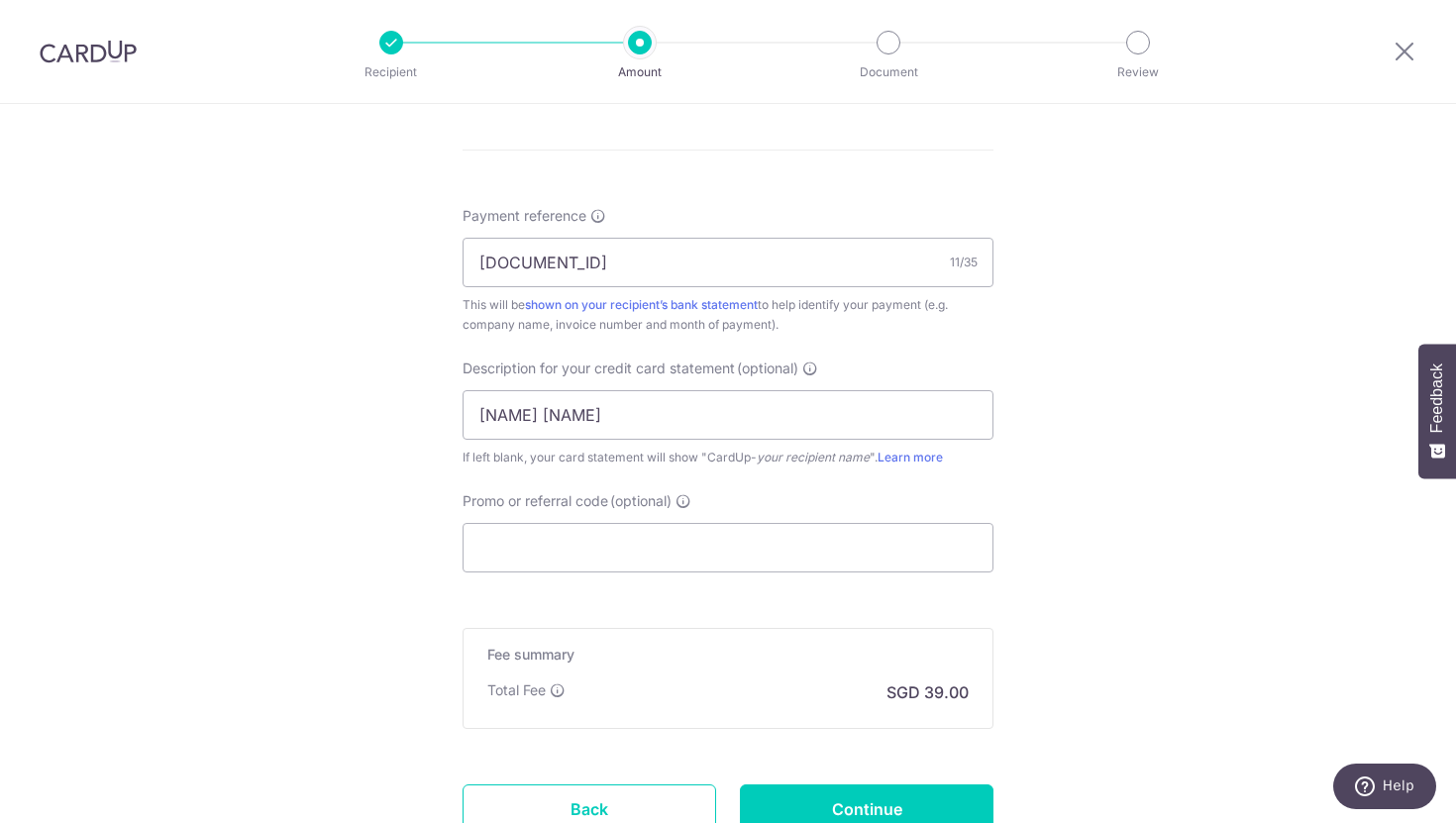 click on "Enter payment amount
SGD
1,500.00
1500.00
GST
(optional)
SGD
Select Card
**** 3825
Add credit card
Your Cards
**** 0958
**** 4546
**** 3825
**** 4925
Secure 256-bit SSL" at bounding box center (728, -2) 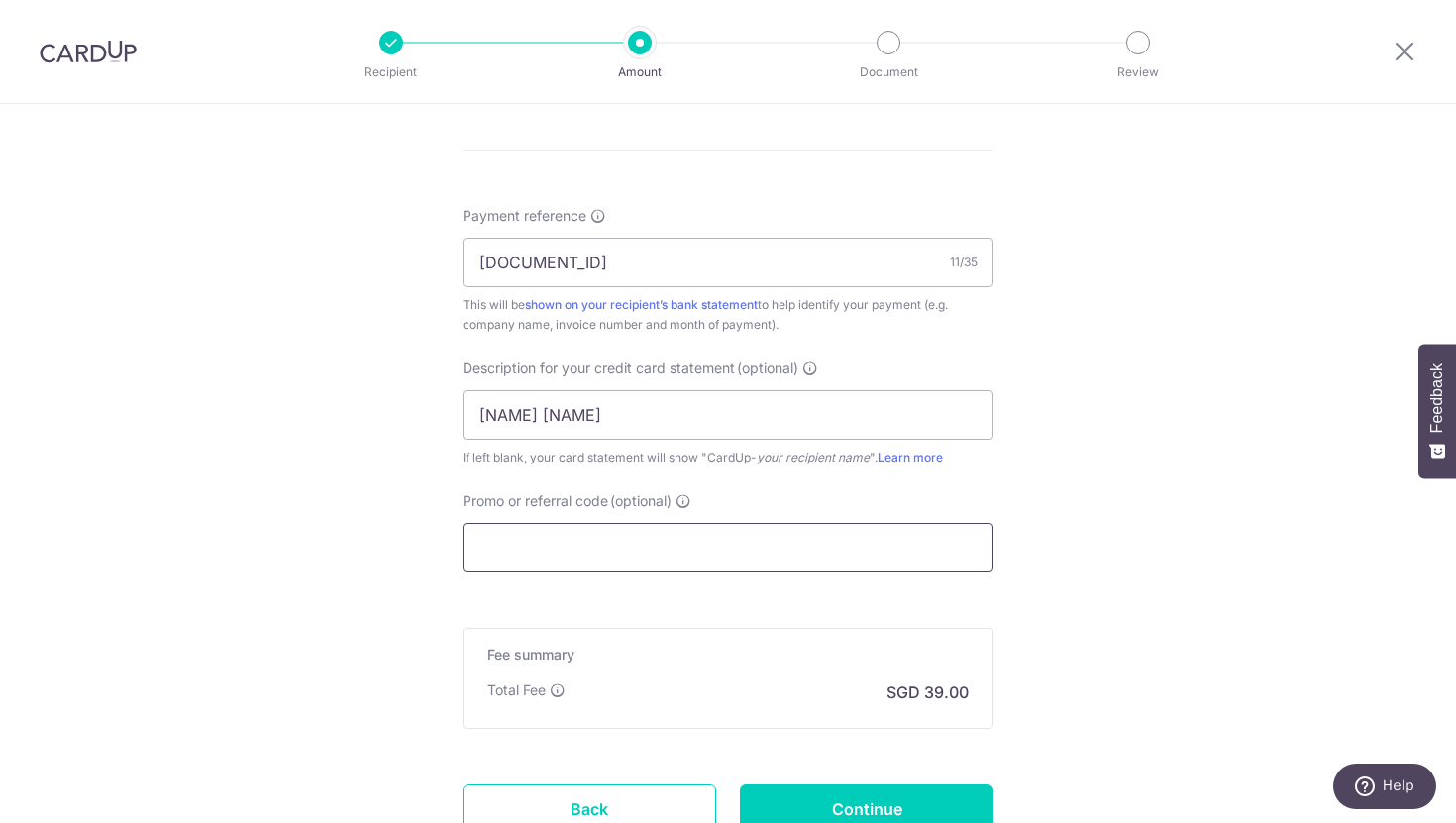 click on "Promo or referral code
(optional)" at bounding box center [728, 548] 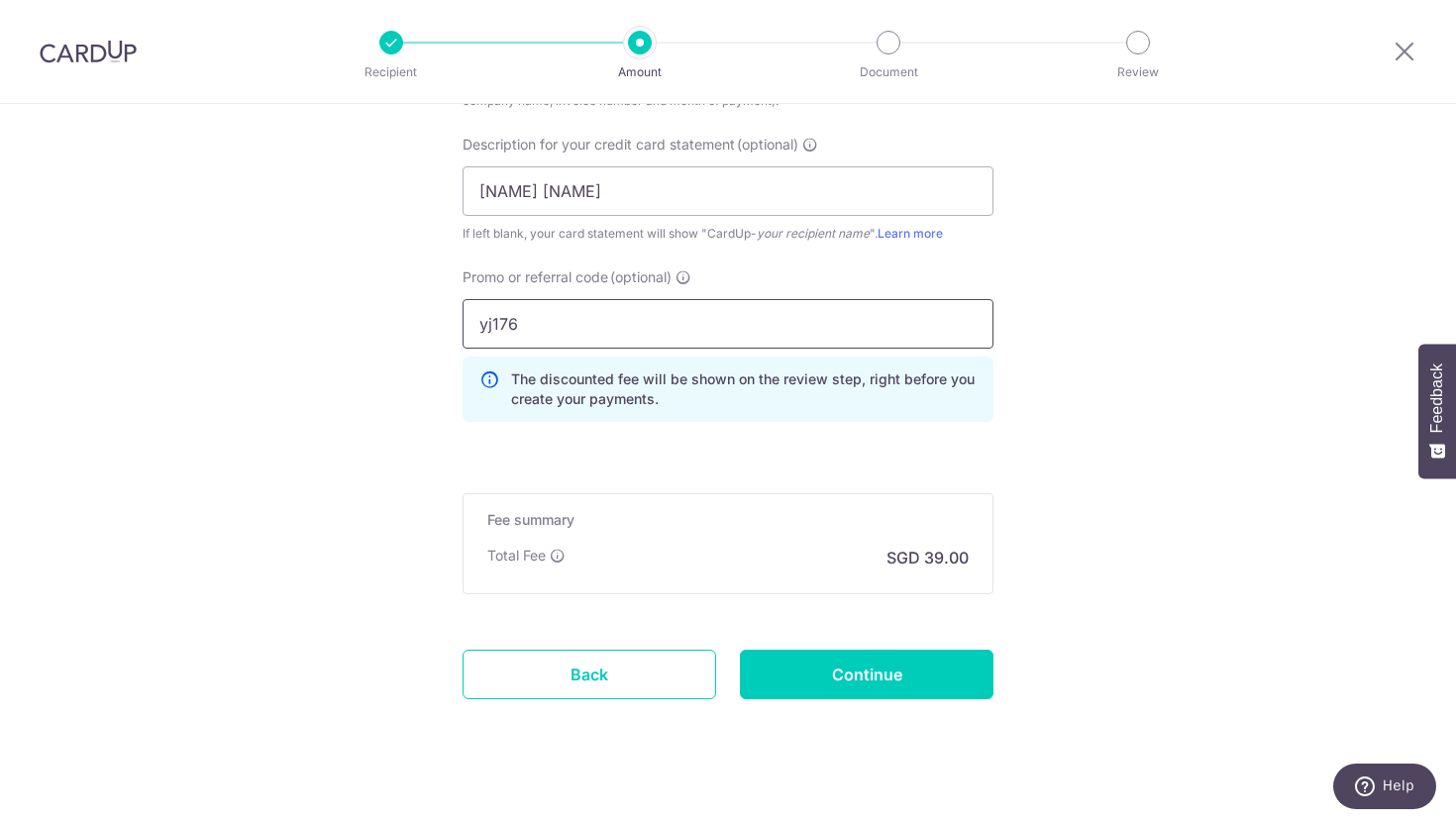 scroll, scrollTop: 1376, scrollLeft: 0, axis: vertical 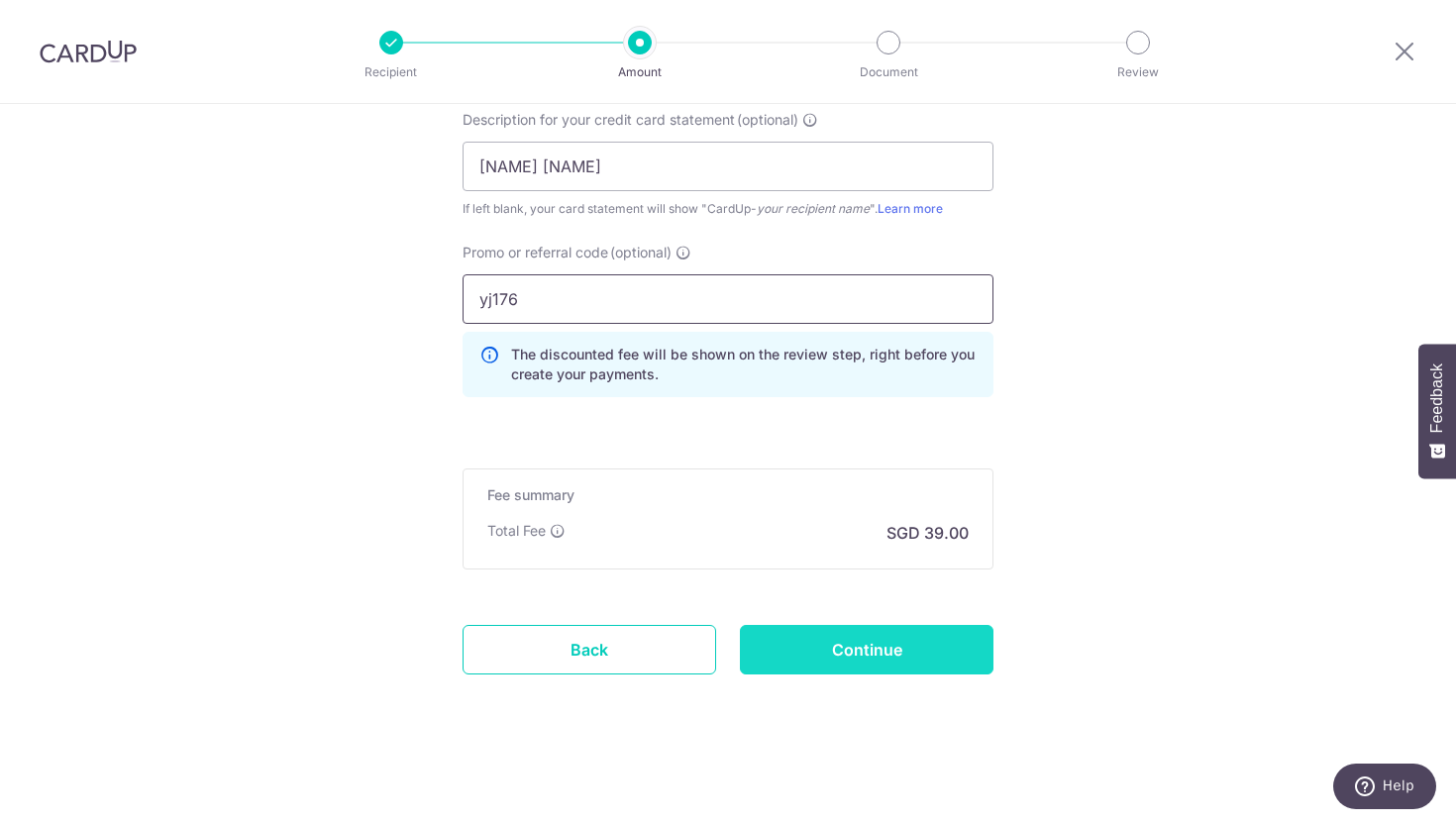 type on "yj176" 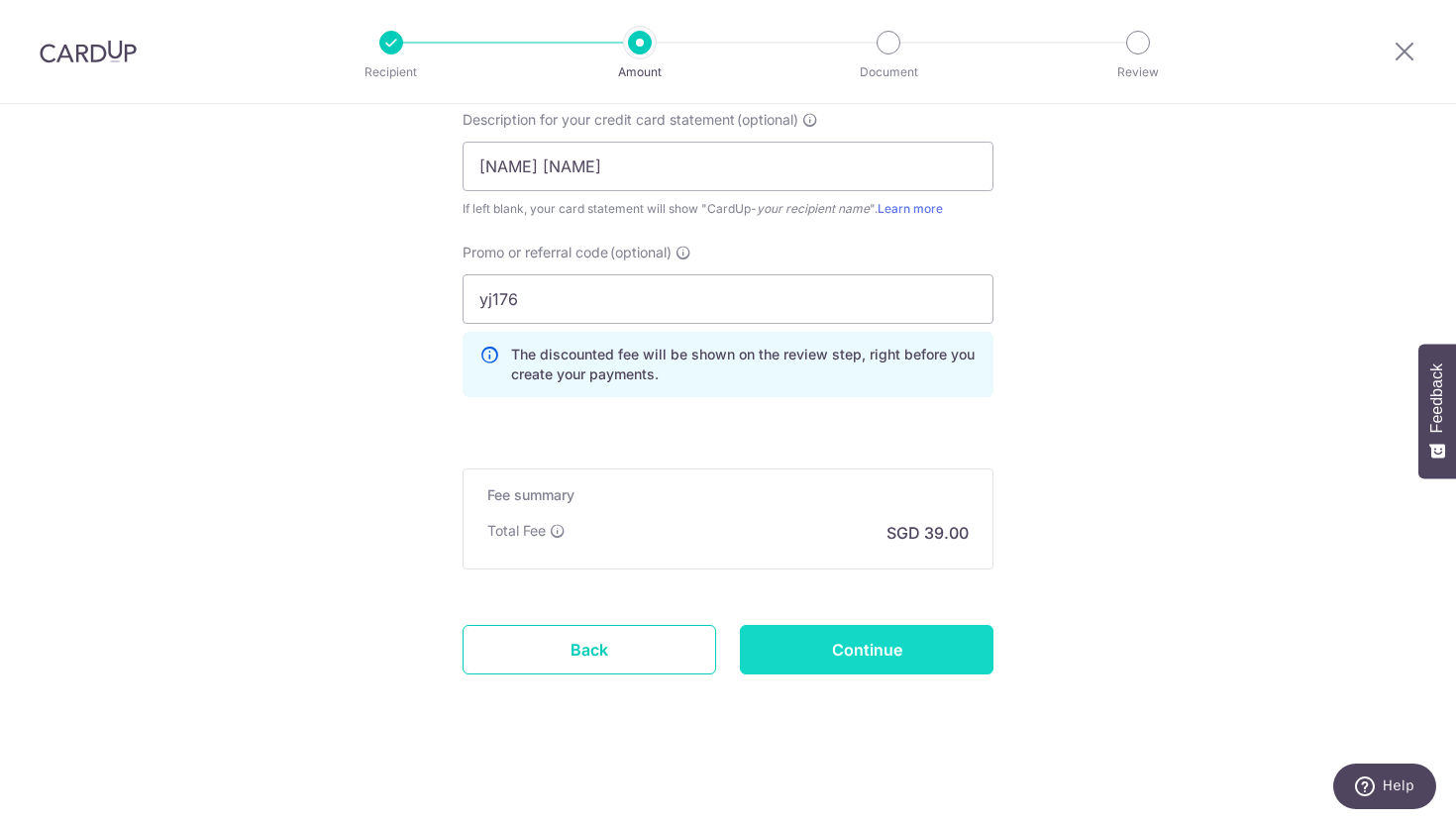 click on "Continue" at bounding box center (867, 650) 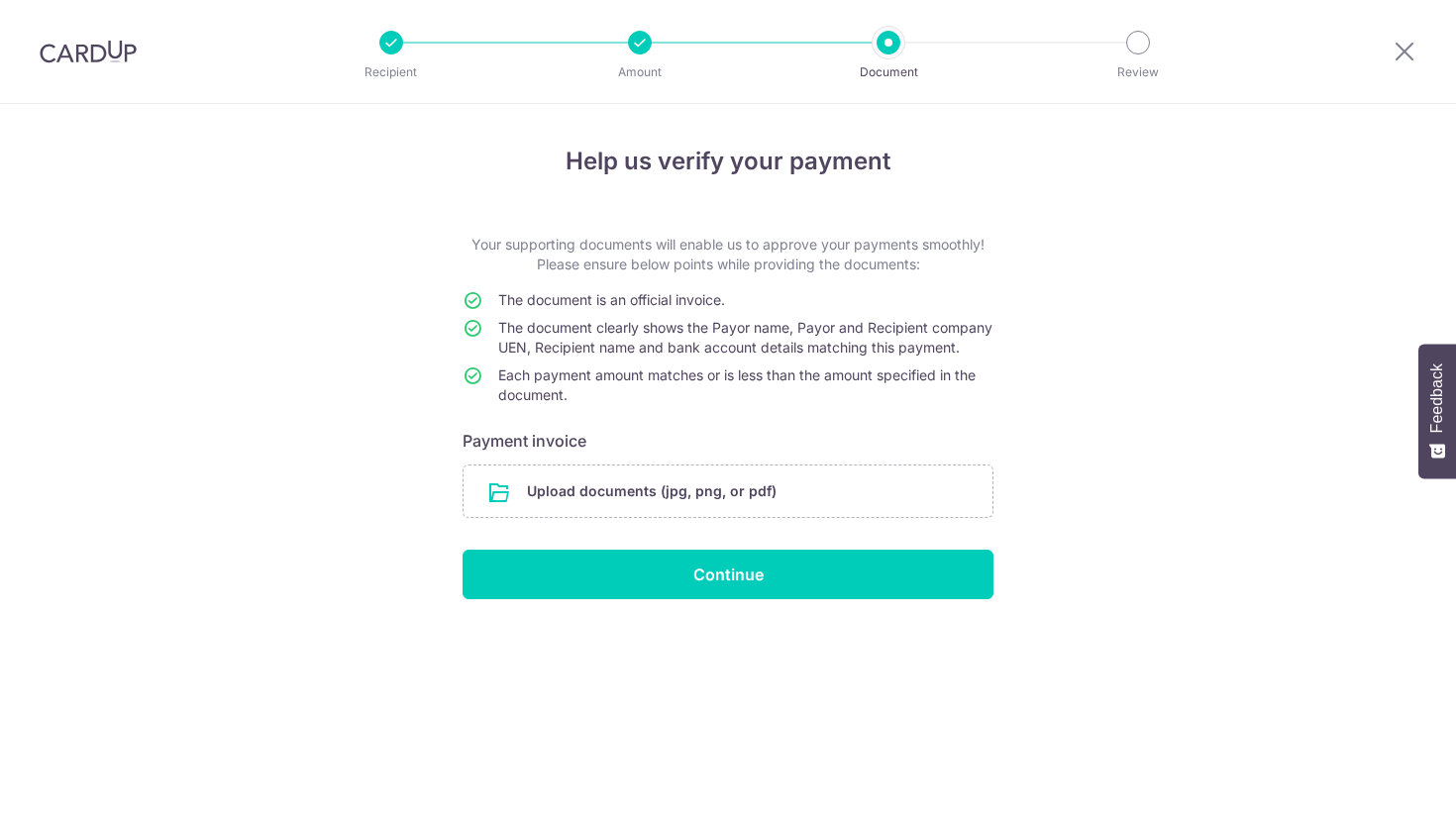 scroll, scrollTop: 0, scrollLeft: 0, axis: both 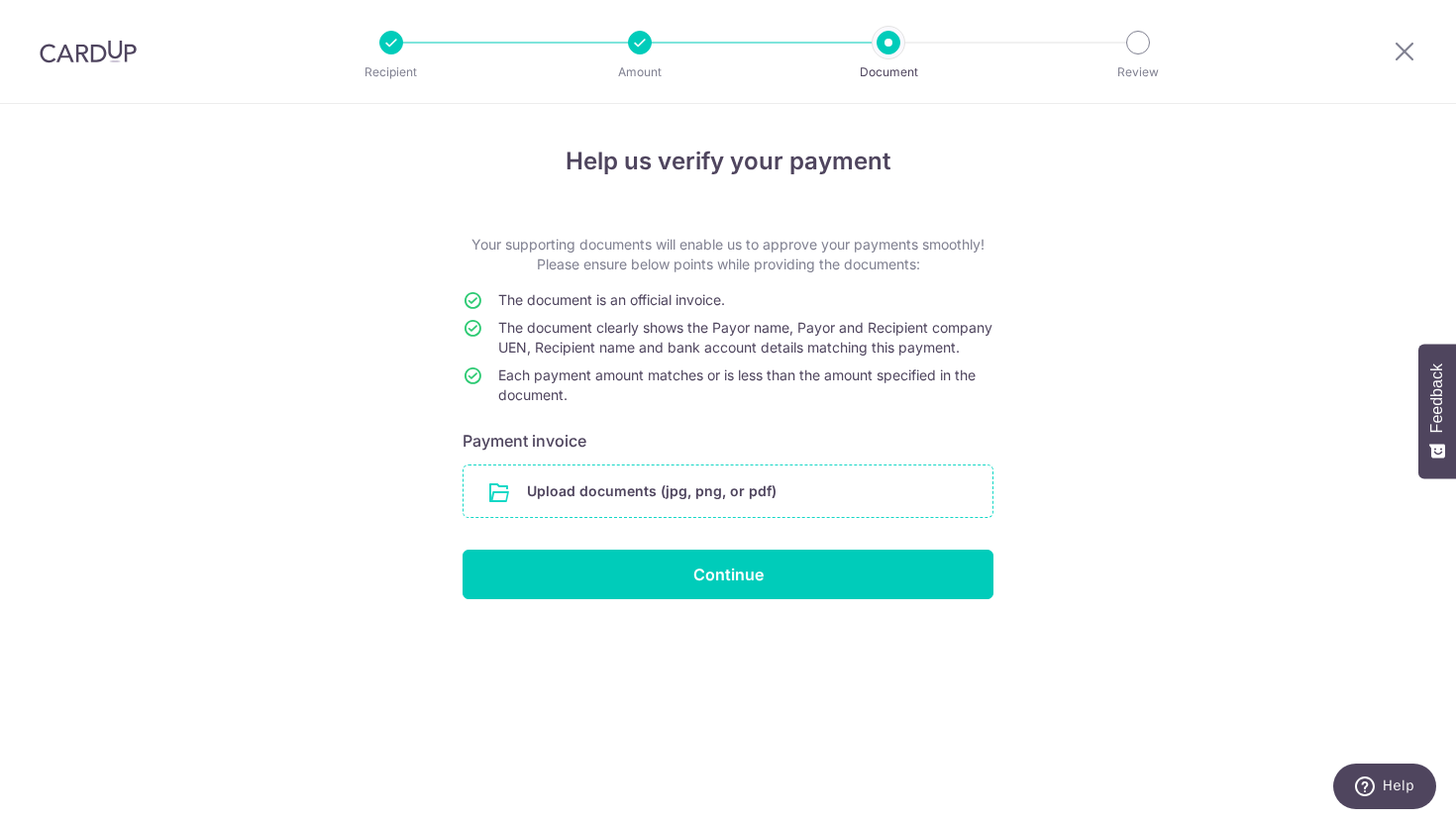 click at bounding box center [728, 491] 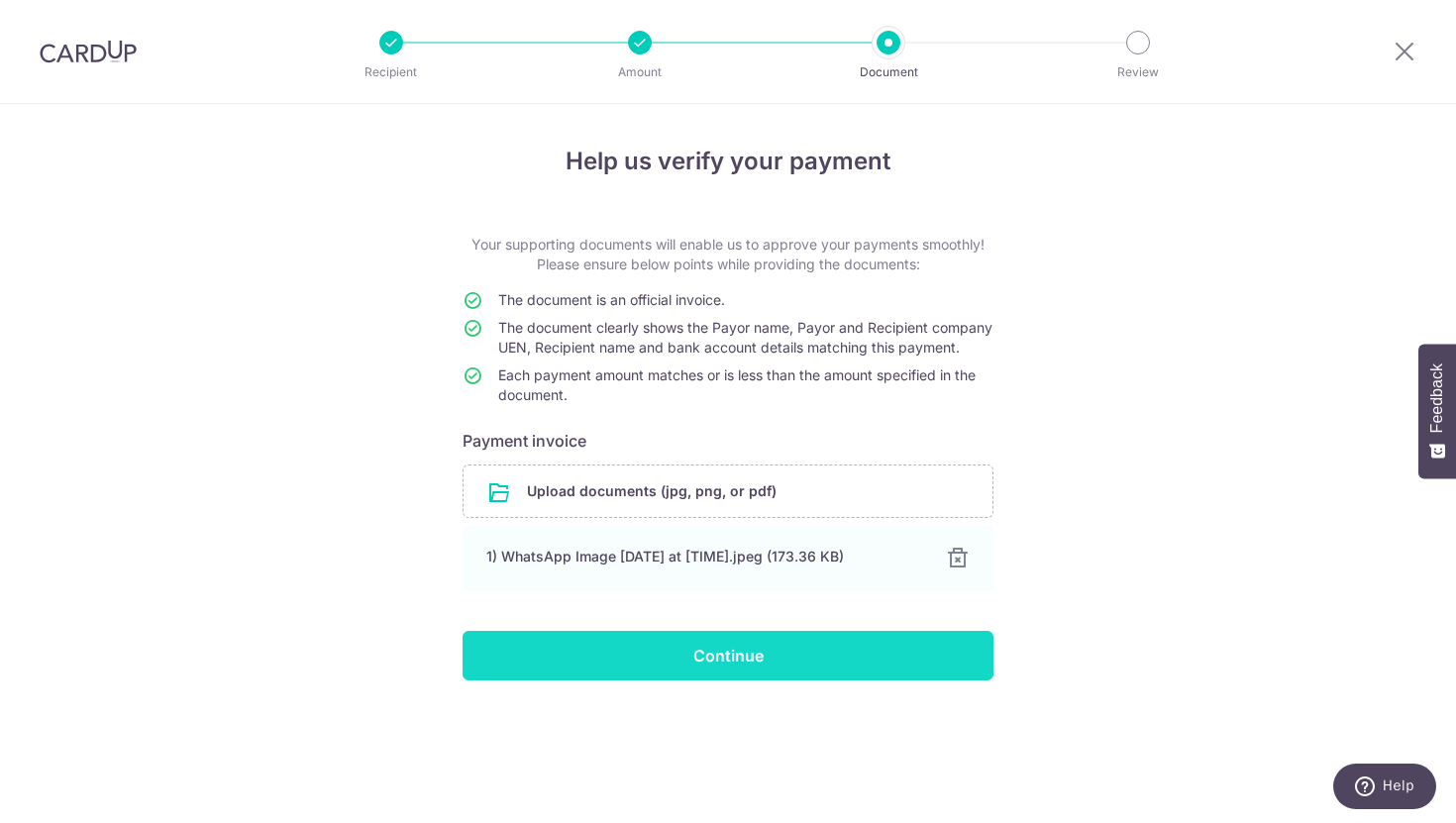 click on "Continue" at bounding box center [728, 656] 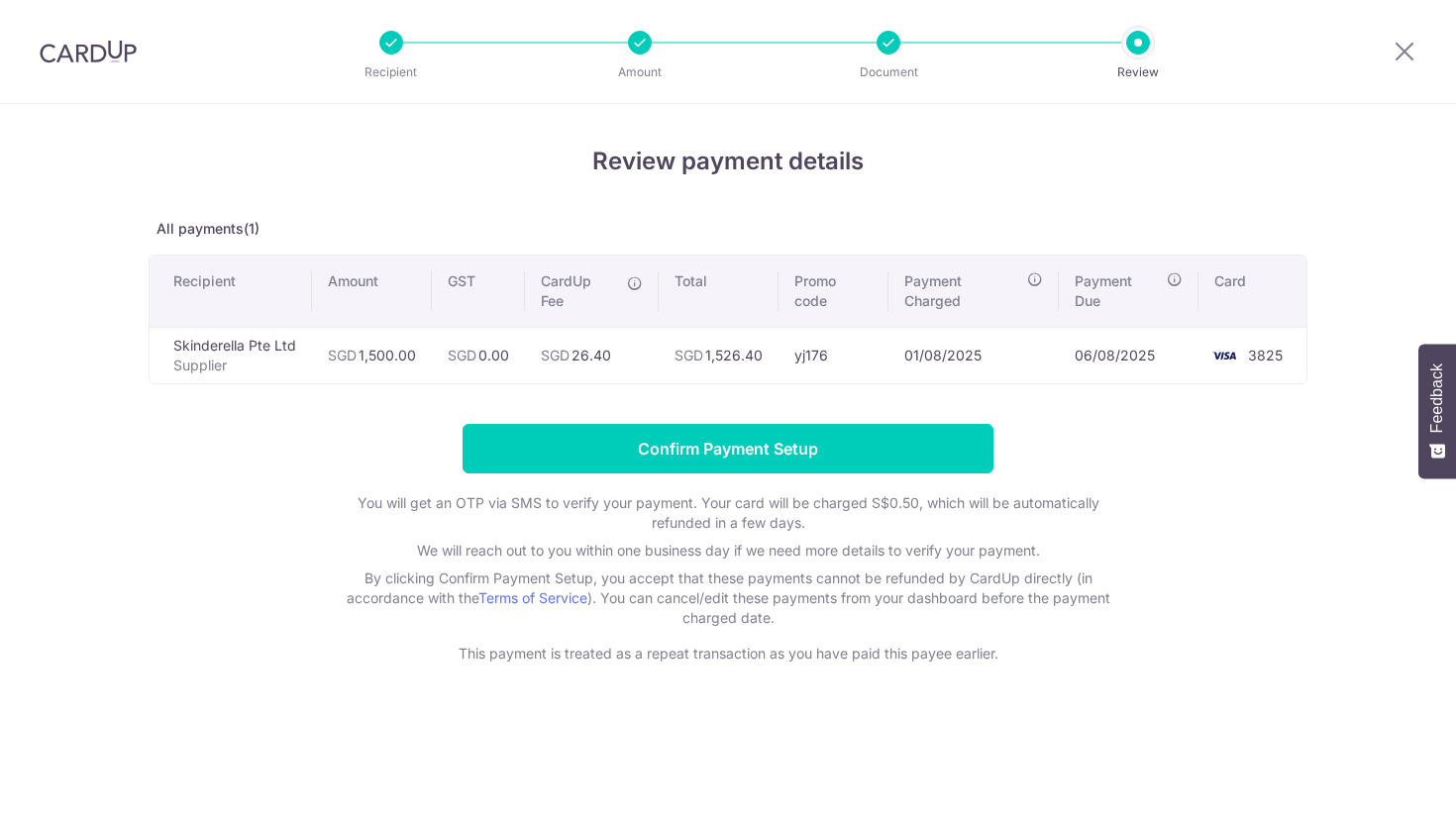 scroll, scrollTop: 0, scrollLeft: 0, axis: both 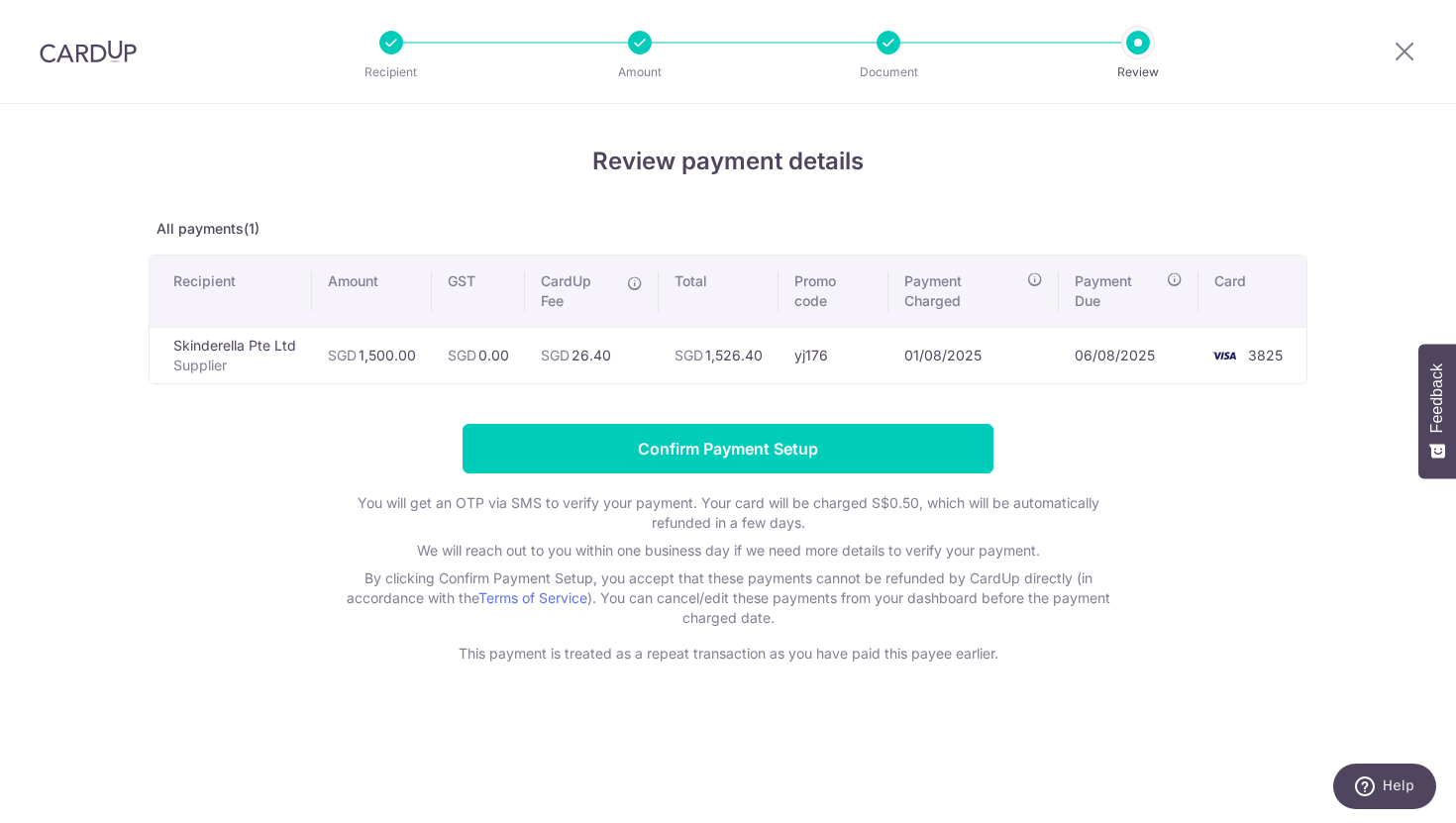 click on "Review payment details
All payments(1)
Recipient
Amount
GST
CardUp Fee
Total
Promo code
Payment Charged
Payment Due
Card
[COMPANY]
Supplier
SGD   1,500.00
SGD   0.00" at bounding box center (728, 403) 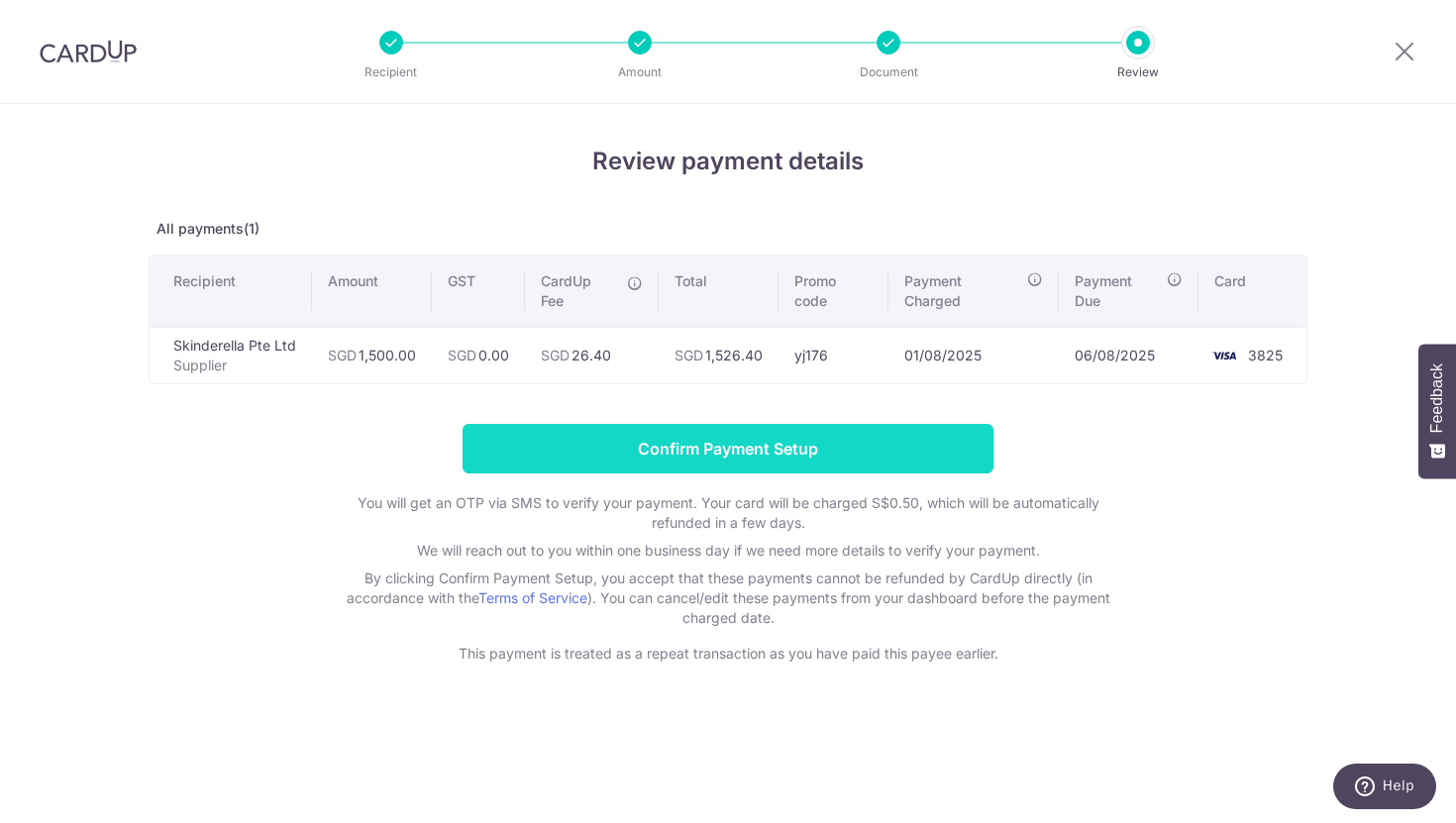 click on "Confirm Payment Setup" at bounding box center (728, 449) 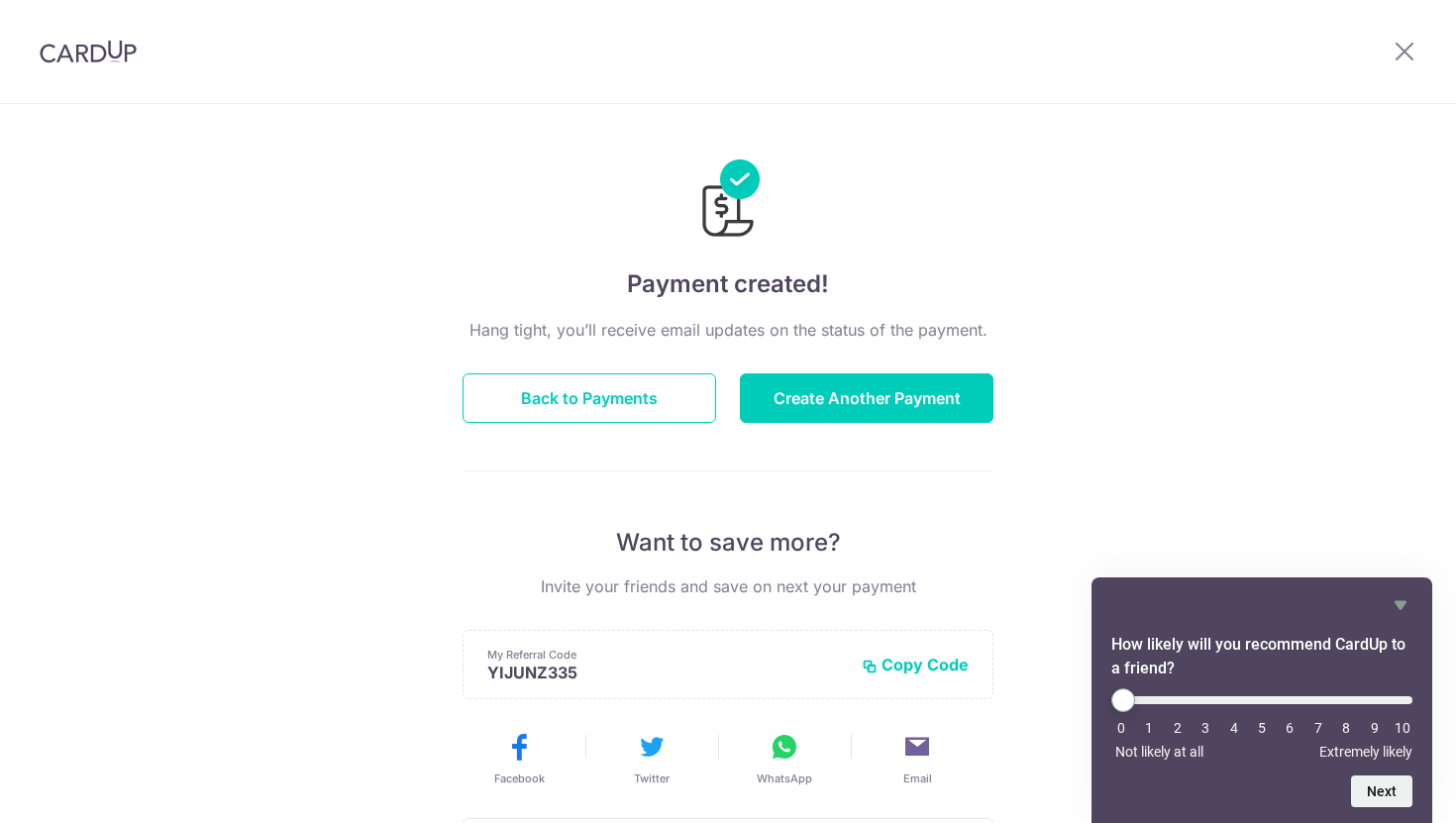scroll, scrollTop: 0, scrollLeft: 0, axis: both 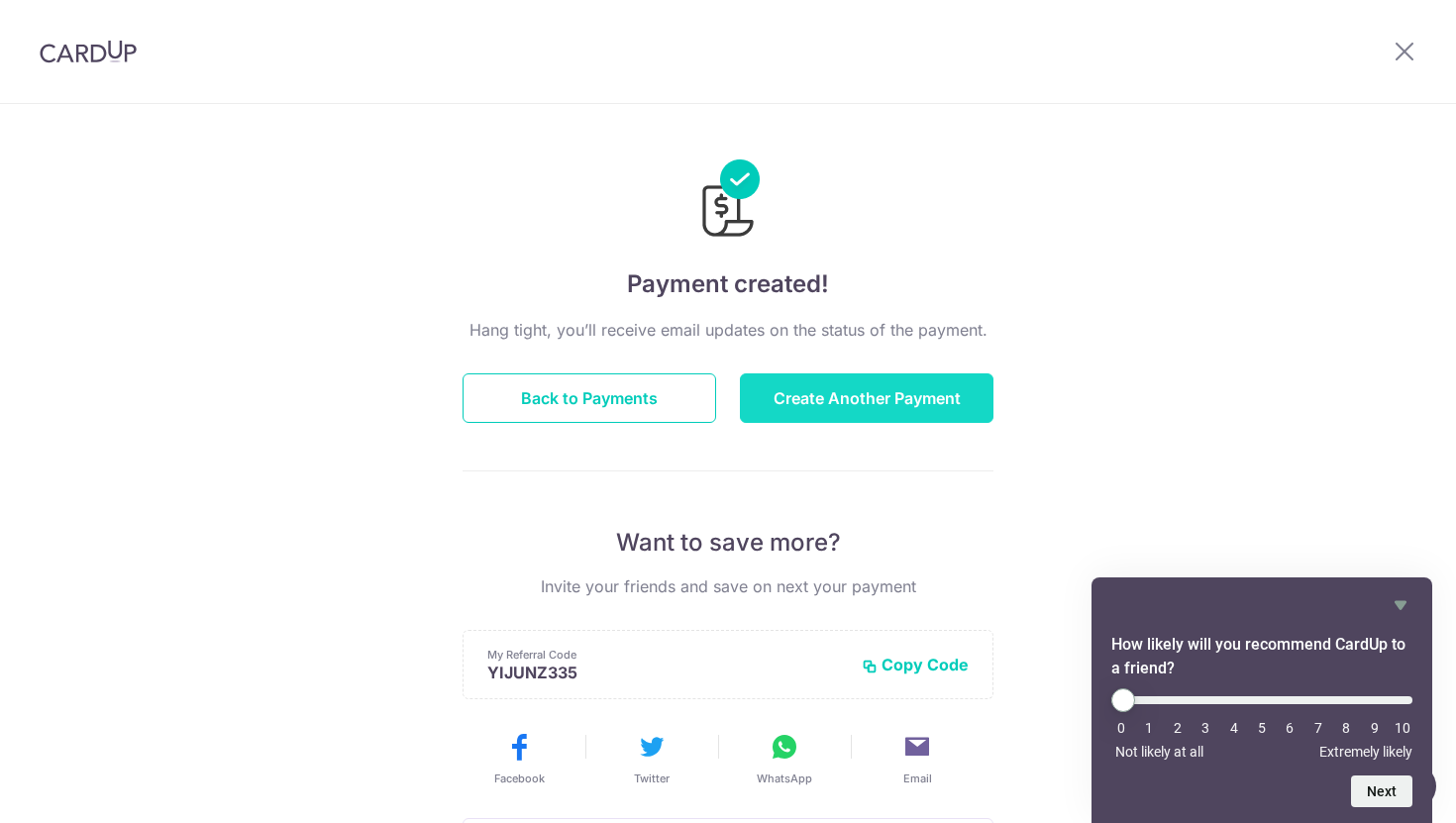 click on "Create Another Payment" at bounding box center [867, 398] 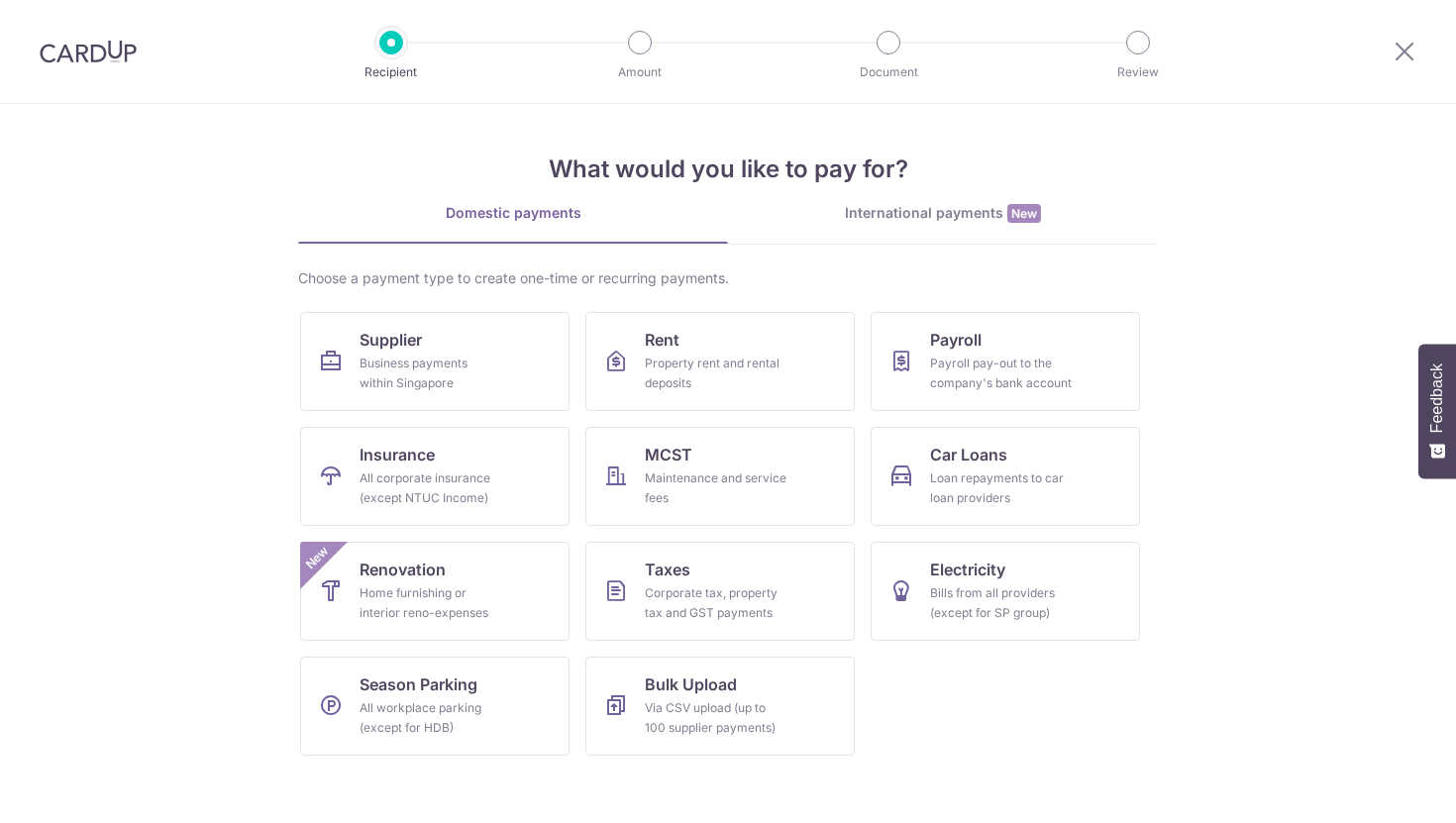 scroll, scrollTop: 0, scrollLeft: 0, axis: both 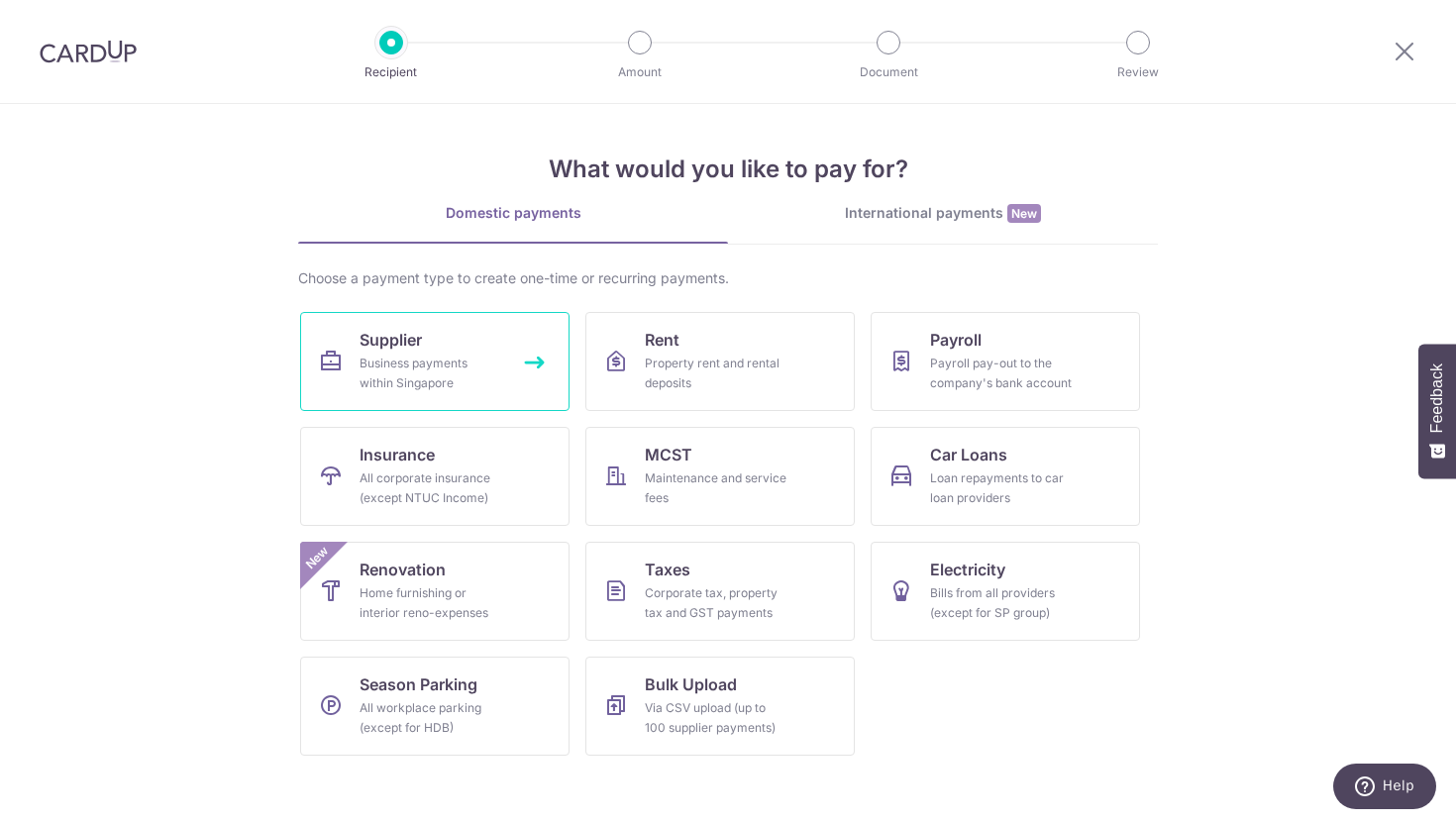 click on "Business payments within Singapore" at bounding box center (431, 373) 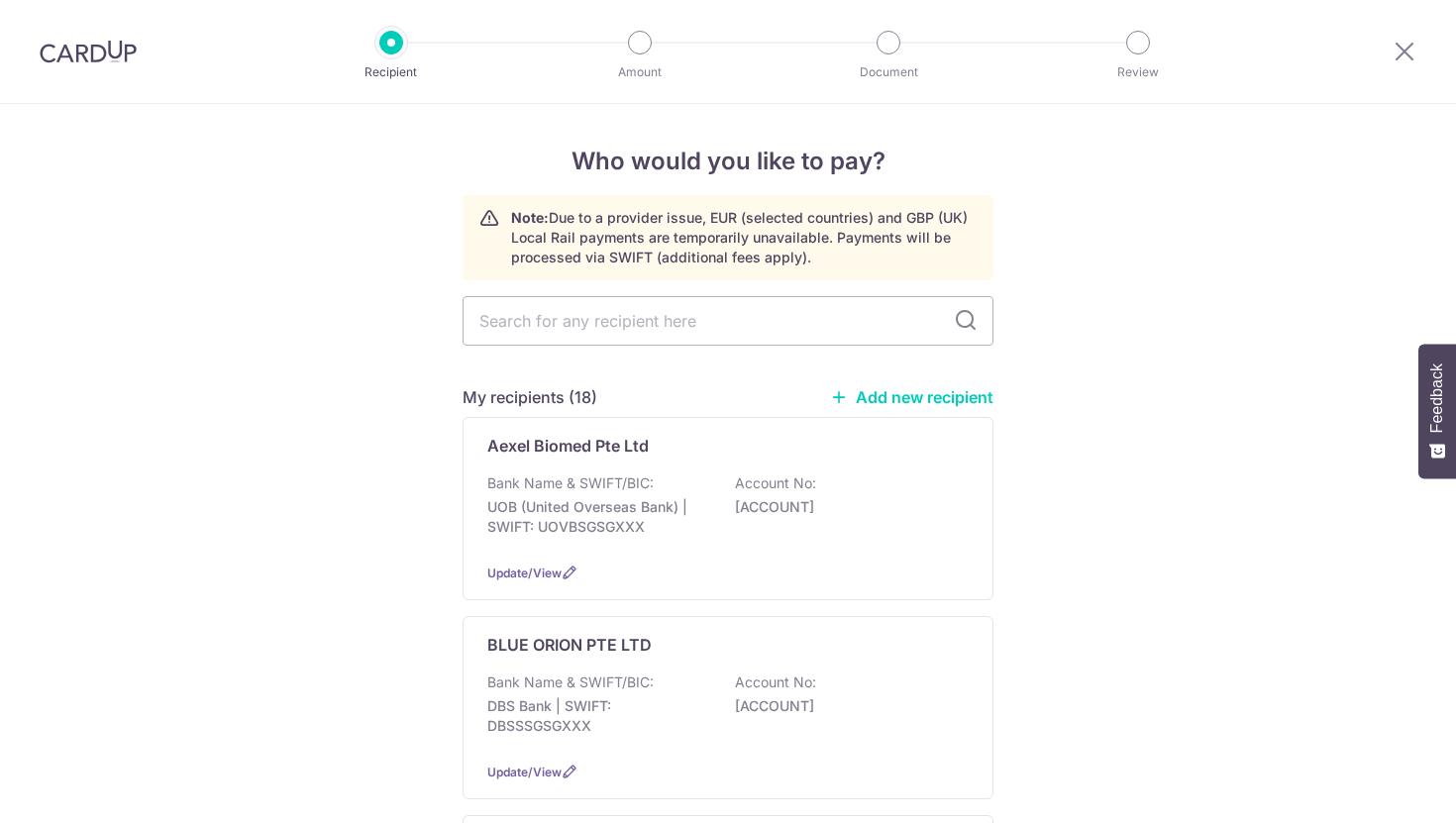 scroll, scrollTop: 0, scrollLeft: 0, axis: both 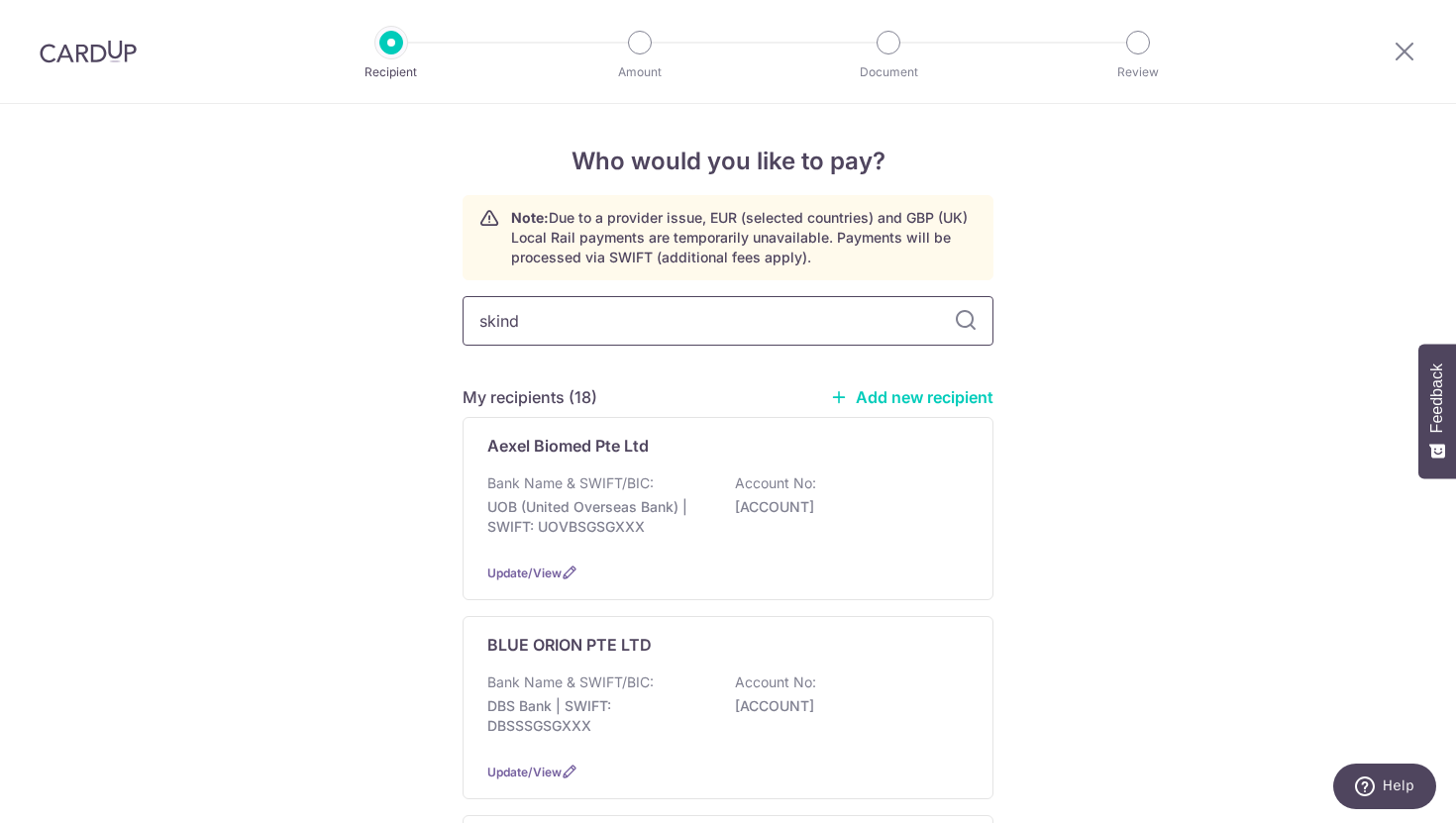 type on "skinde" 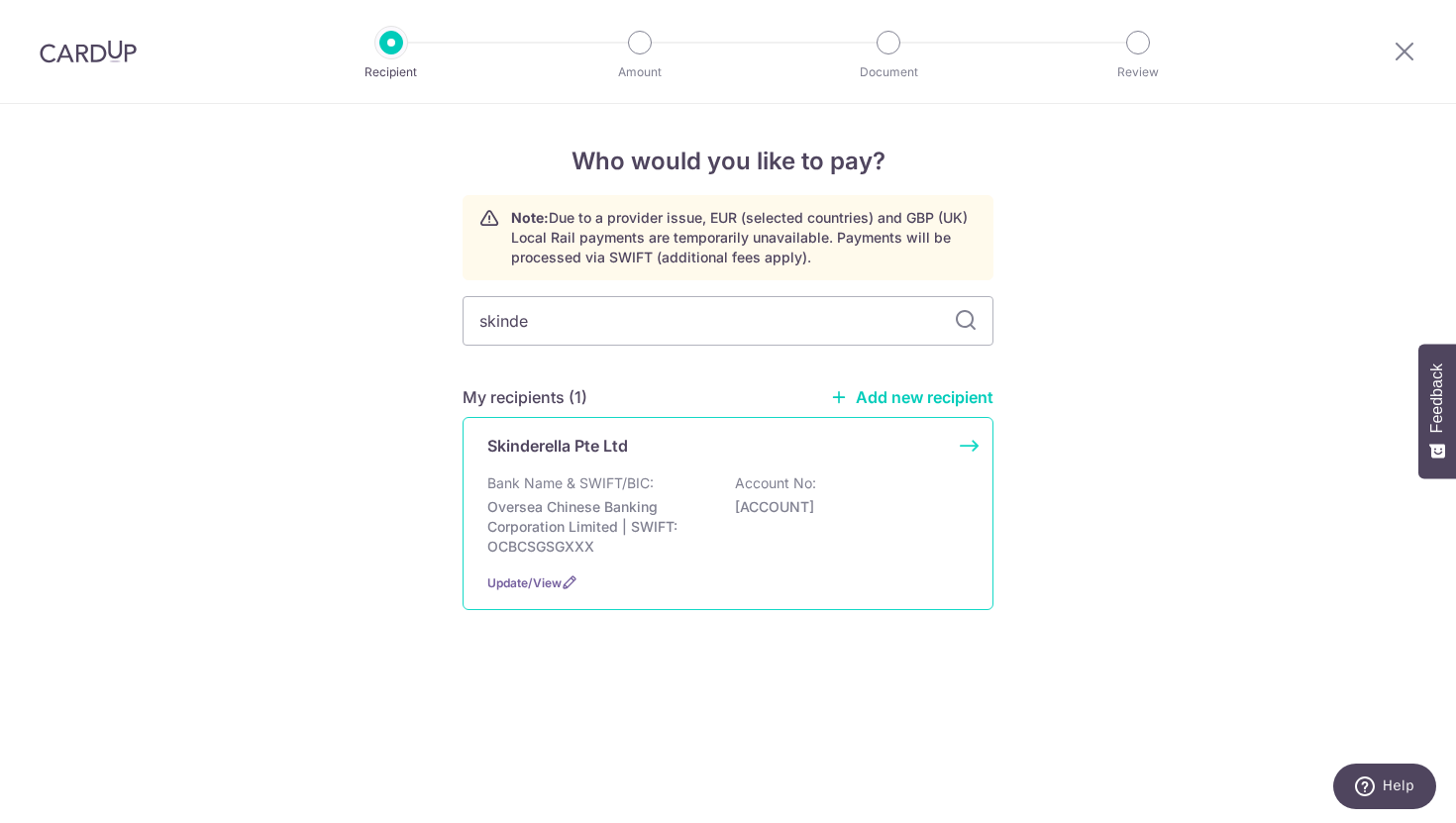 click on "Skinderella Pte Ltd
Bank Name & SWIFT/BIC:
Oversea Chinese Banking Corporation Limited | SWIFT: OCBCSGSGXXX
Account No:
588147595001
Update/View" at bounding box center (728, 513) 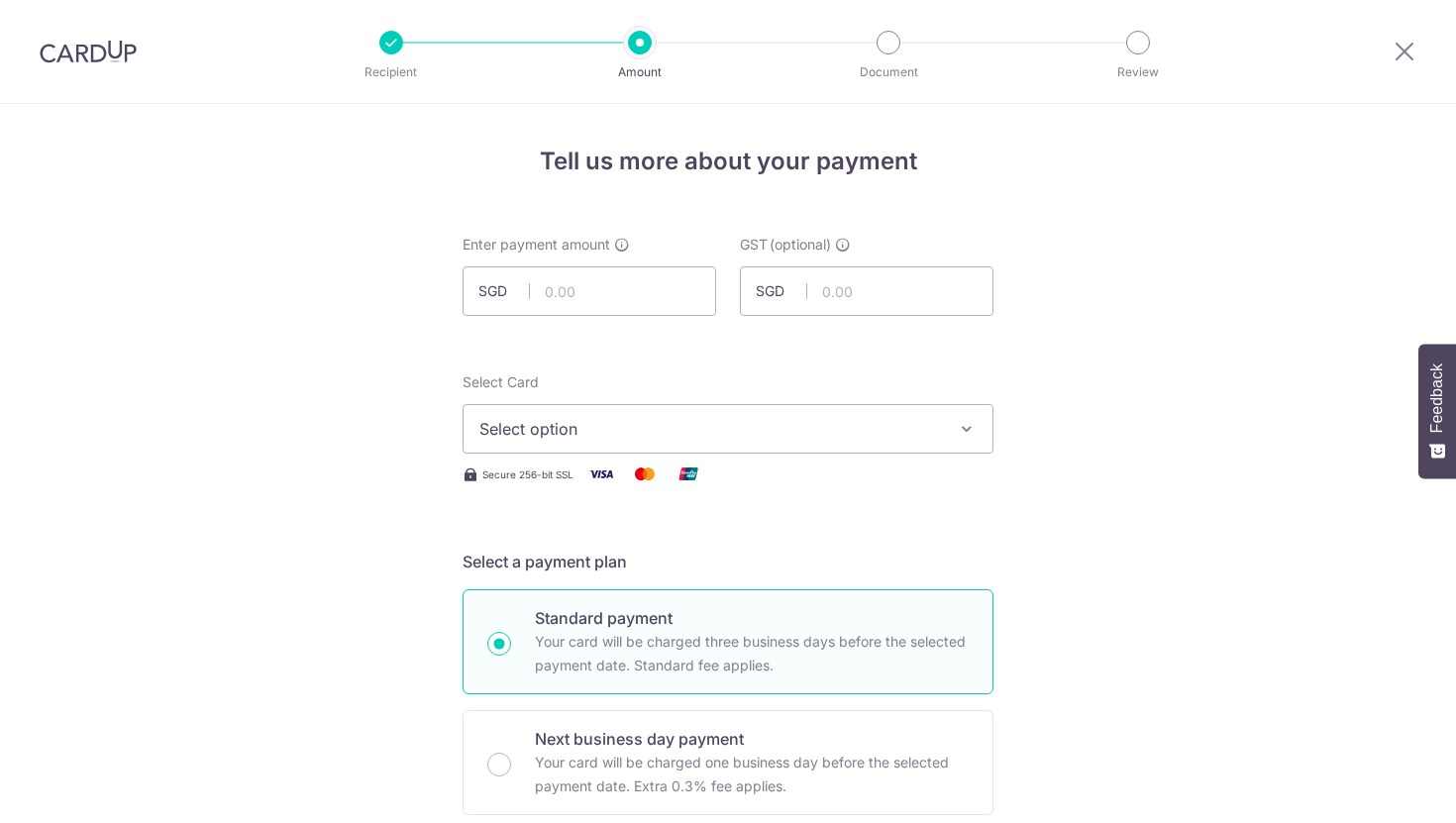 scroll, scrollTop: 0, scrollLeft: 0, axis: both 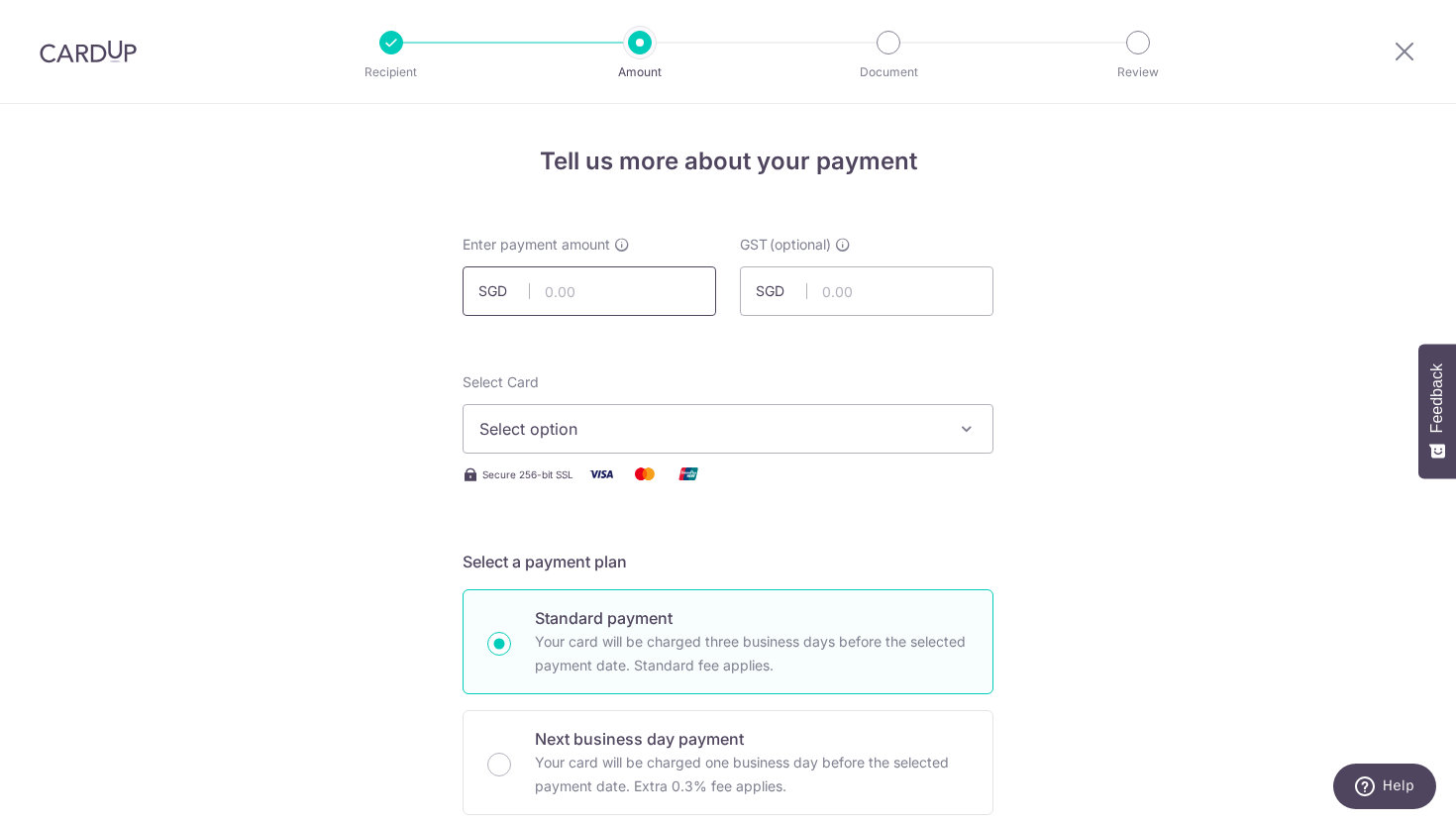 click at bounding box center [589, 291] 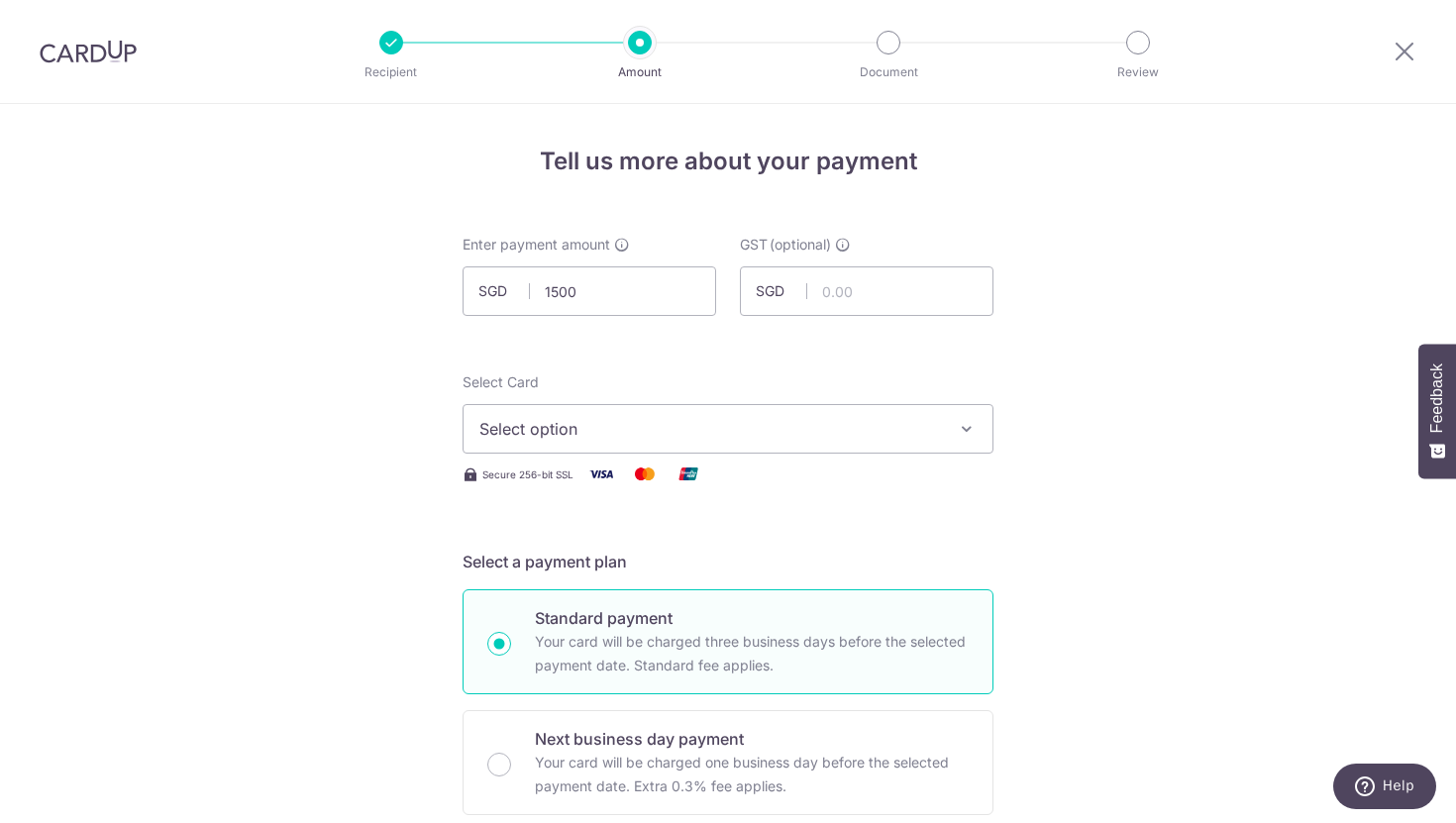 type on "1,500.00" 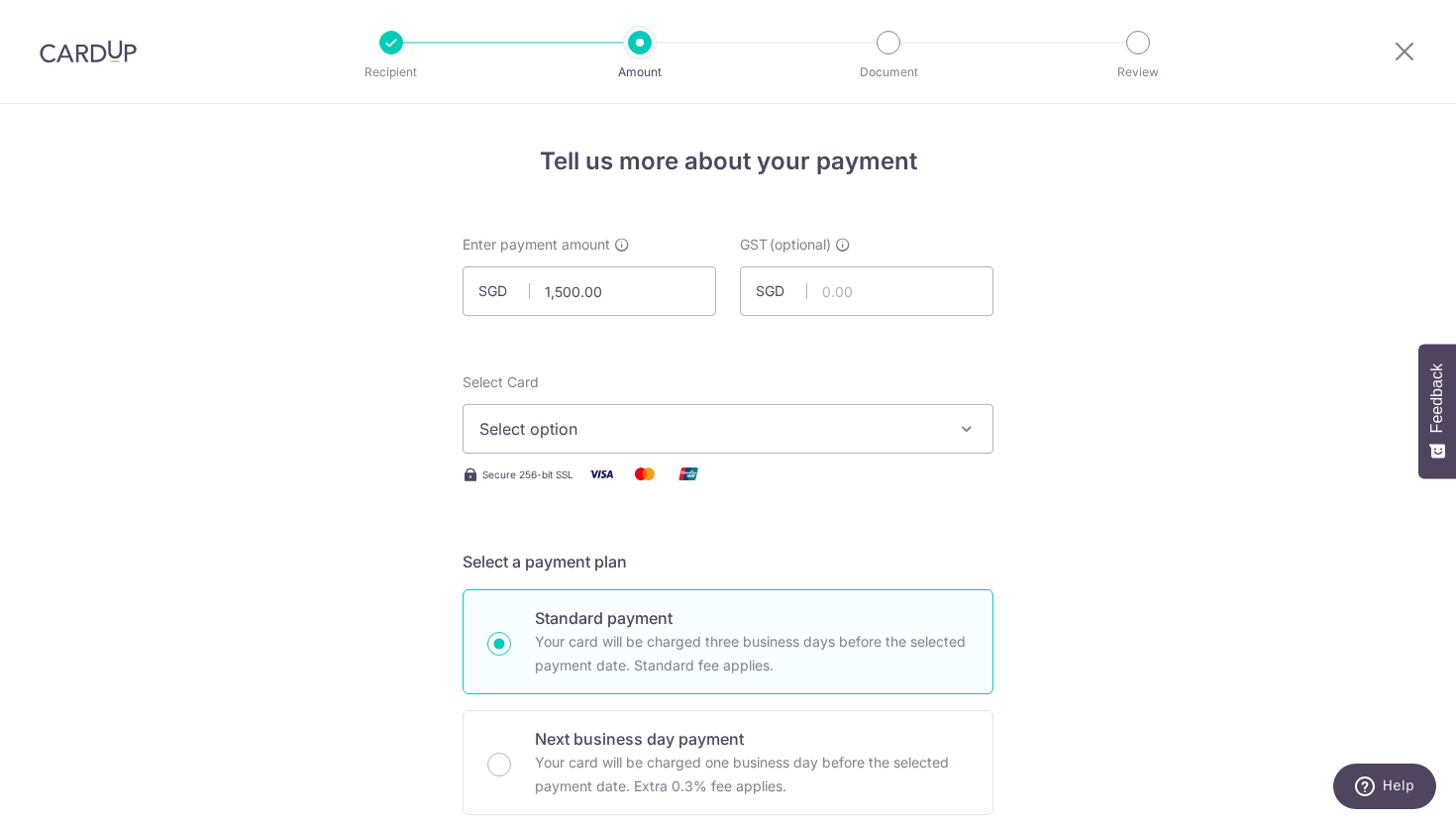 click on "Tell us more about your payment
Enter payment amount
SGD
1,500.00
1500.00
GST
(optional)
SGD
Select Card
Select option
Add credit card
Your Cards
**** [LAST_FOUR]
**** [LAST_FOUR]
**** [LAST_FOUR]
**** [LAST_FOUR]" at bounding box center [728, 1066] 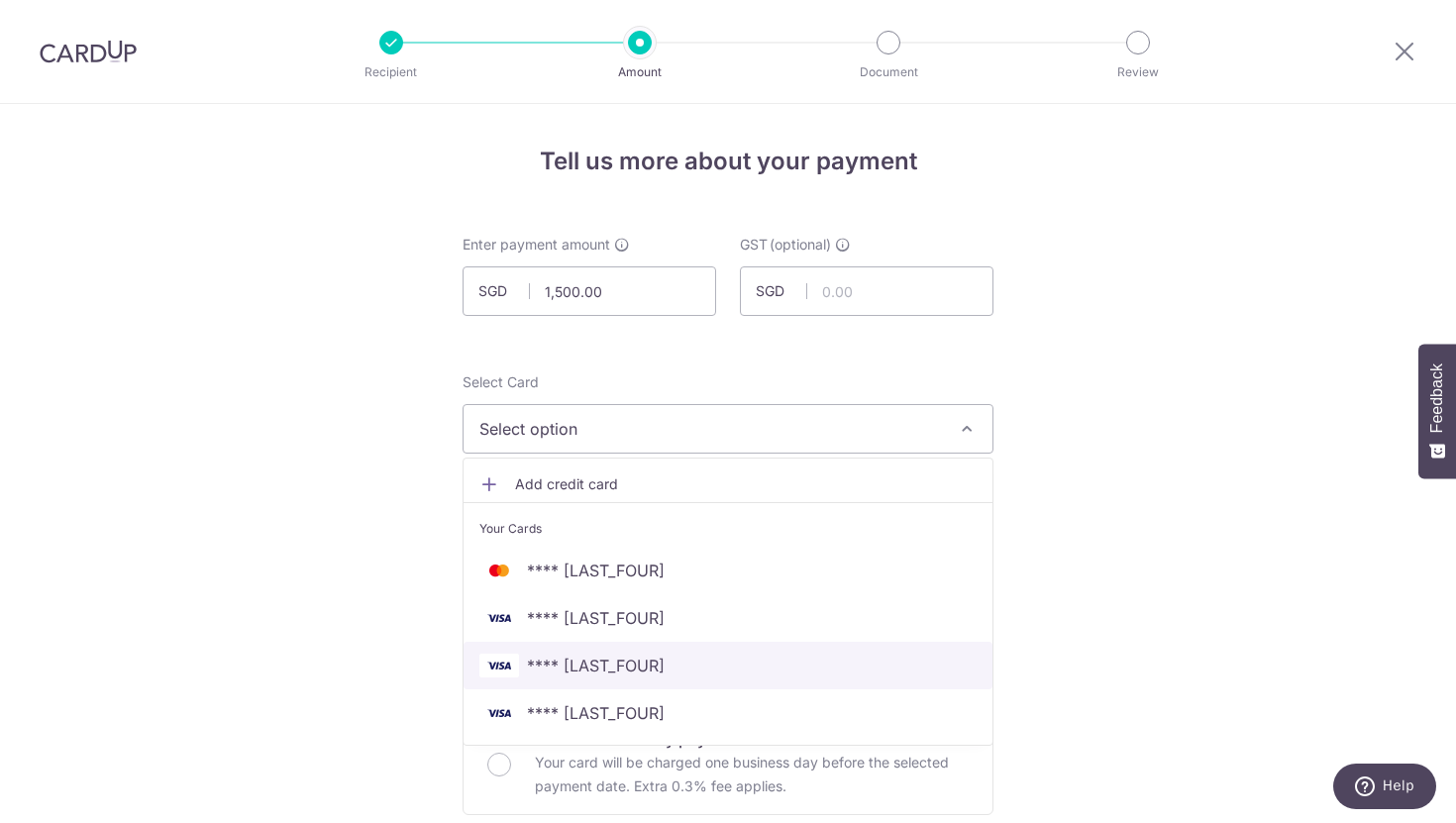 click on "**** 3825" at bounding box center (728, 666) 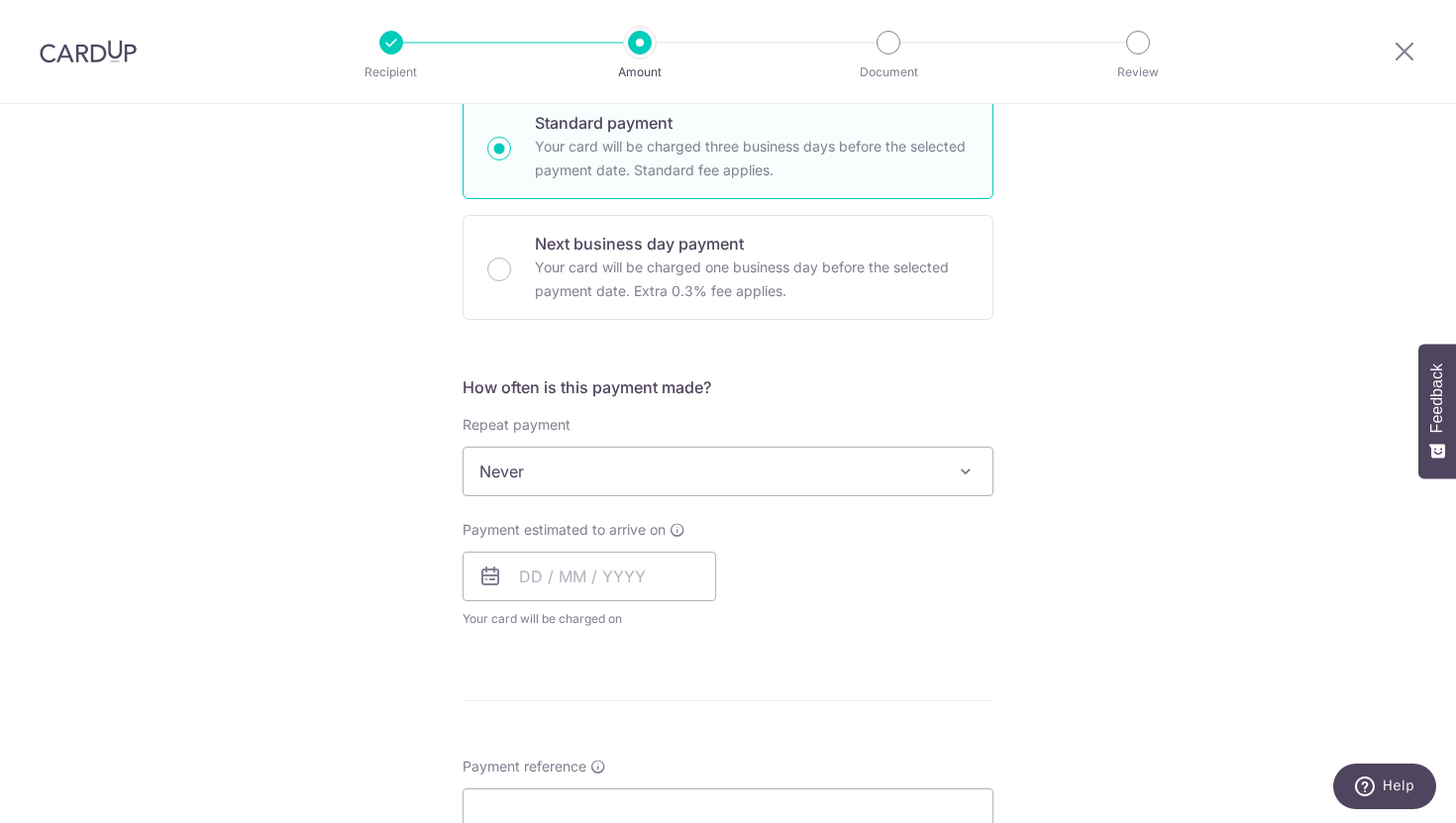 scroll, scrollTop: 530, scrollLeft: 0, axis: vertical 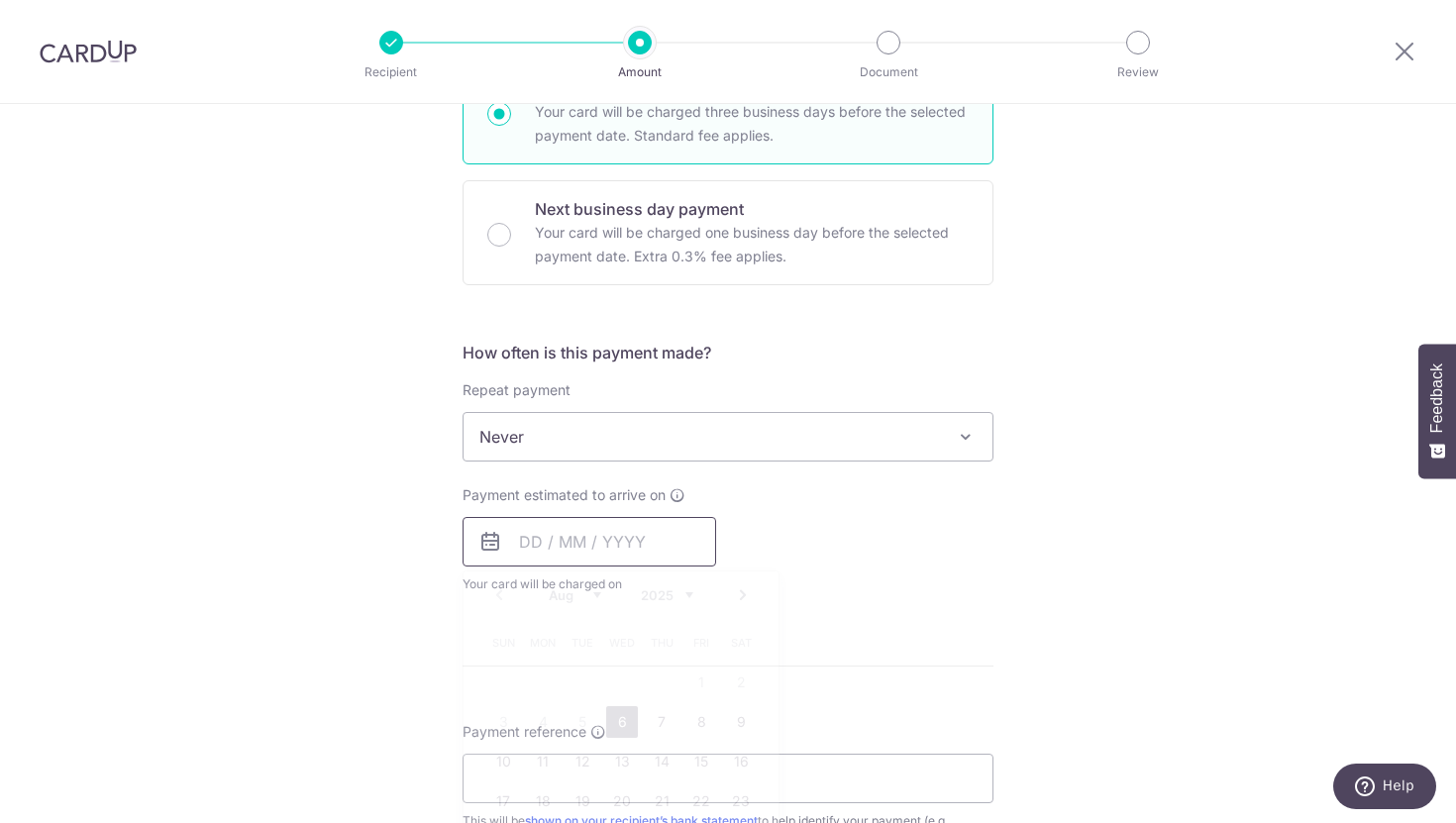 click at bounding box center (589, 542) 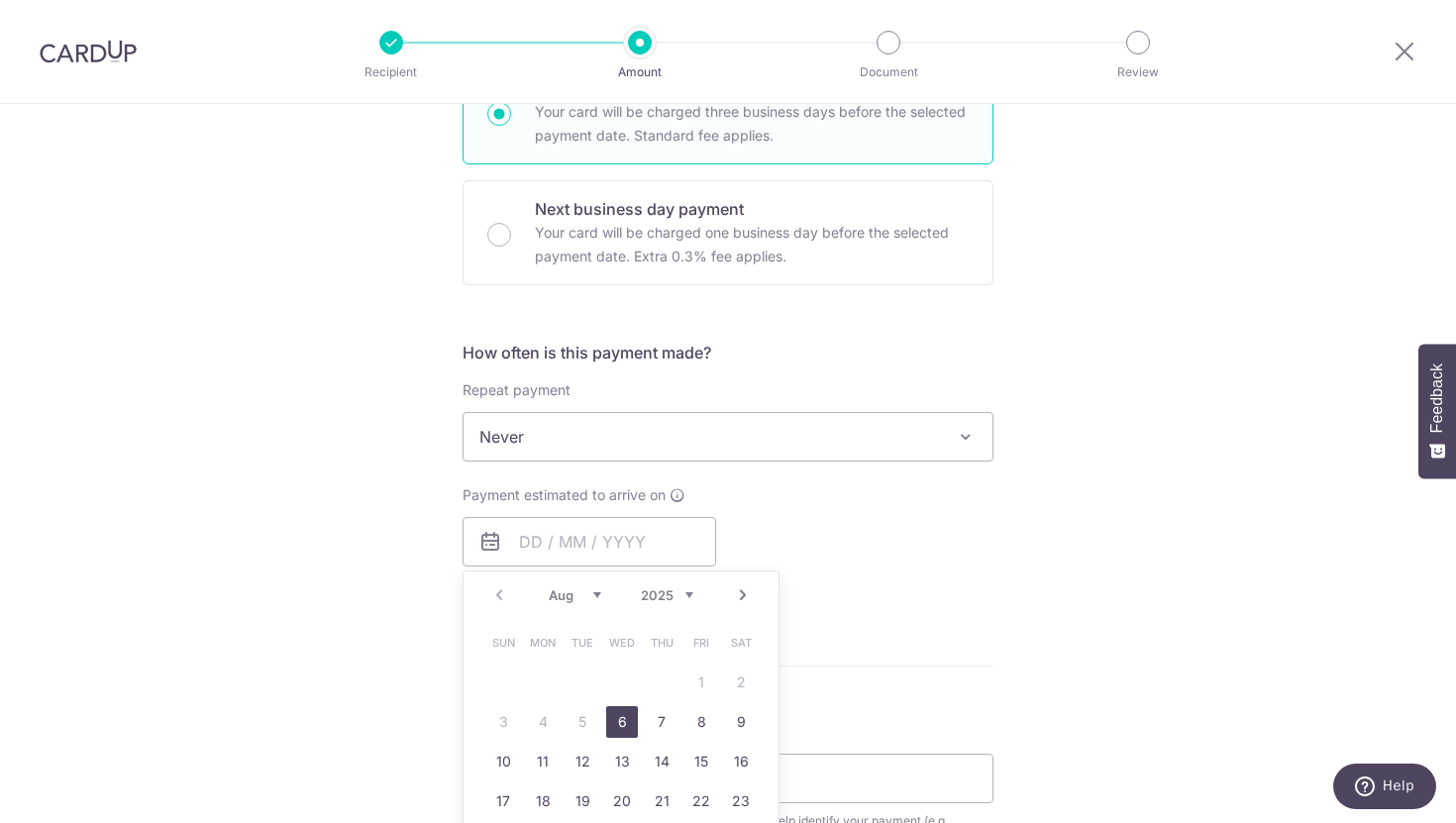click on "6" at bounding box center [622, 722] 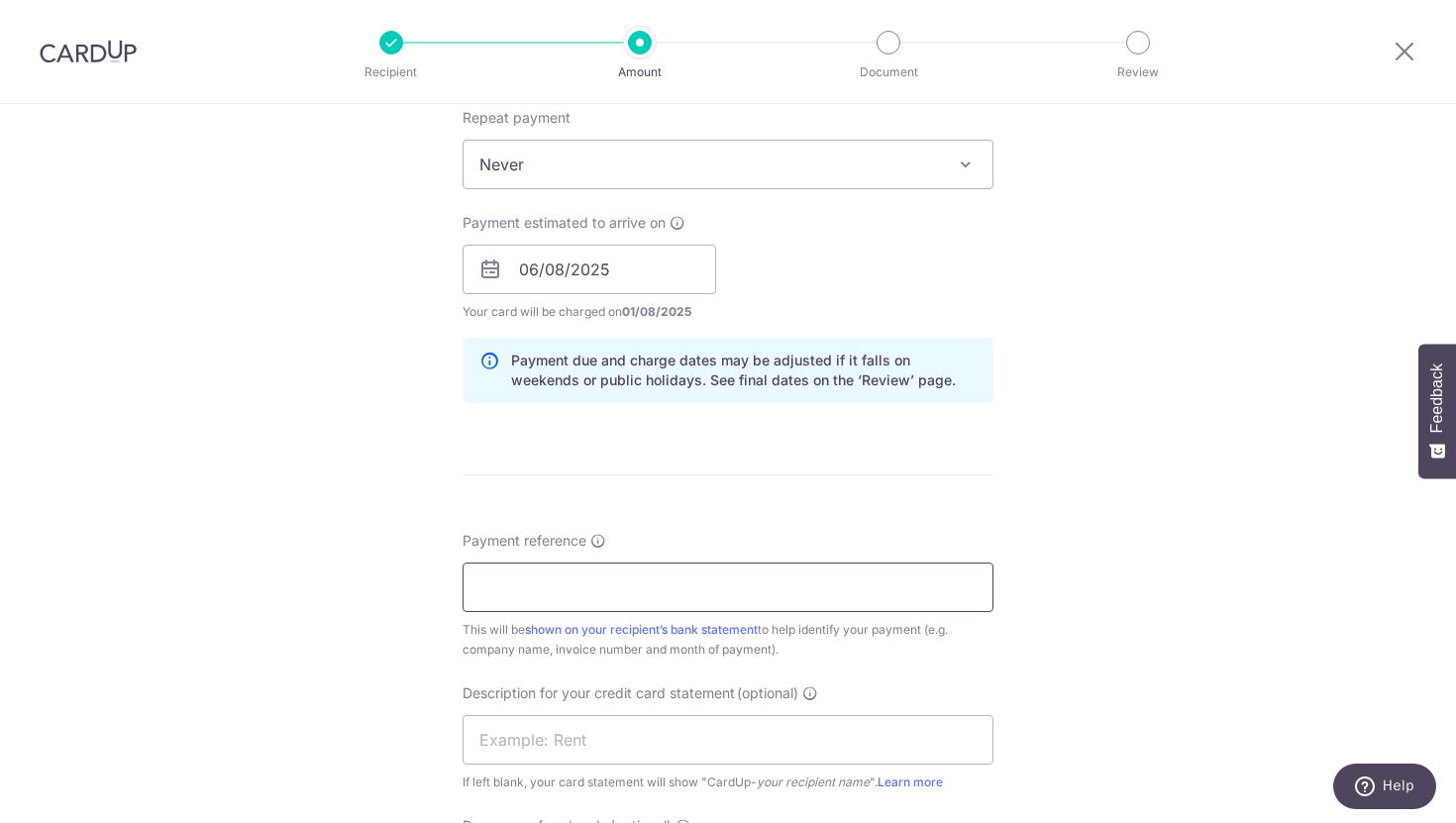 scroll, scrollTop: 811, scrollLeft: 0, axis: vertical 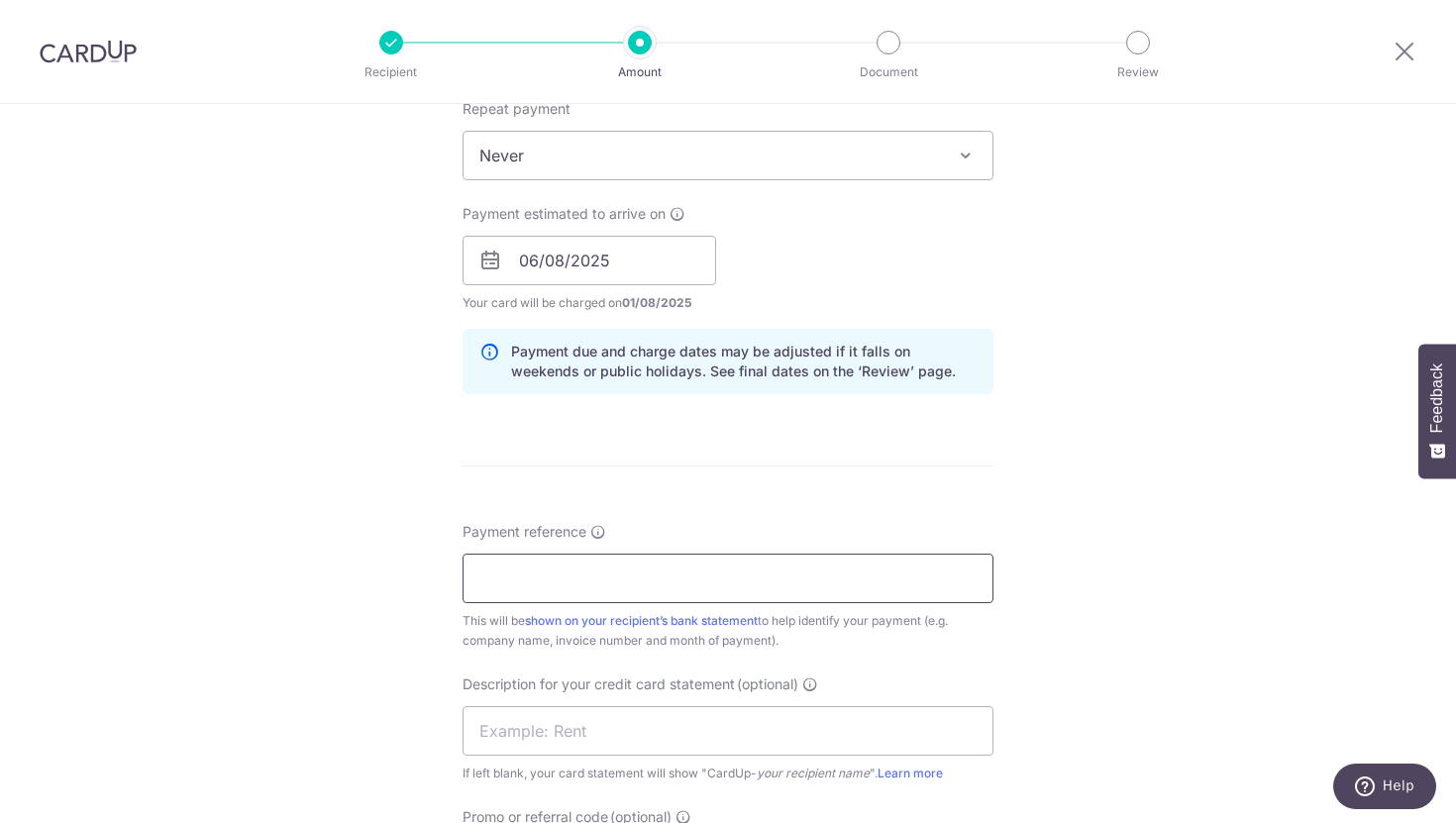 click on "Payment reference" at bounding box center [728, 578] 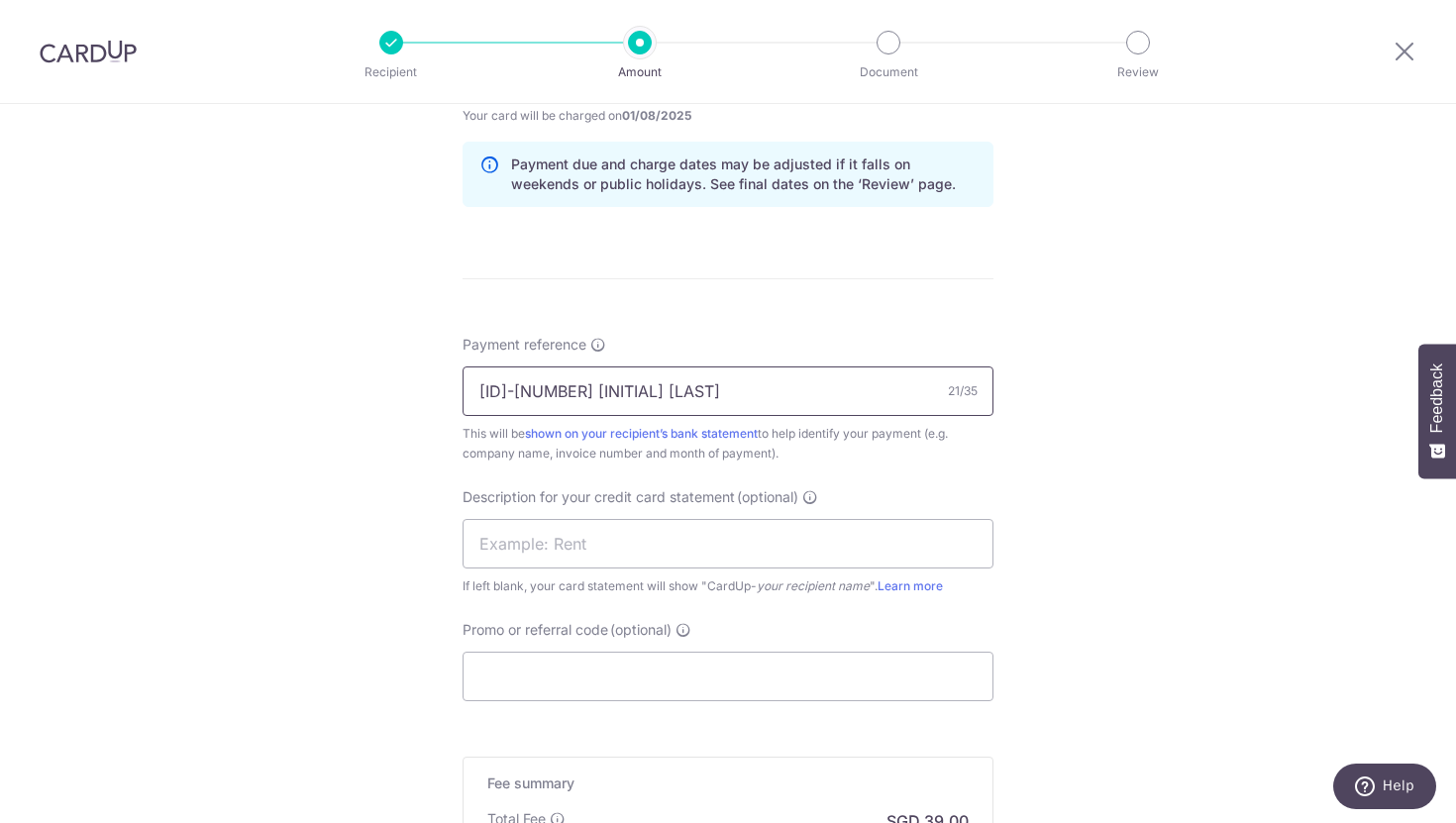 scroll, scrollTop: 1043, scrollLeft: 0, axis: vertical 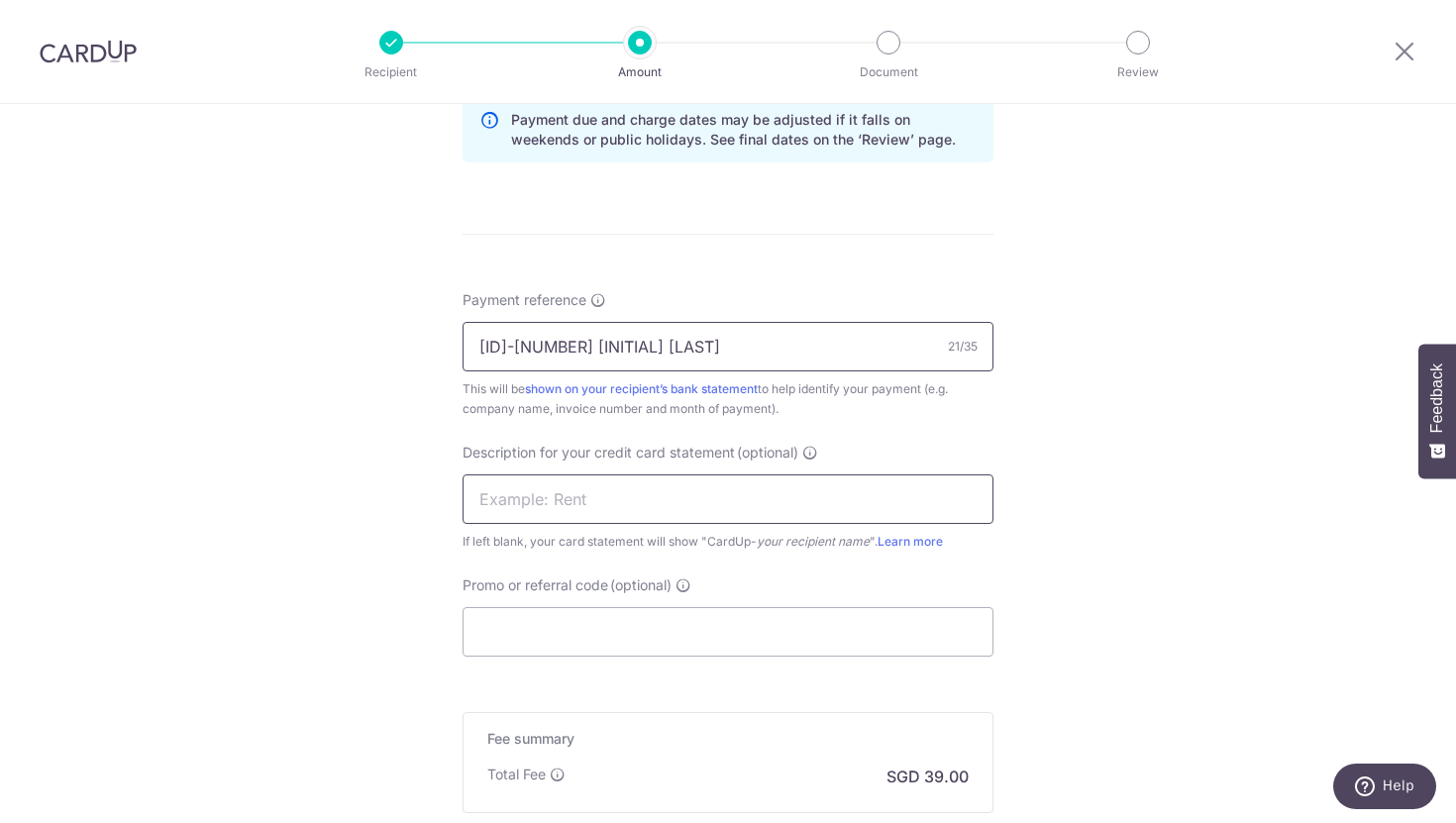 type on "SD072325-02 KW Brooke" 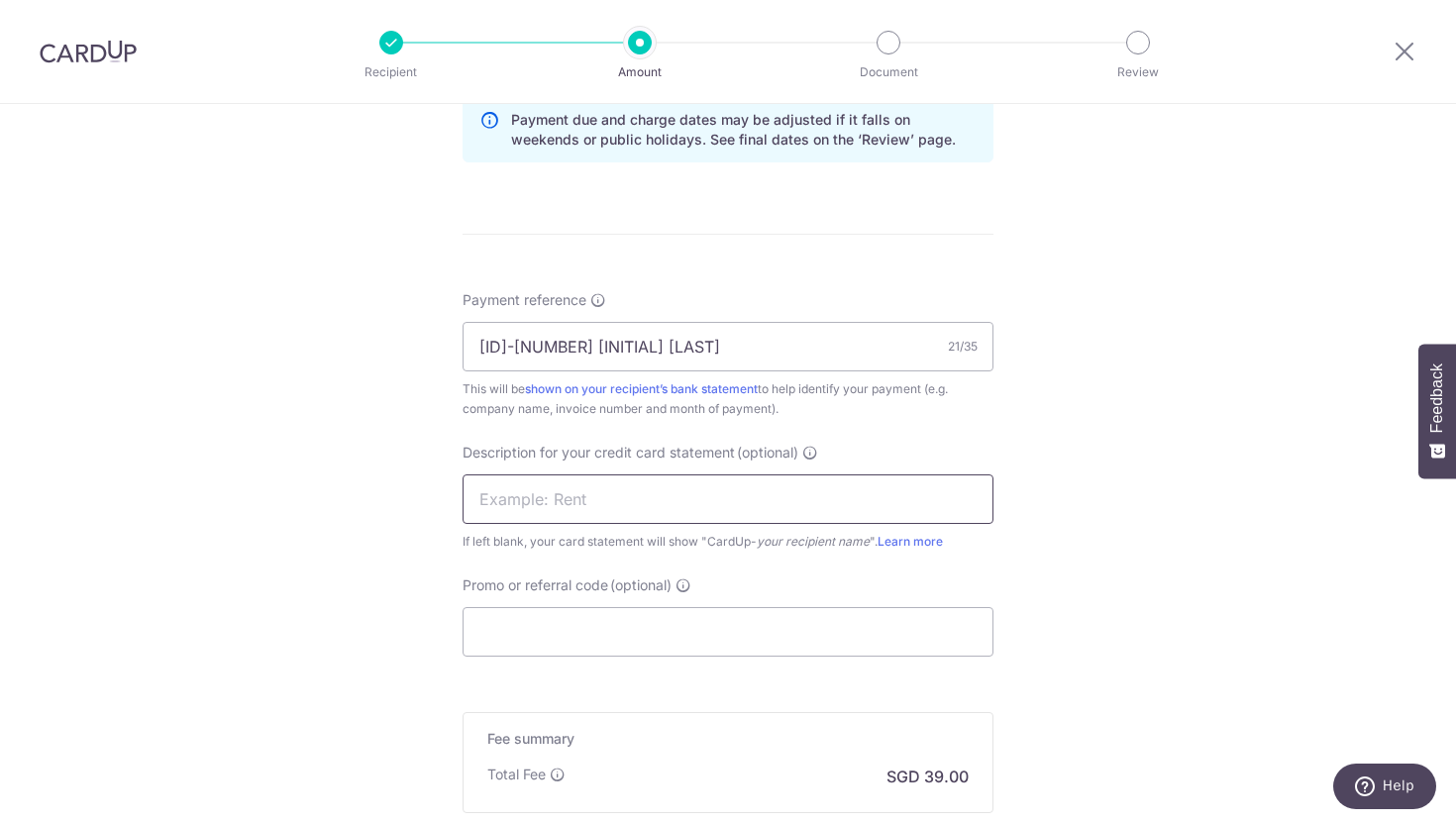 click at bounding box center (728, 499) 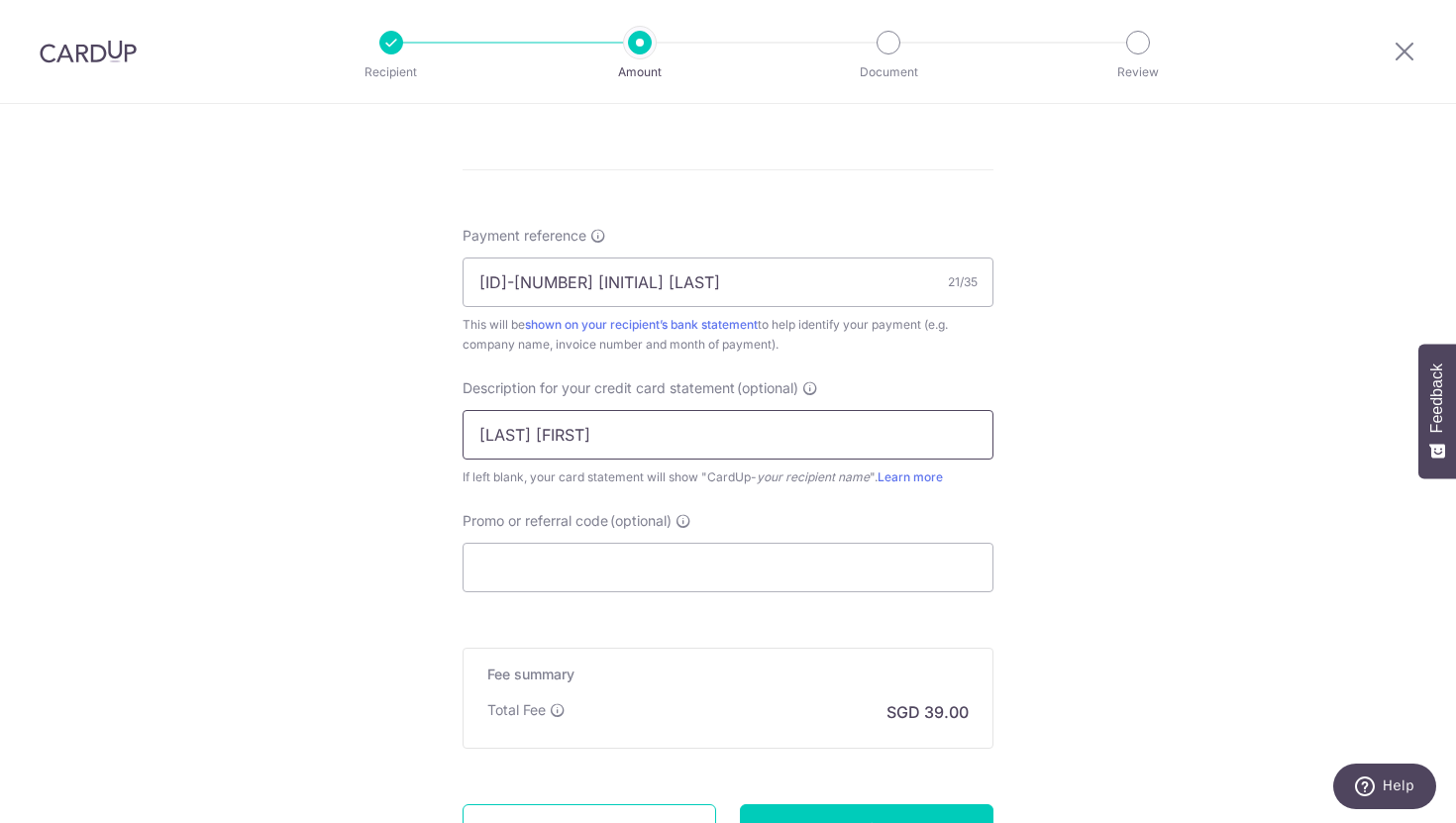 scroll, scrollTop: 1130, scrollLeft: 0, axis: vertical 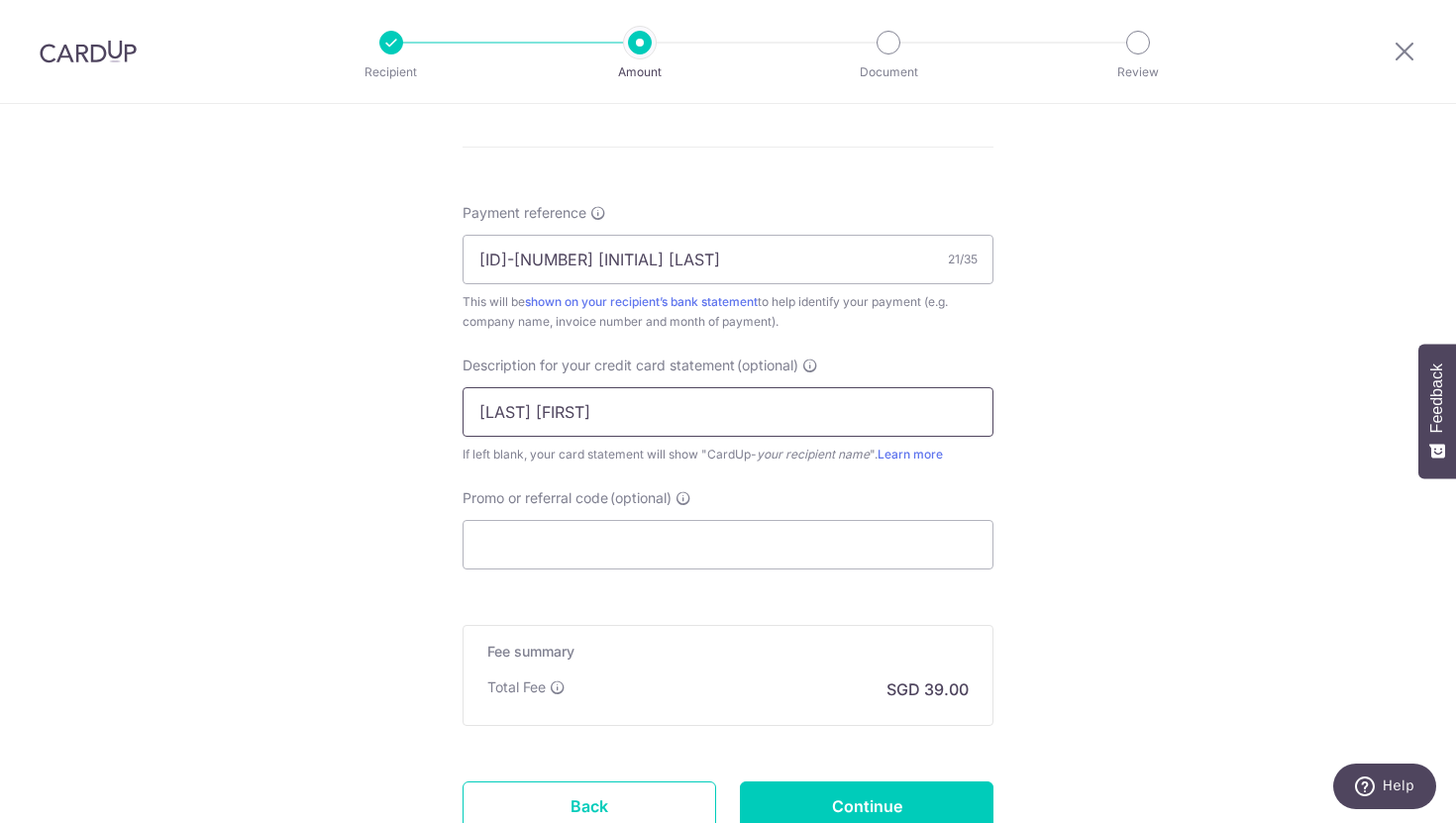 click on "Skinnovate July" at bounding box center (728, 412) 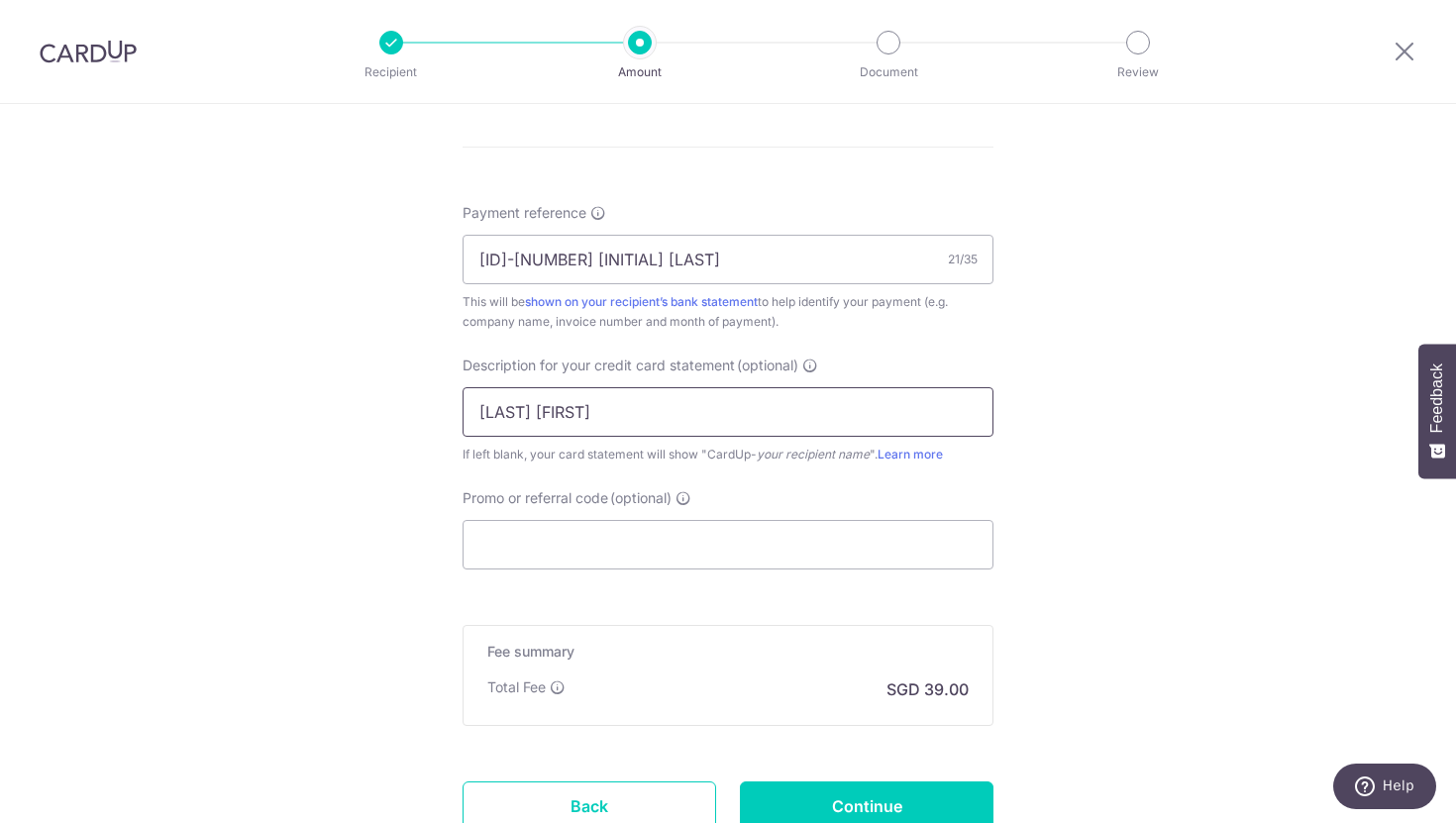 type on "Skinderella Jul" 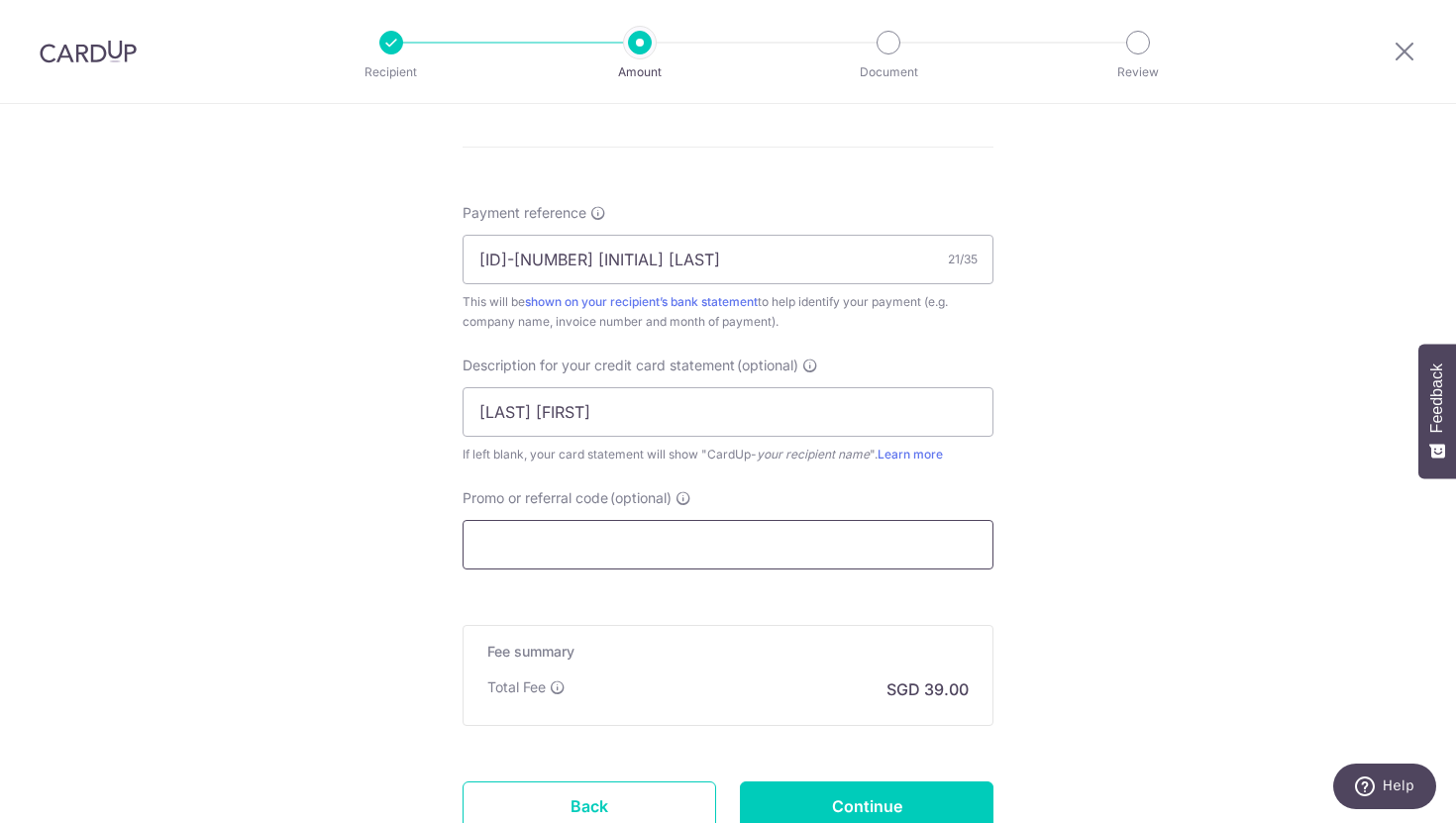 type on "1" 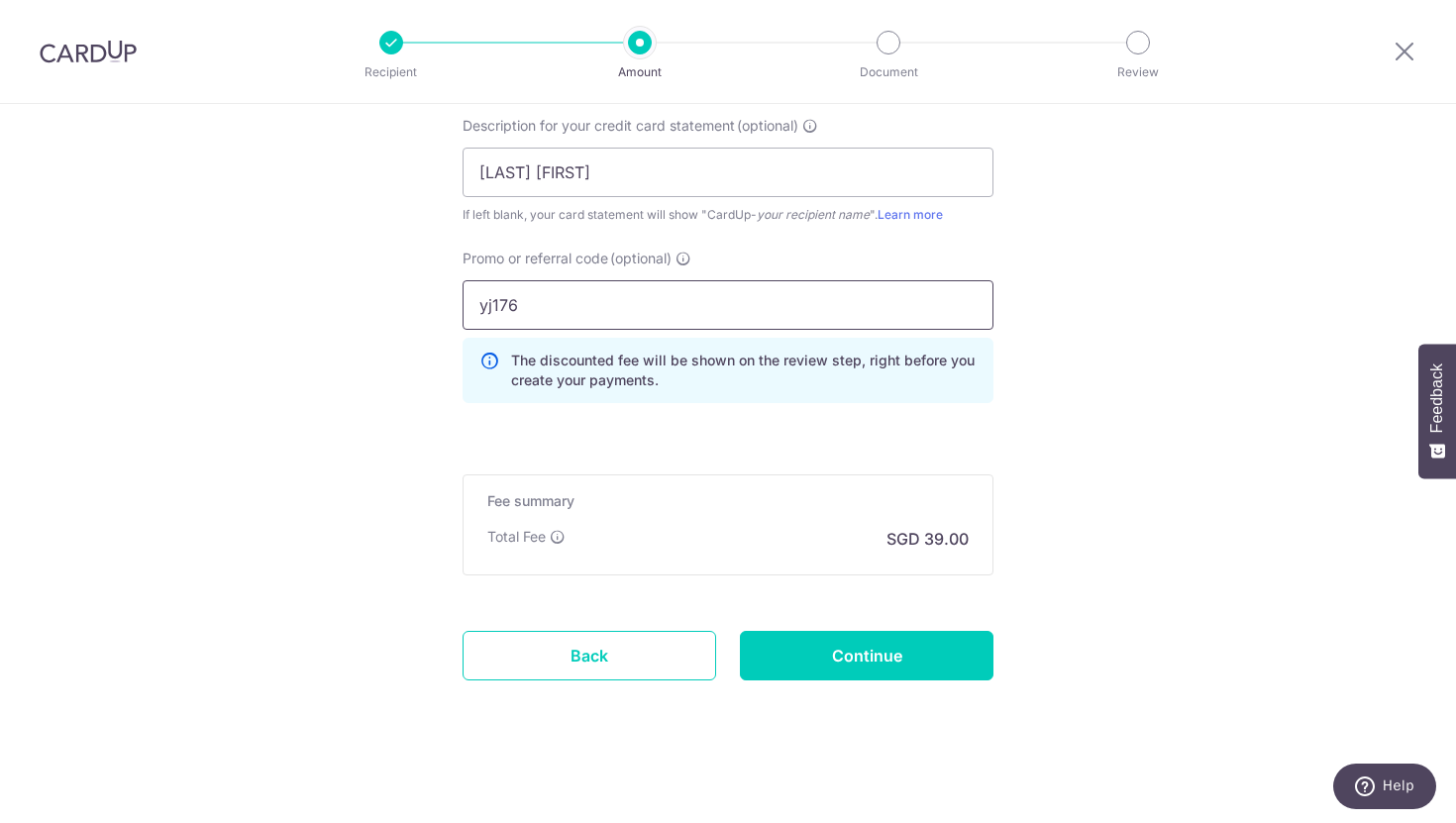 scroll, scrollTop: 1371, scrollLeft: 0, axis: vertical 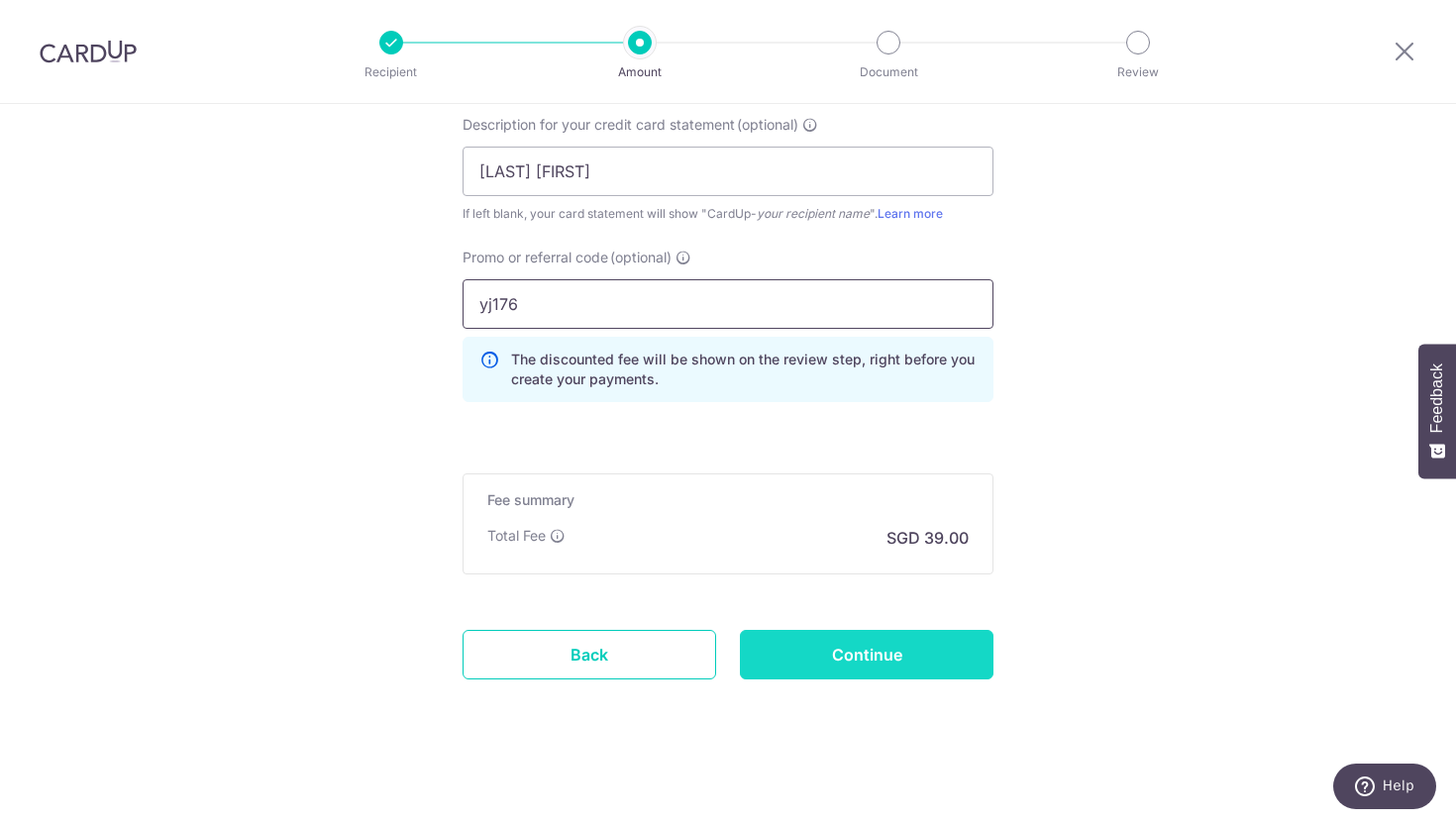 type on "yj176" 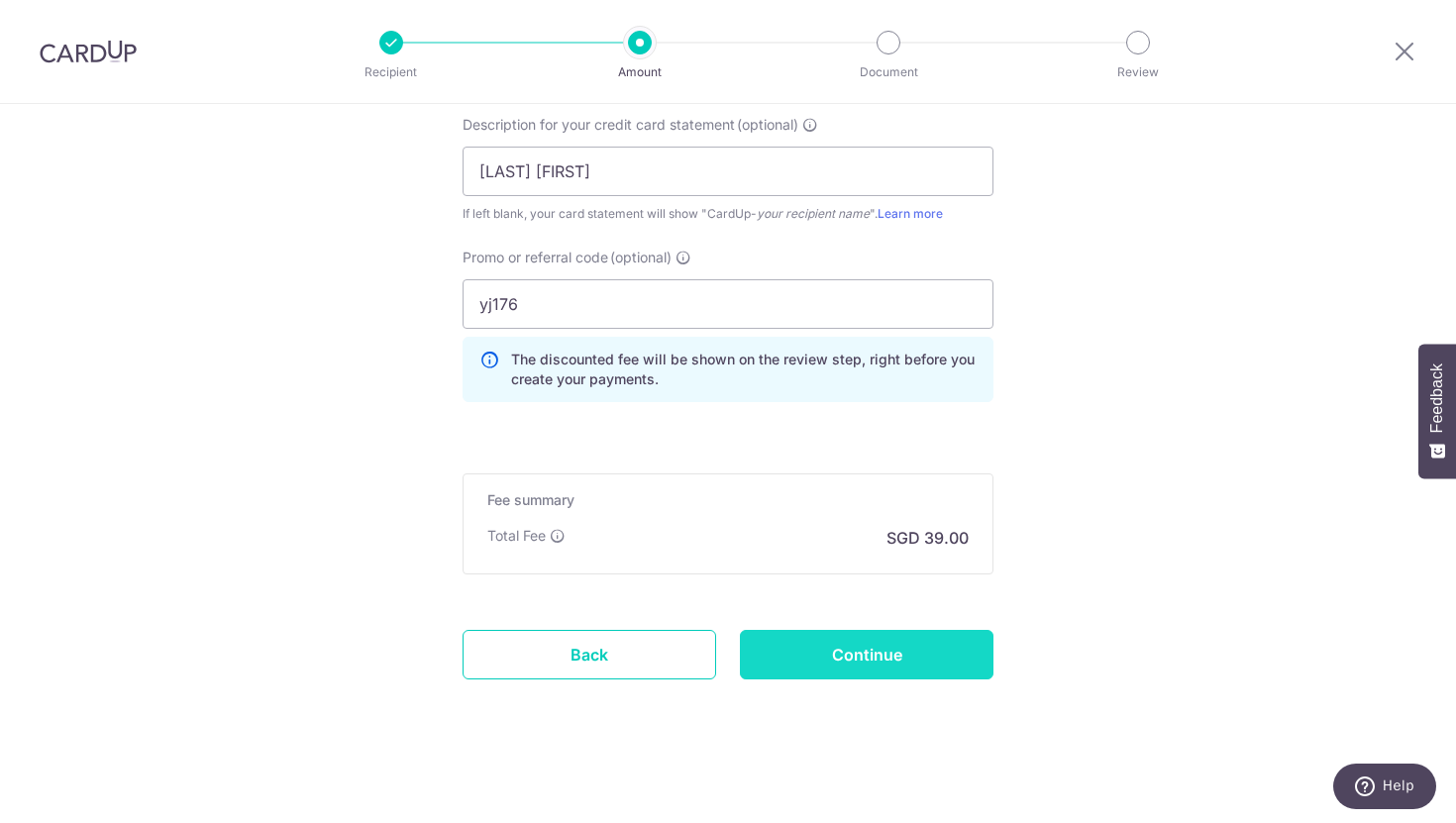 click on "Continue" at bounding box center [867, 655] 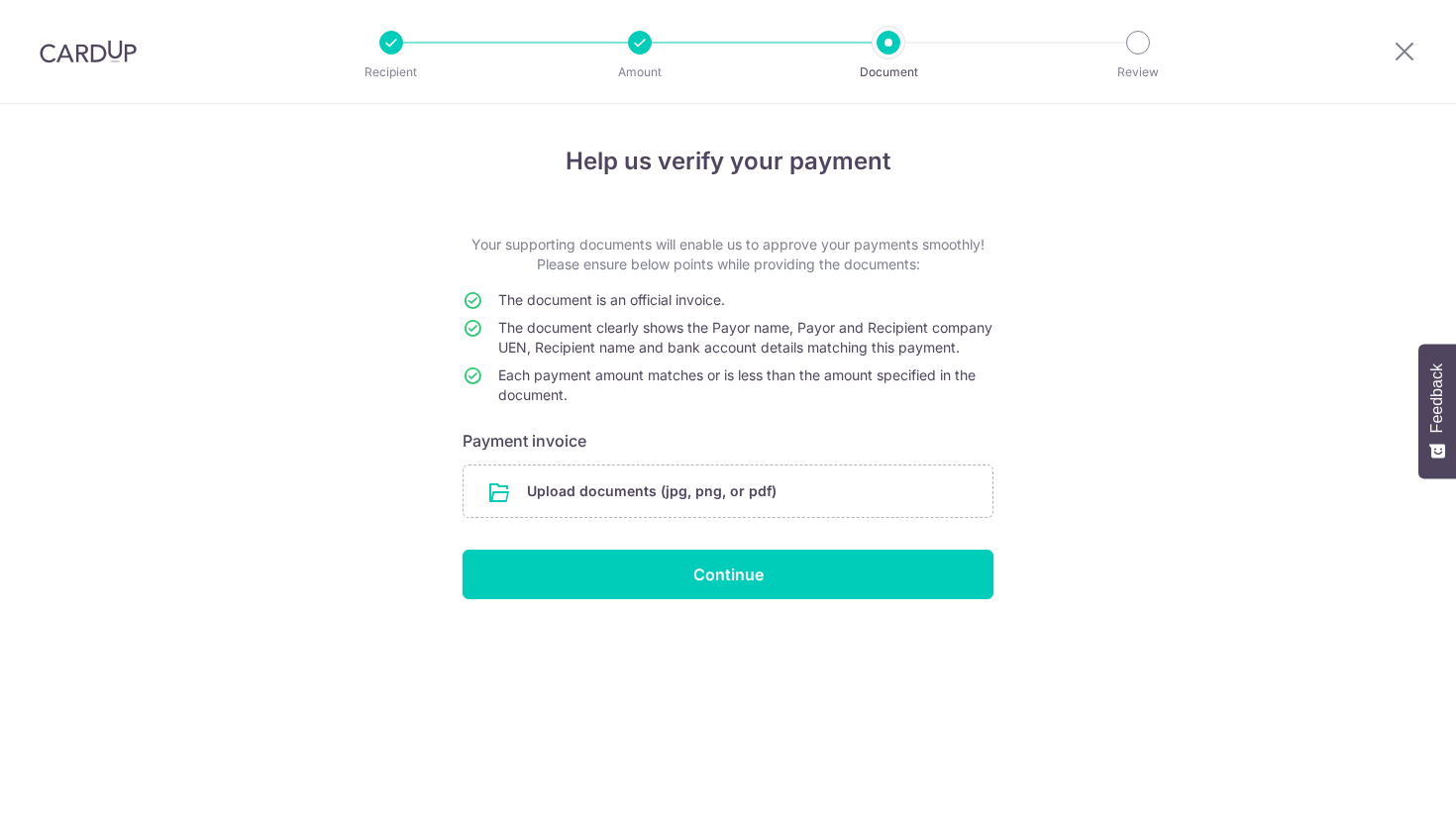 scroll, scrollTop: 0, scrollLeft: 0, axis: both 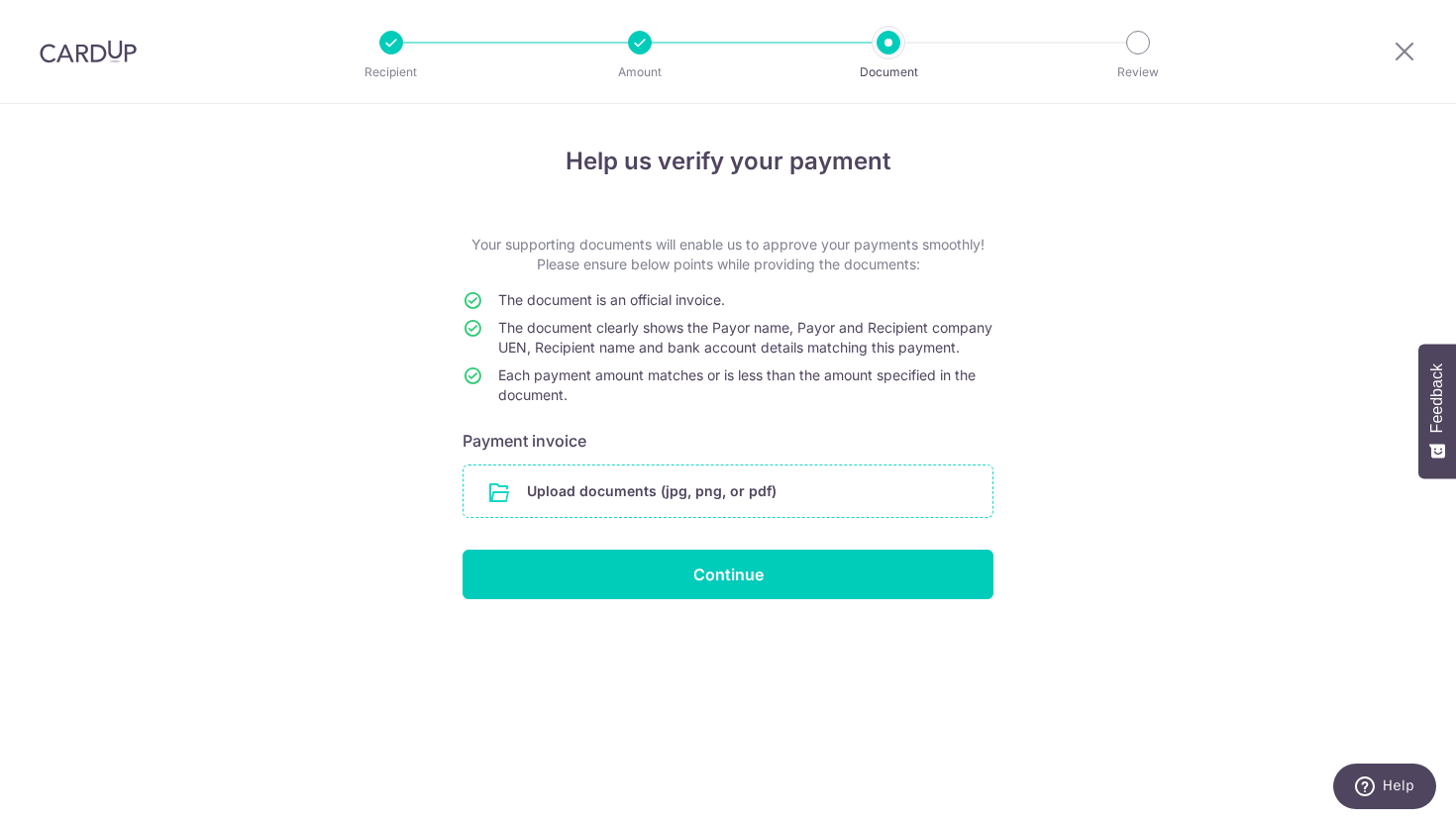 click at bounding box center [728, 491] 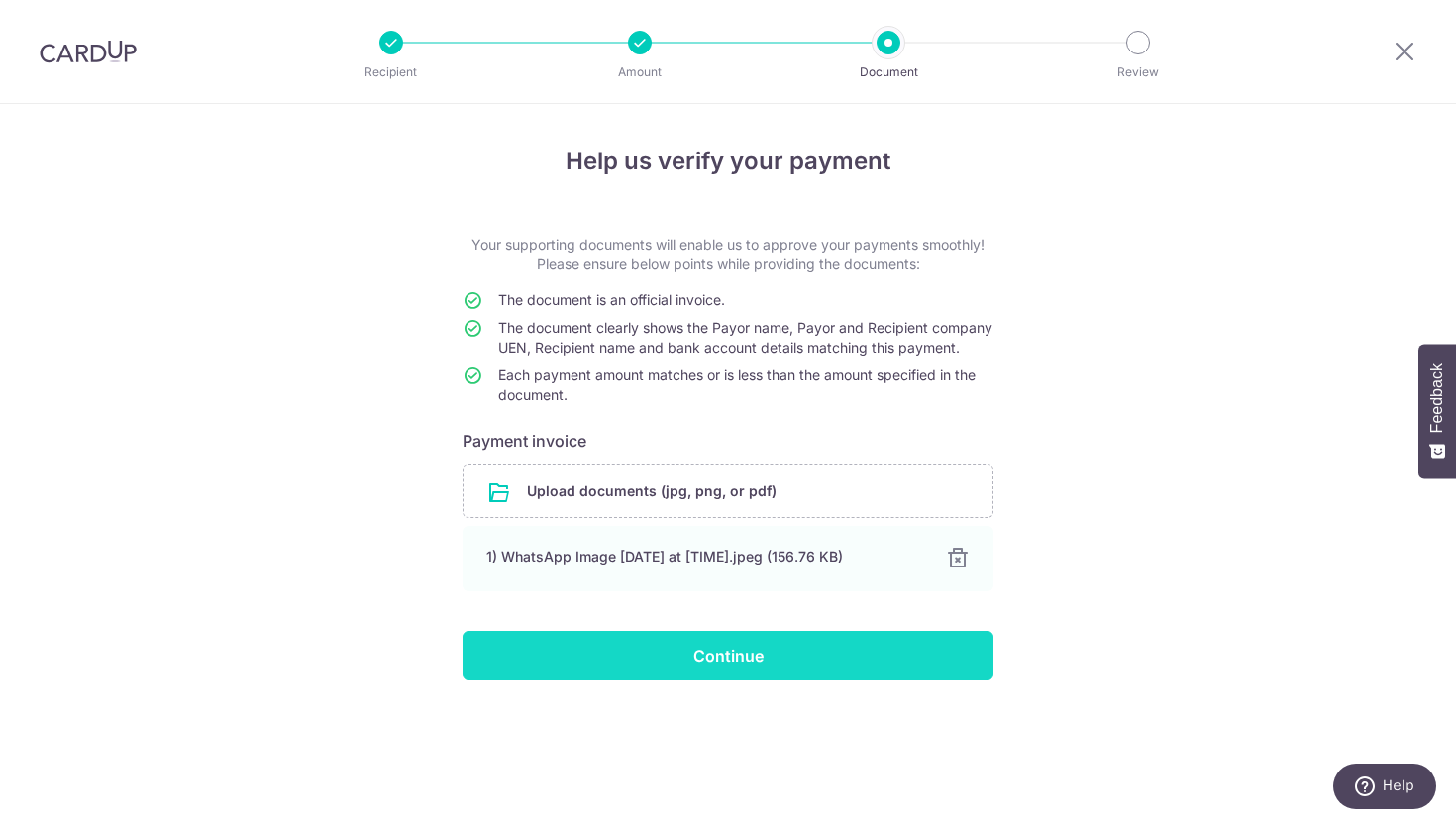 click on "Continue" at bounding box center (728, 656) 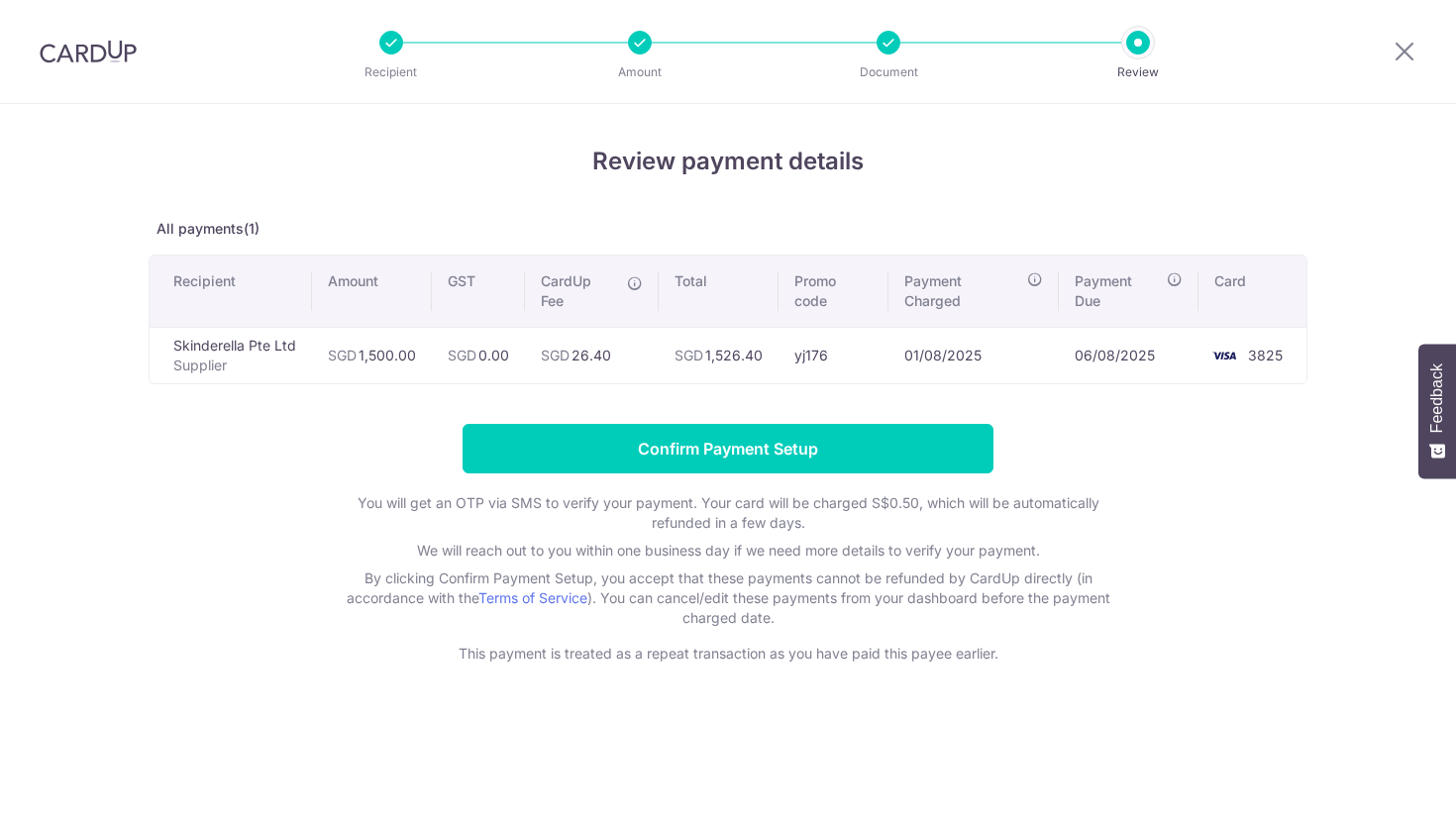 scroll, scrollTop: 0, scrollLeft: 0, axis: both 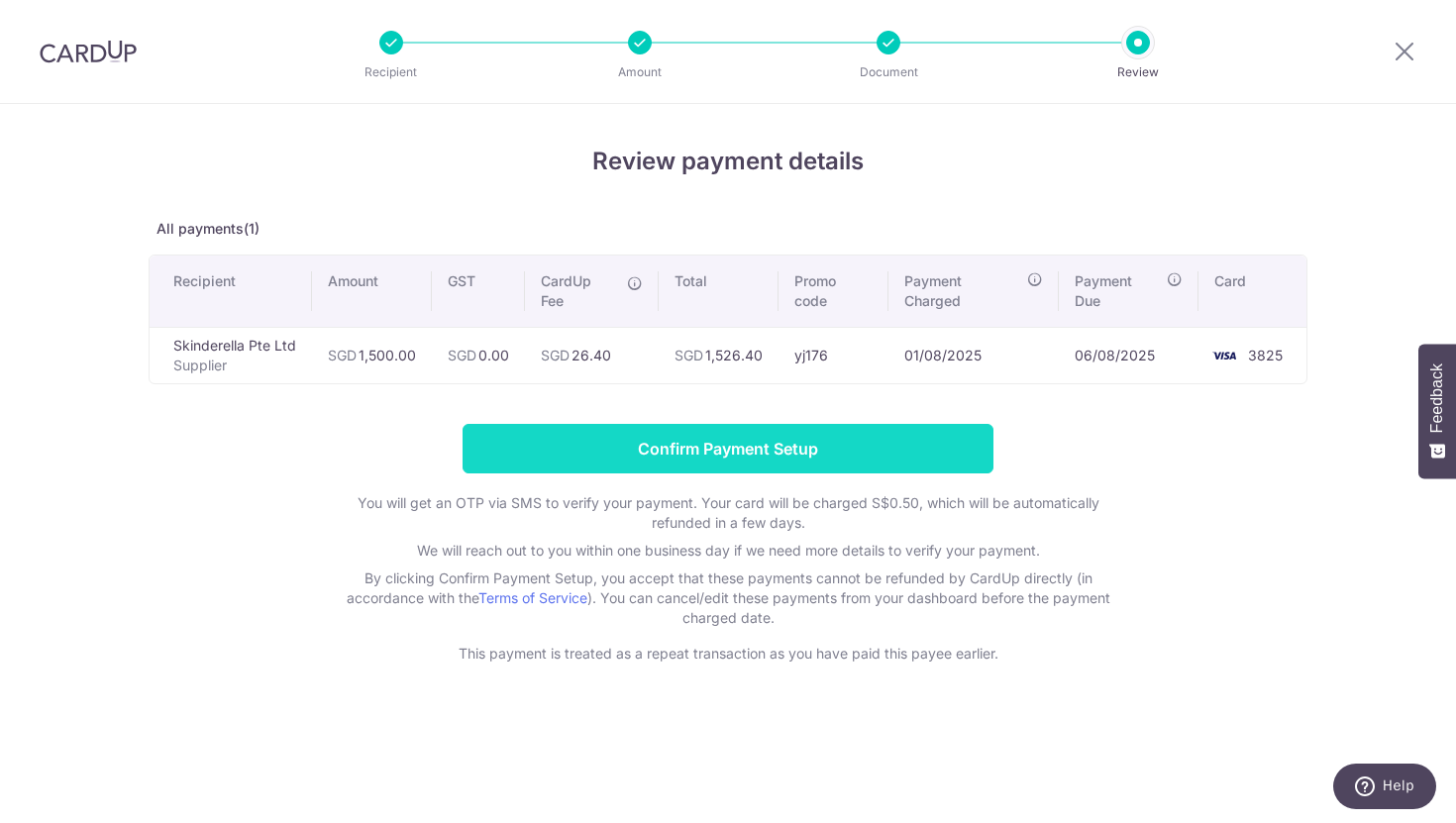 click on "Confirm Payment Setup" at bounding box center [728, 449] 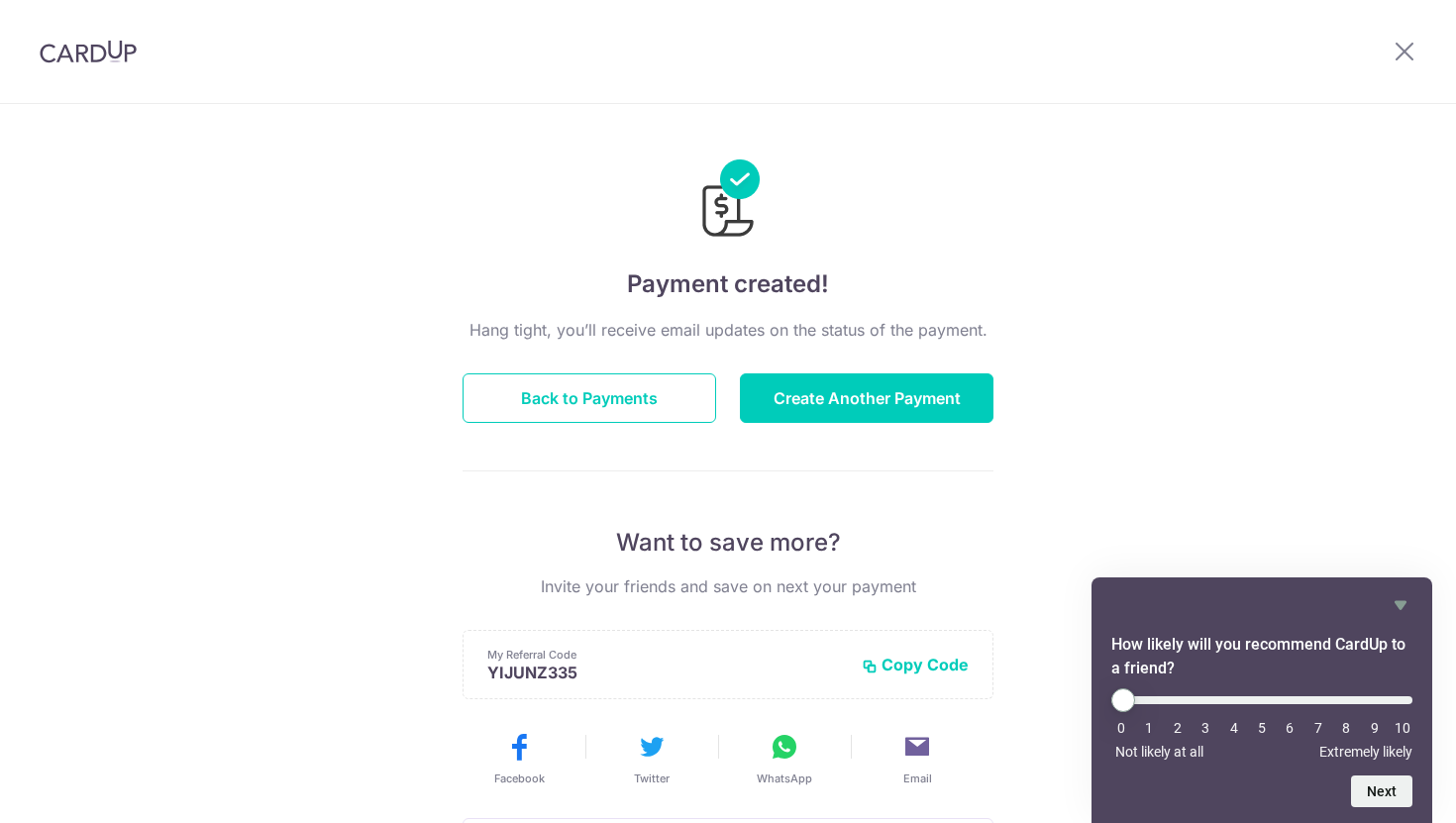 scroll, scrollTop: 0, scrollLeft: 0, axis: both 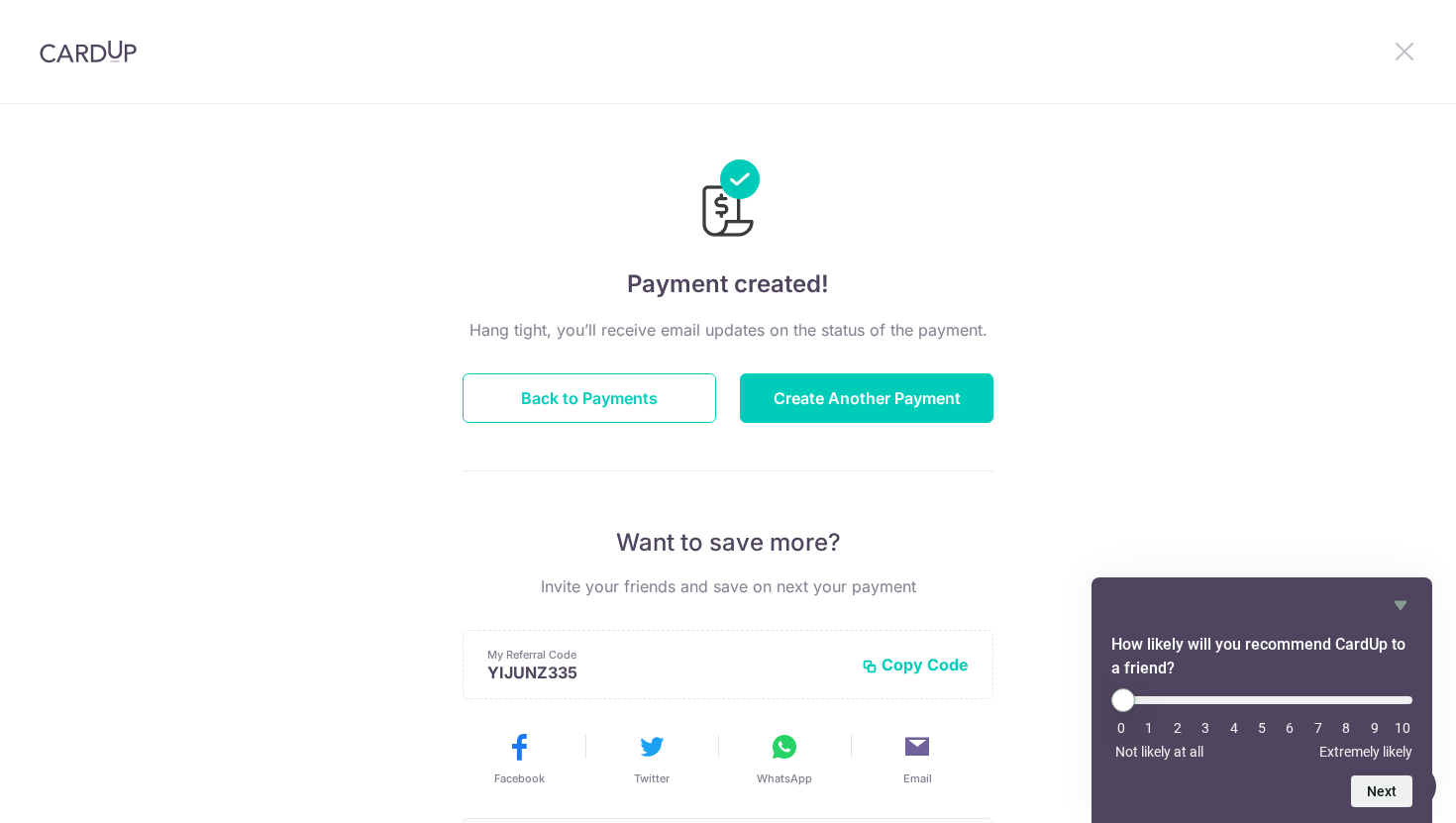 click at bounding box center [1404, 51] 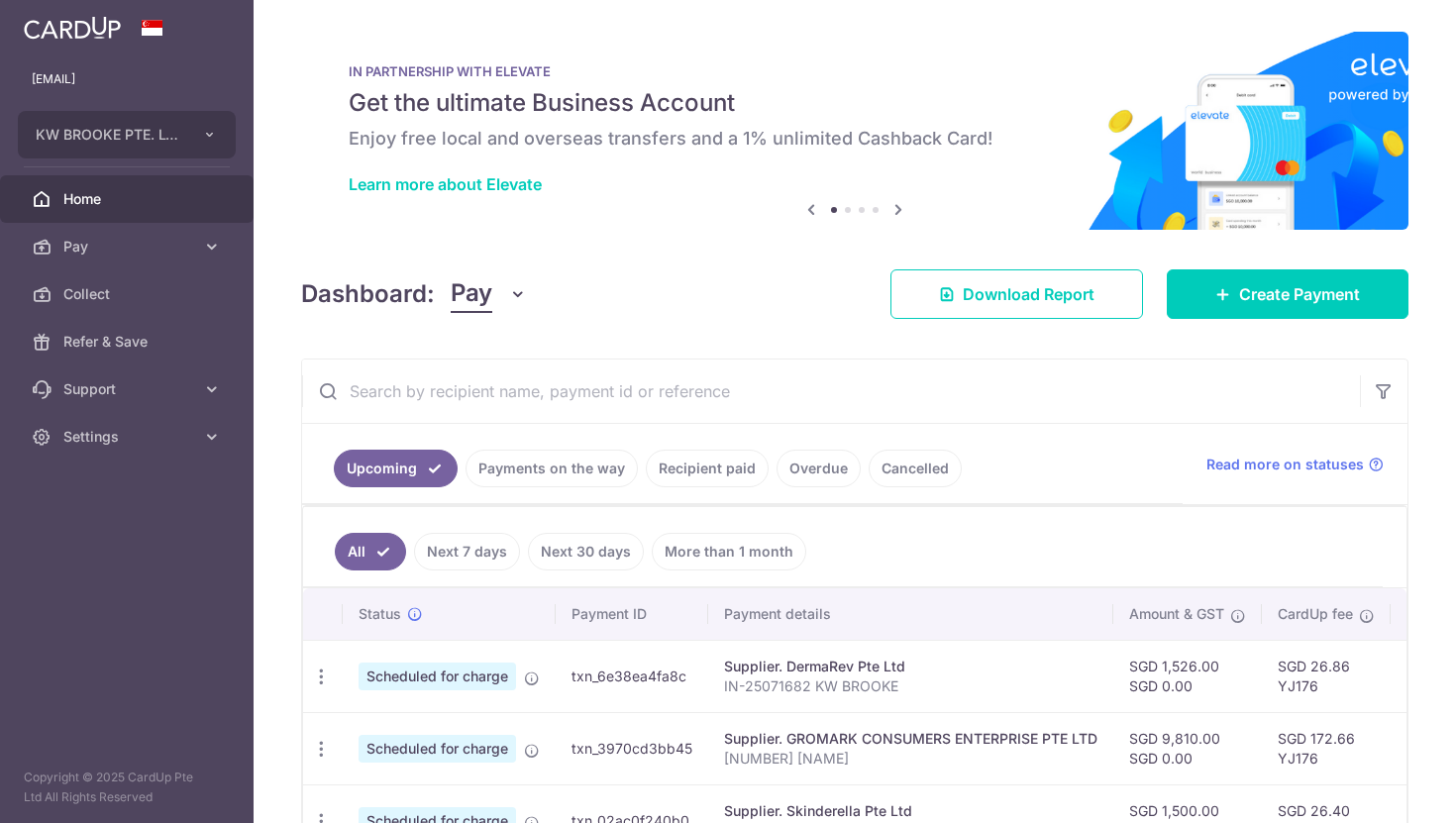 scroll, scrollTop: 0, scrollLeft: 0, axis: both 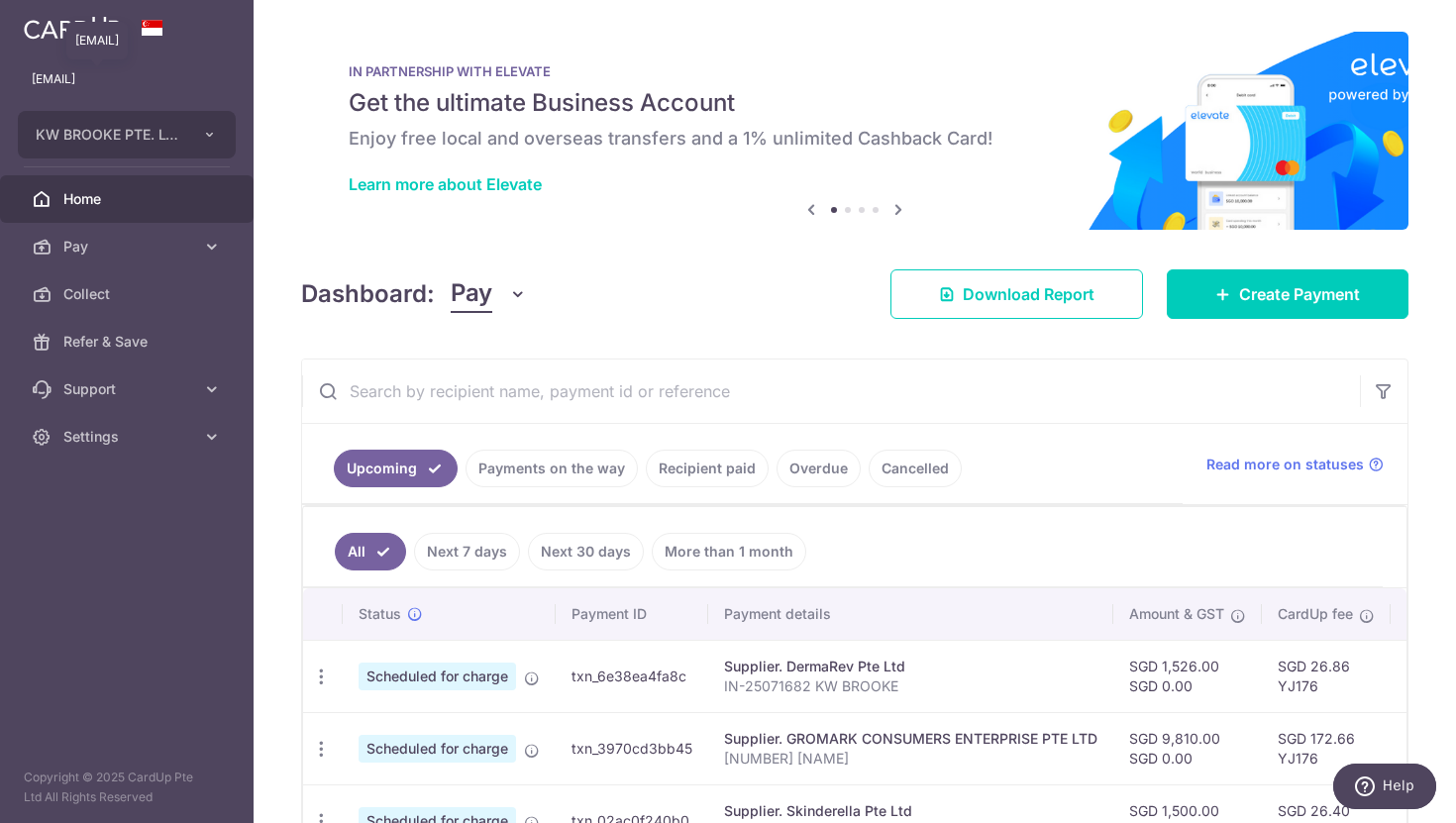 click on "[EMAIL]" at bounding box center (127, 79) 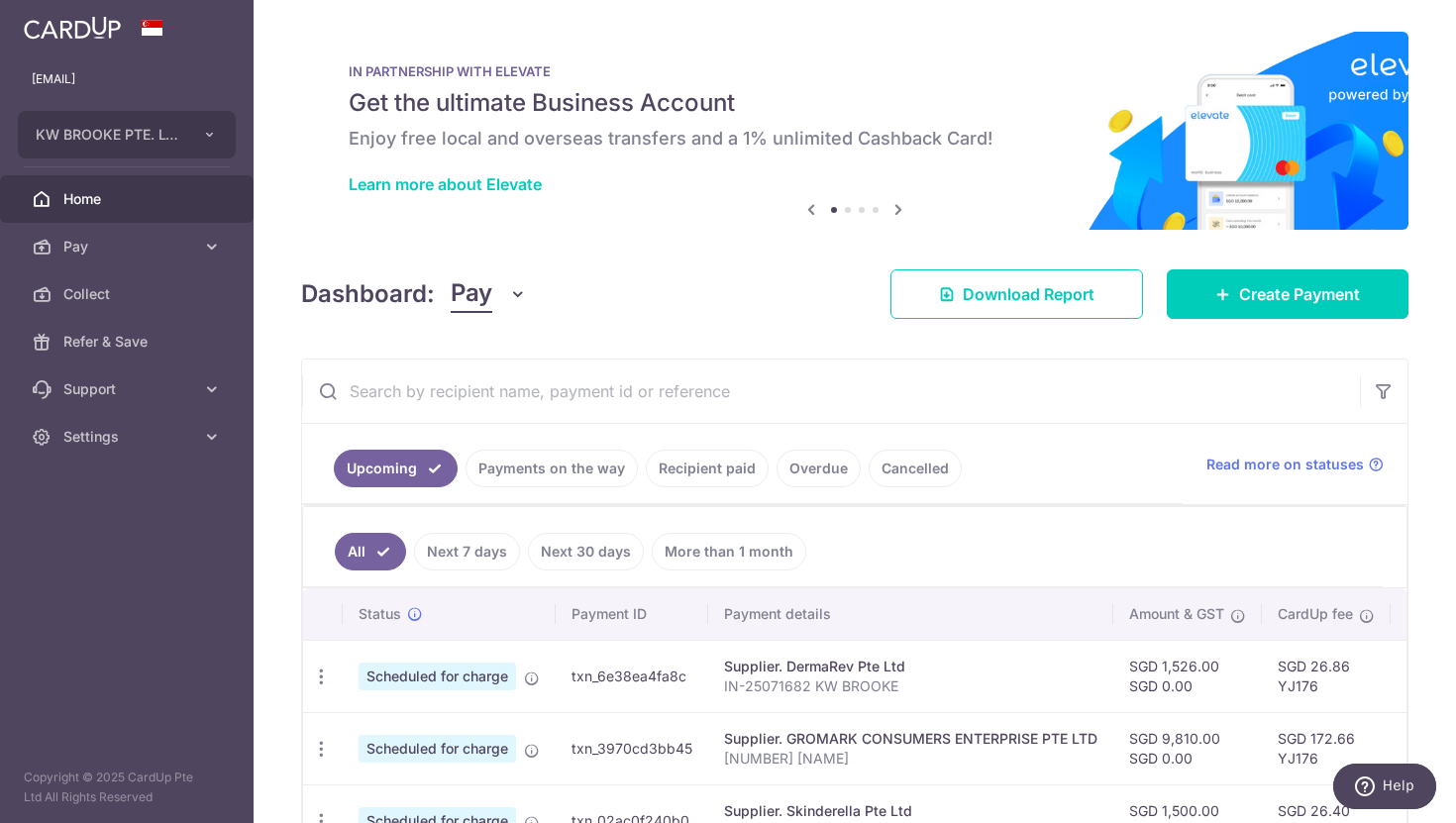 click at bounding box center [72, 28] 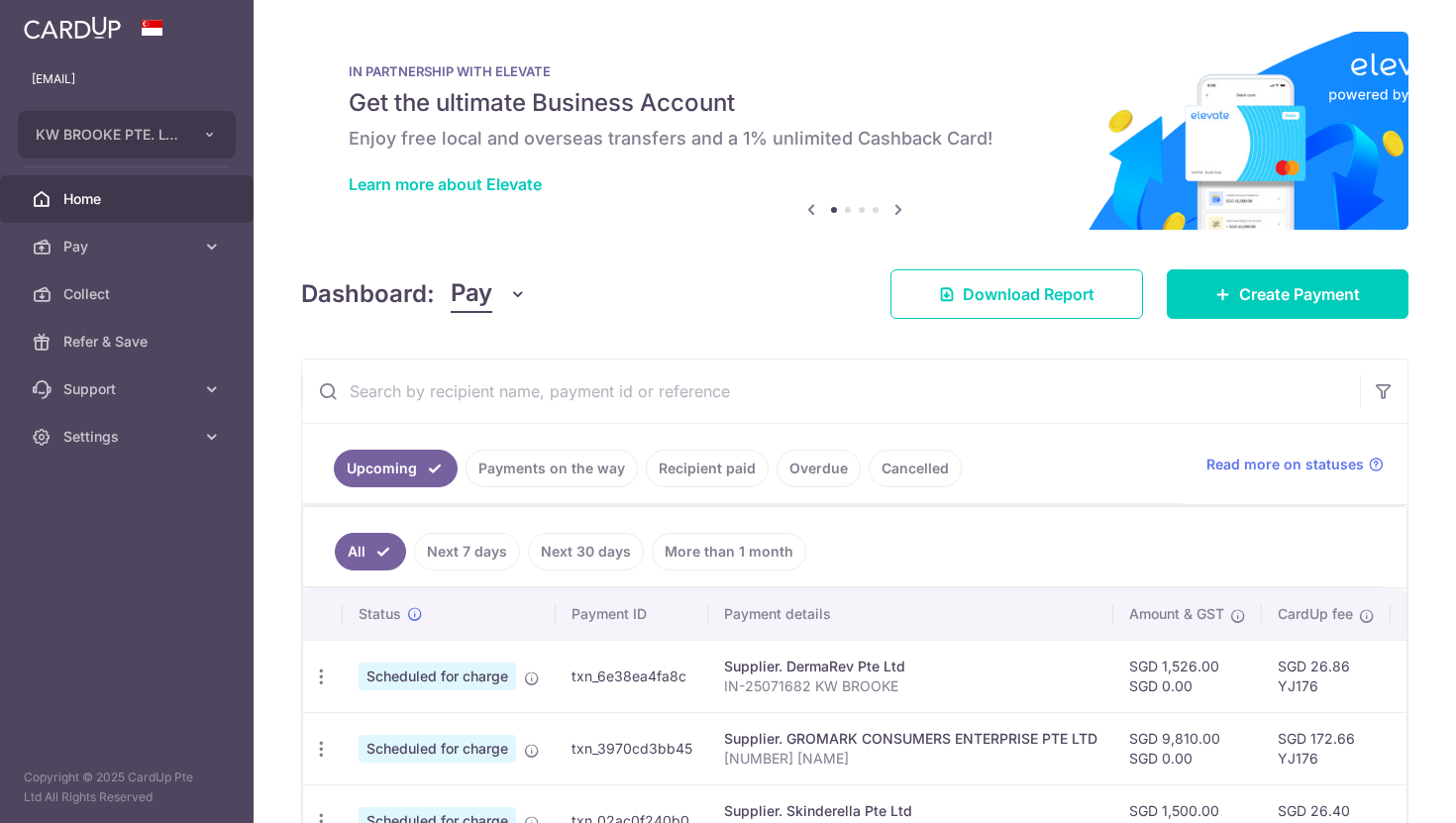 scroll, scrollTop: 0, scrollLeft: 0, axis: both 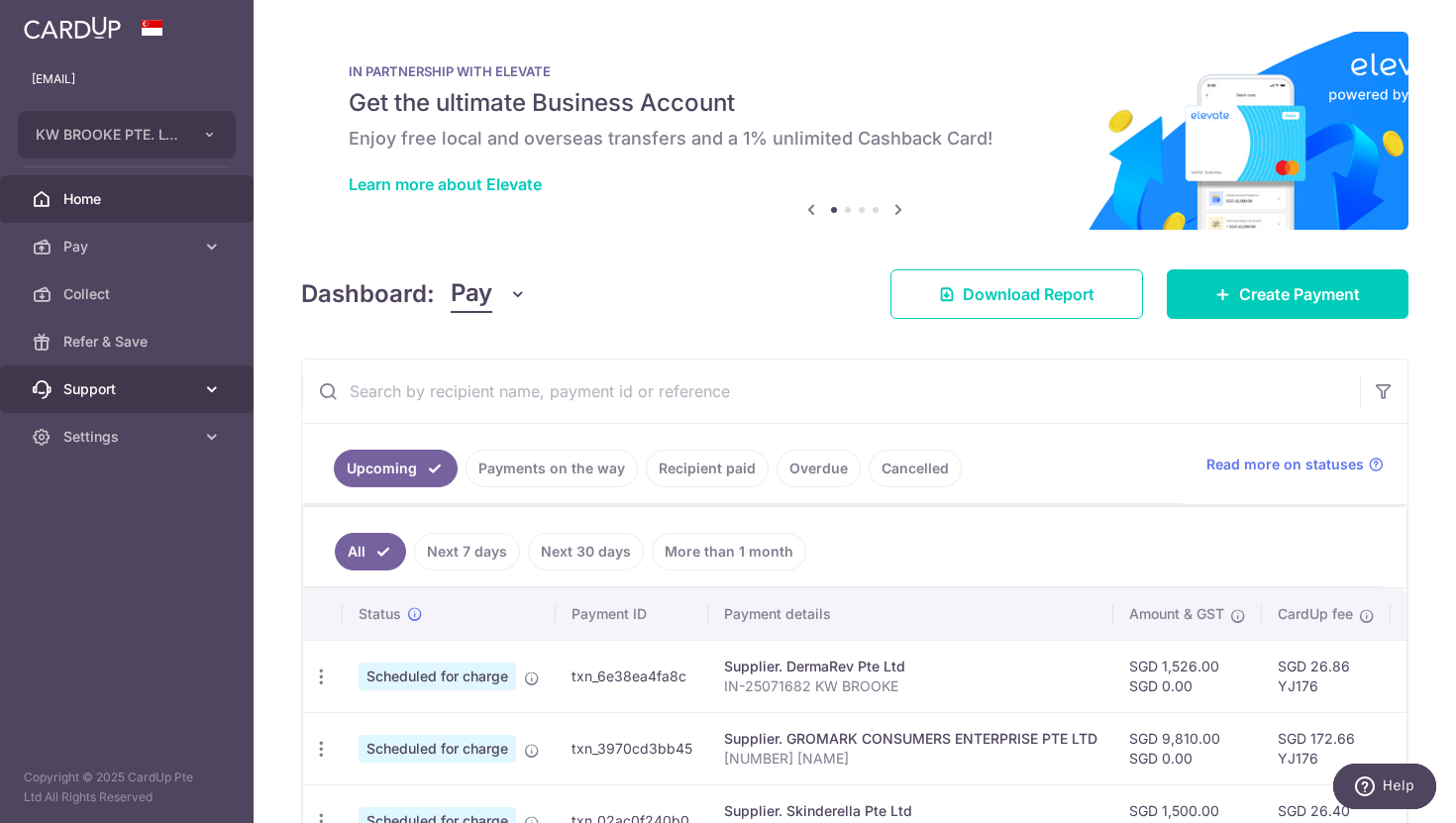 click on "Support" at bounding box center [129, 389] 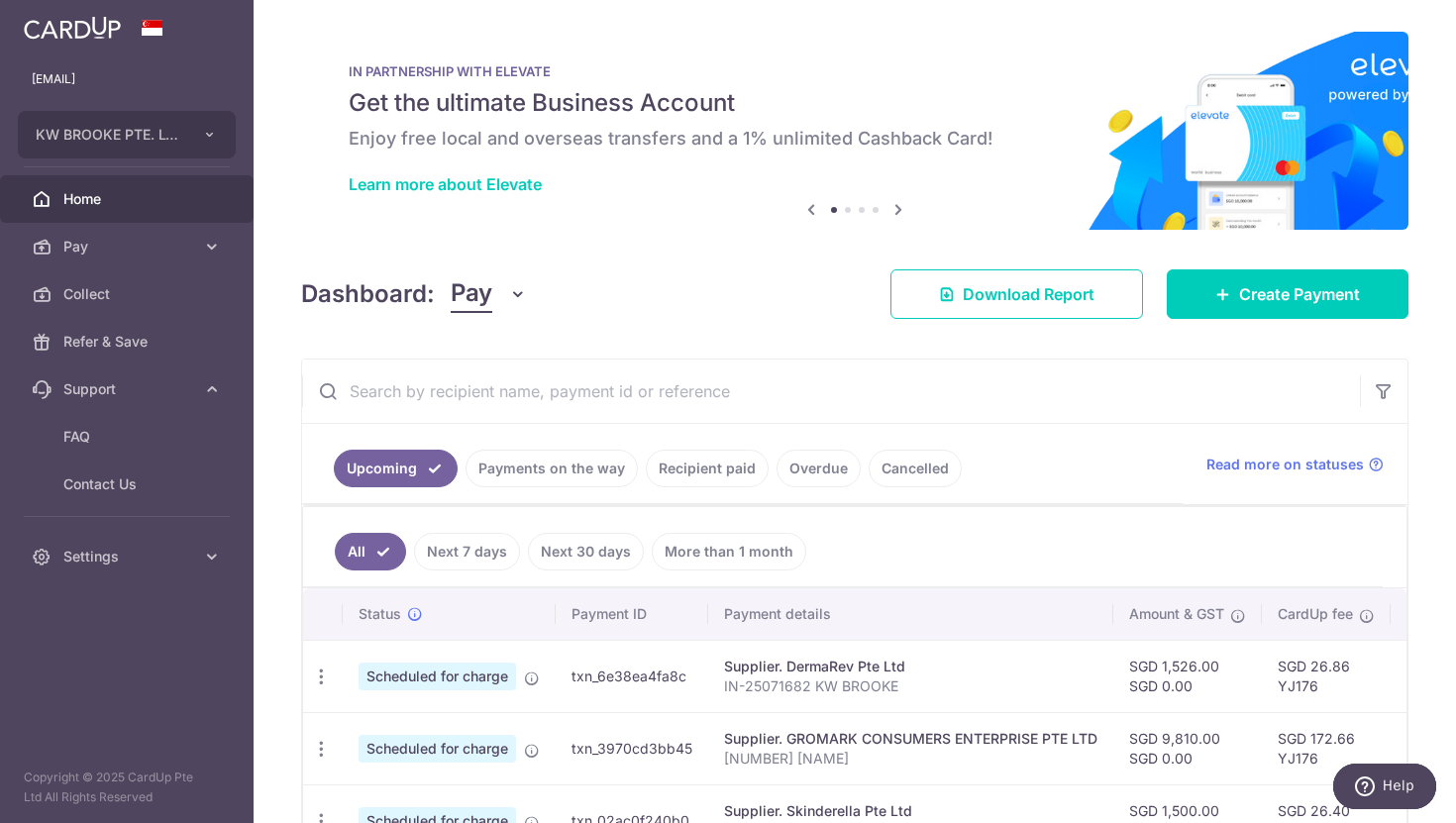 click on "[EMAIL]
[COMPANY]
Add new company
[COMPANY]
Home
Pay
Payments
Recipients
Invoices
Cards
Collect
Refer & Save
Support
FAQ
Contact Us
Settings
Account
Logout
Copyright © 2025 CardUp Pte Ltd All Rights Reserved" at bounding box center (127, 411) 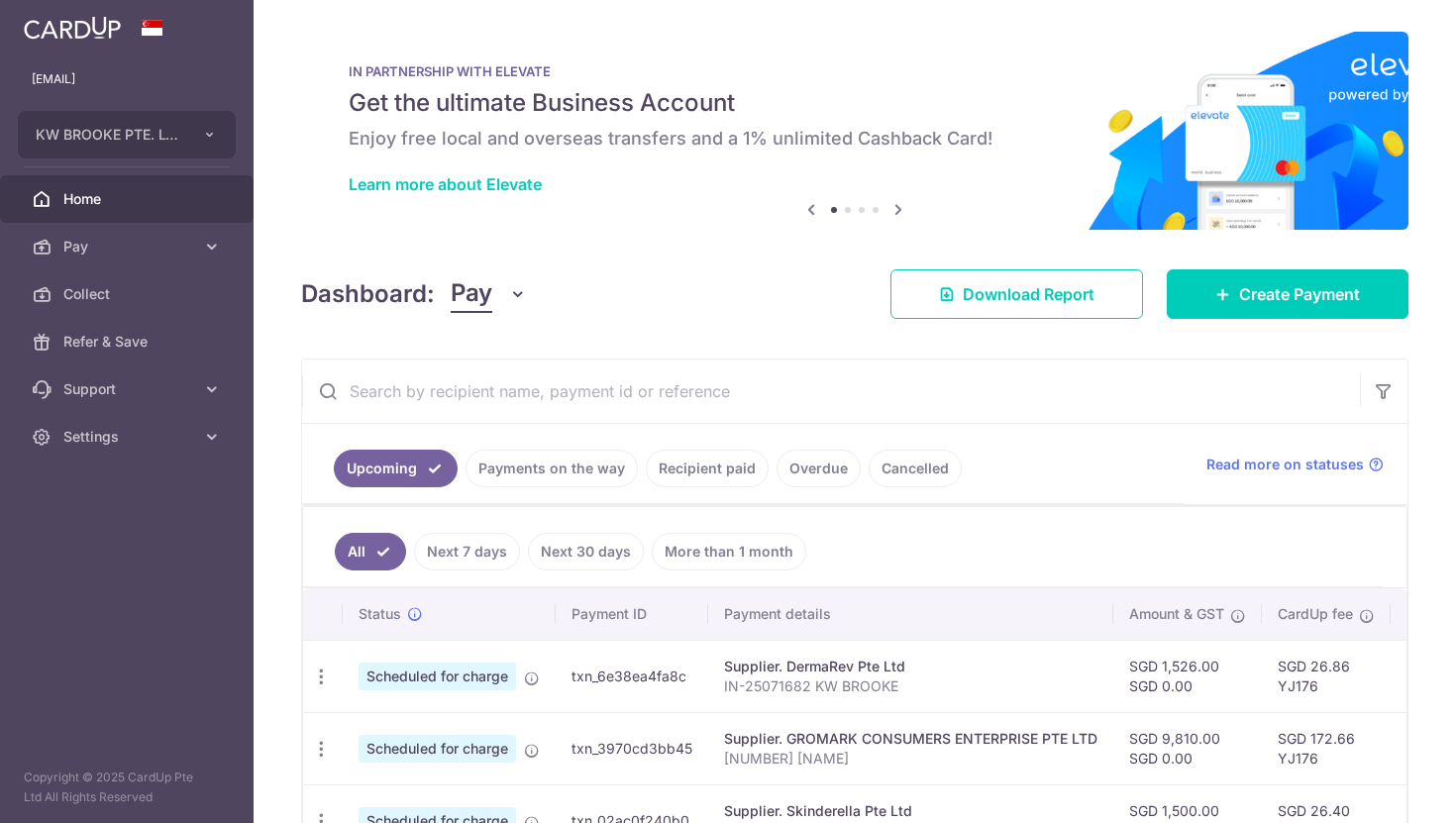 scroll, scrollTop: 0, scrollLeft: 0, axis: both 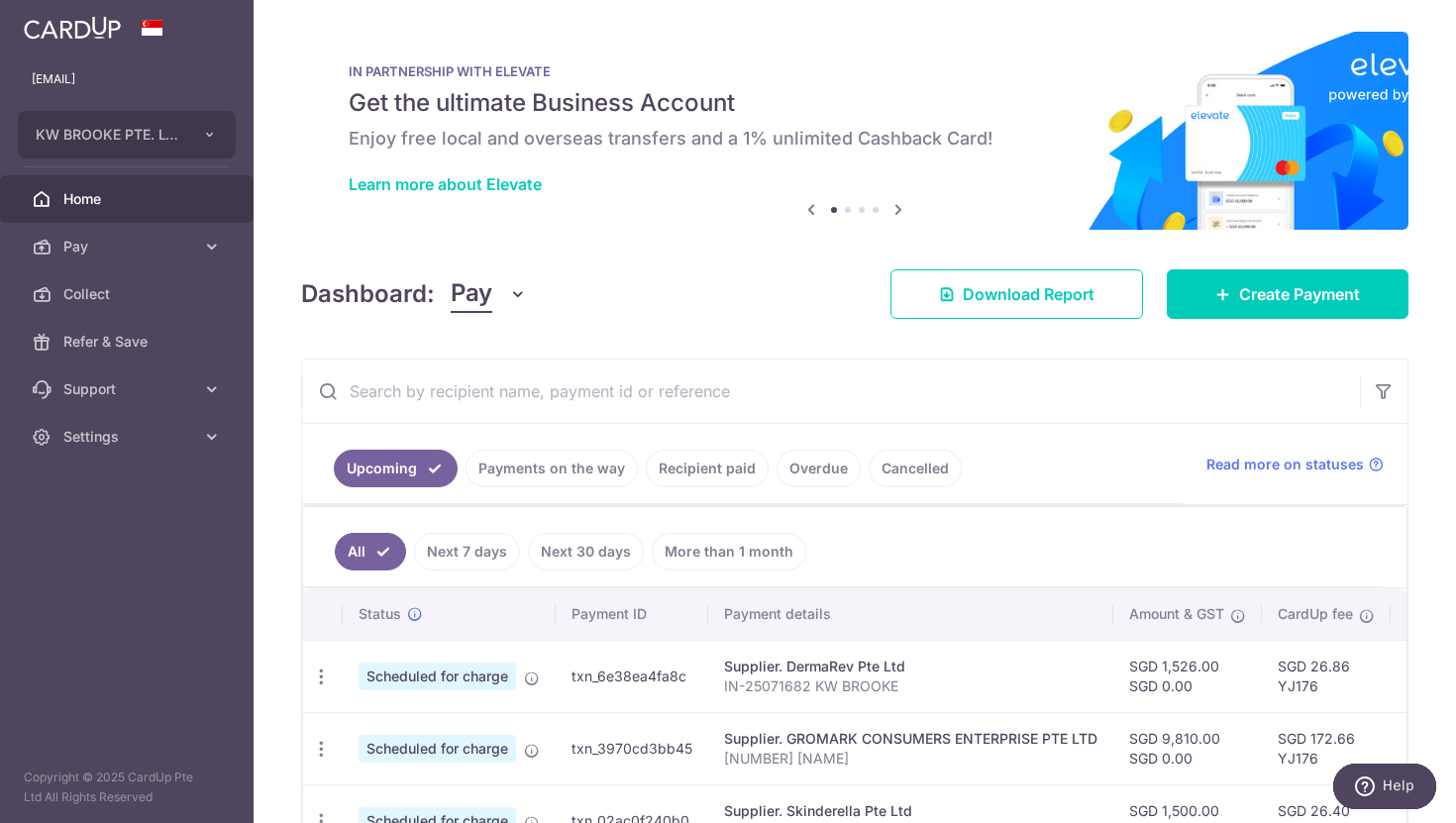 click at bounding box center [72, 28] 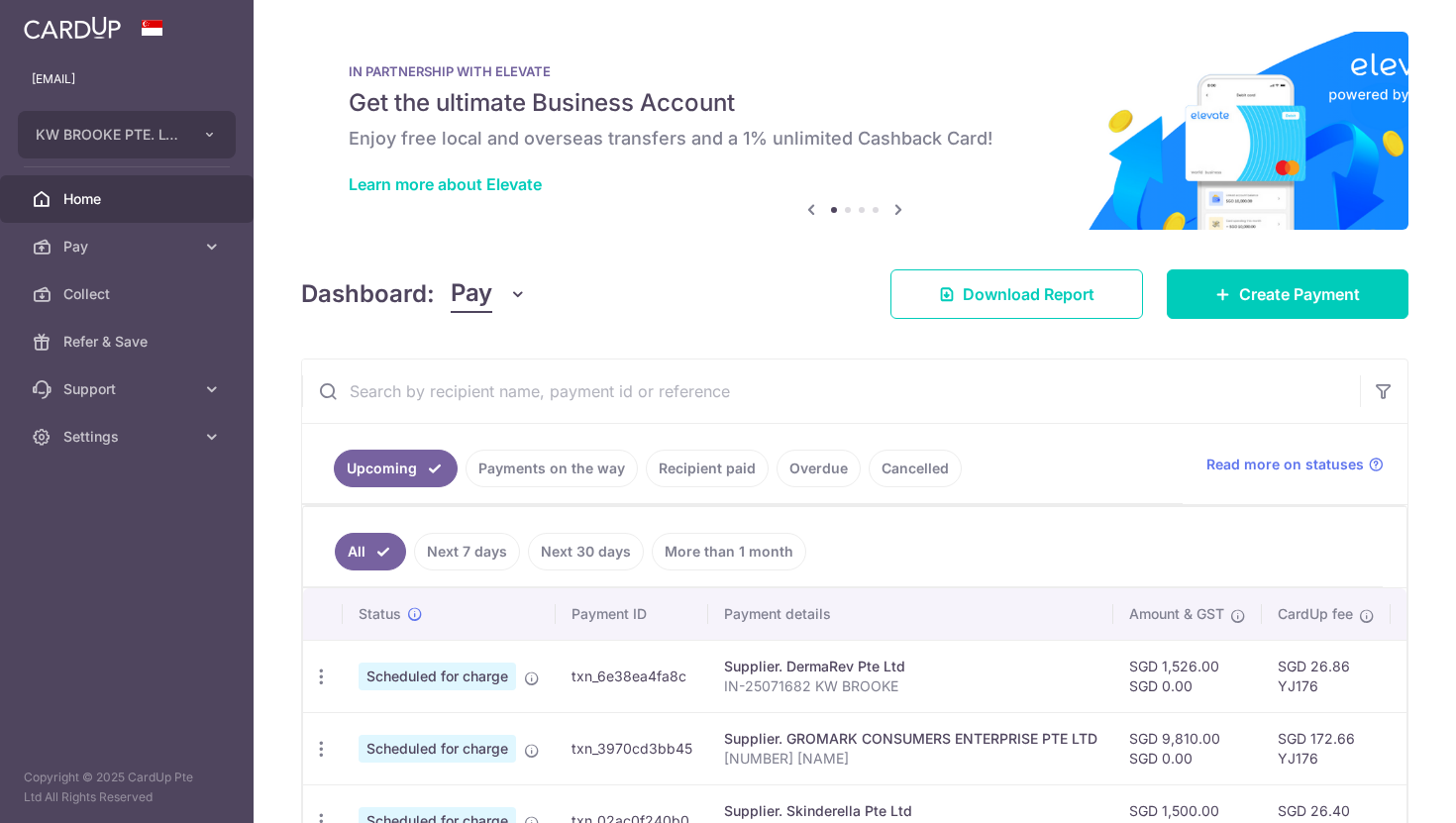 scroll, scrollTop: 0, scrollLeft: 0, axis: both 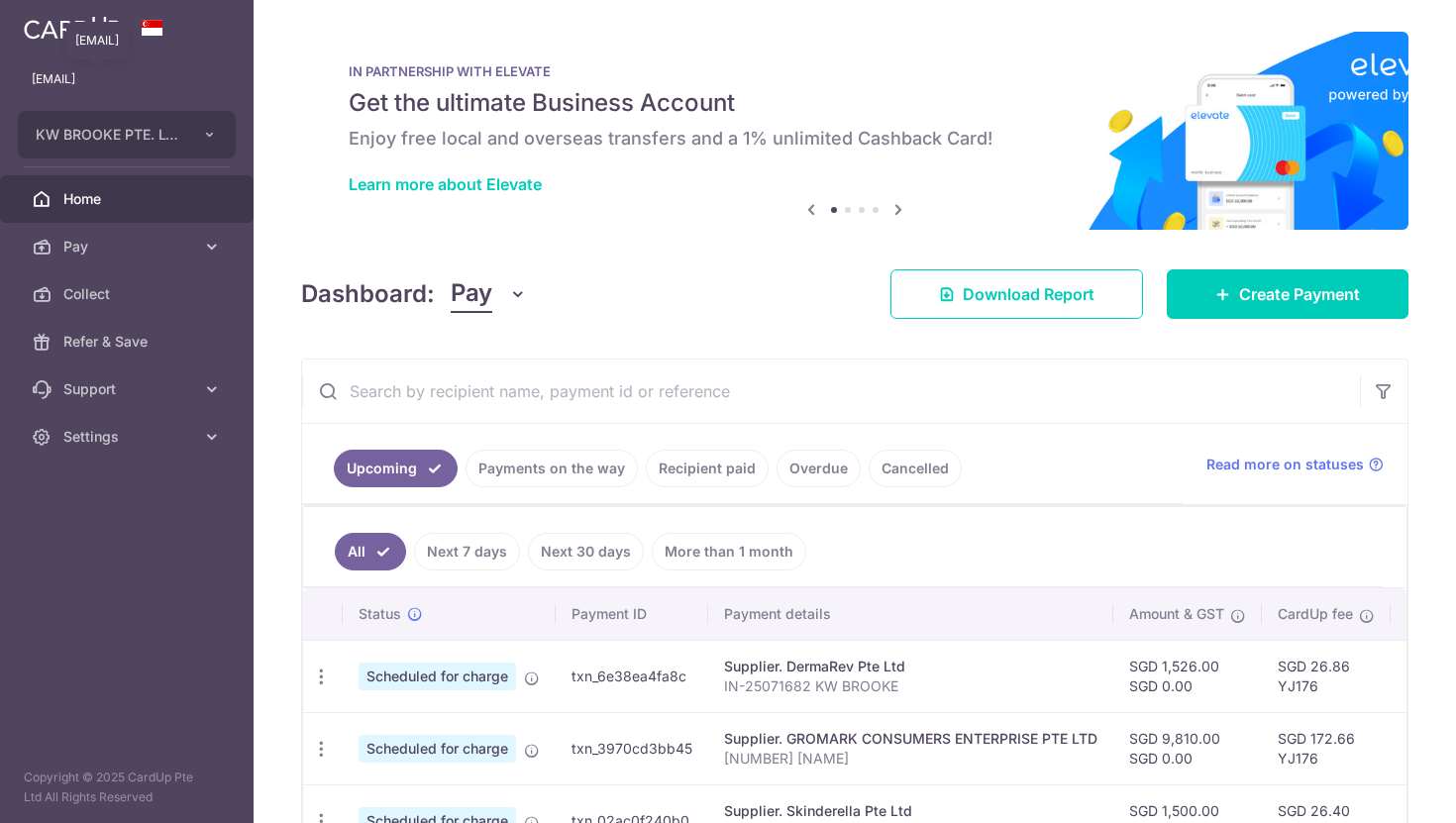 click on "yijunn@gmail.com" at bounding box center [127, 79] 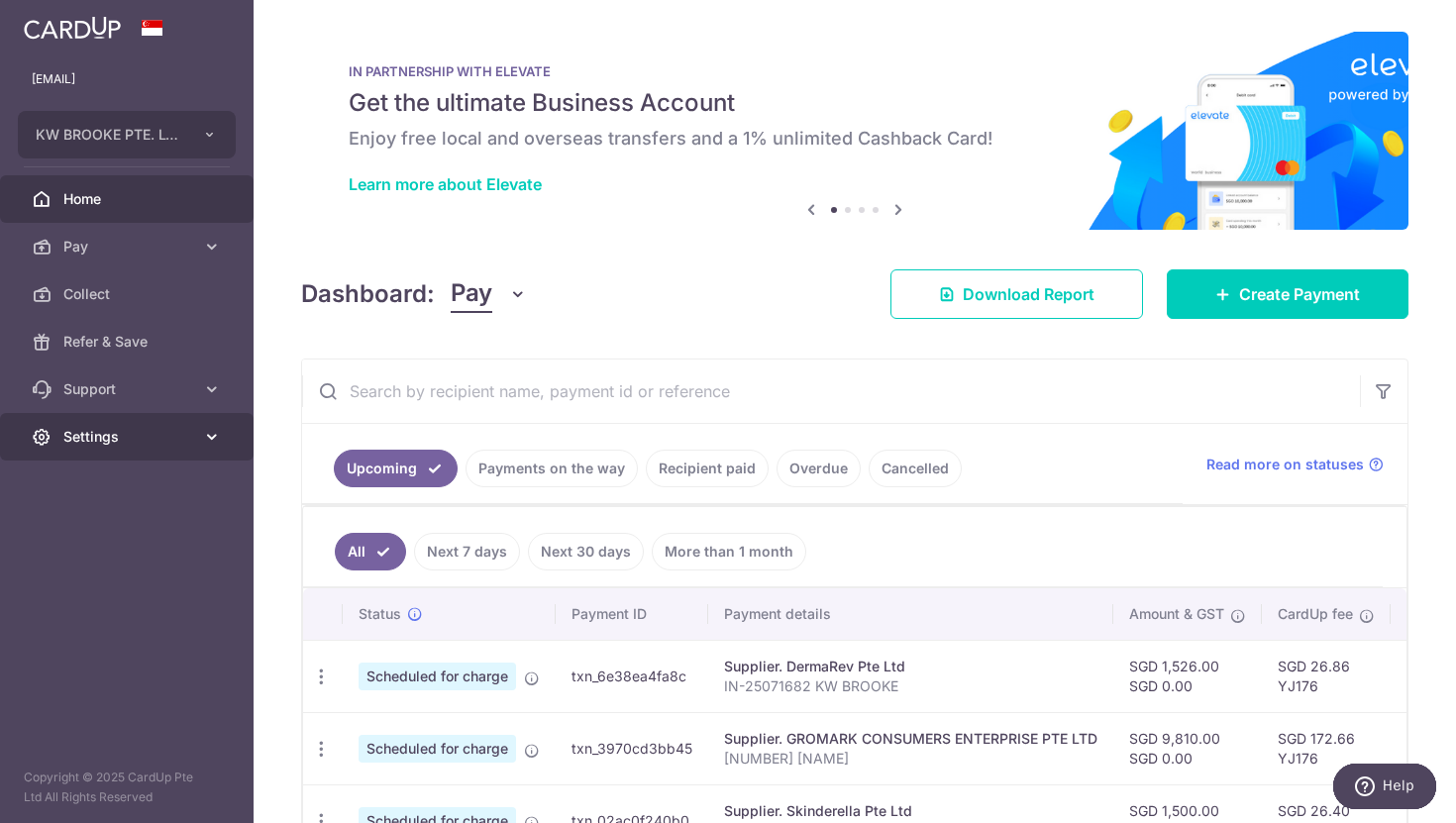 click on "Settings" at bounding box center [129, 437] 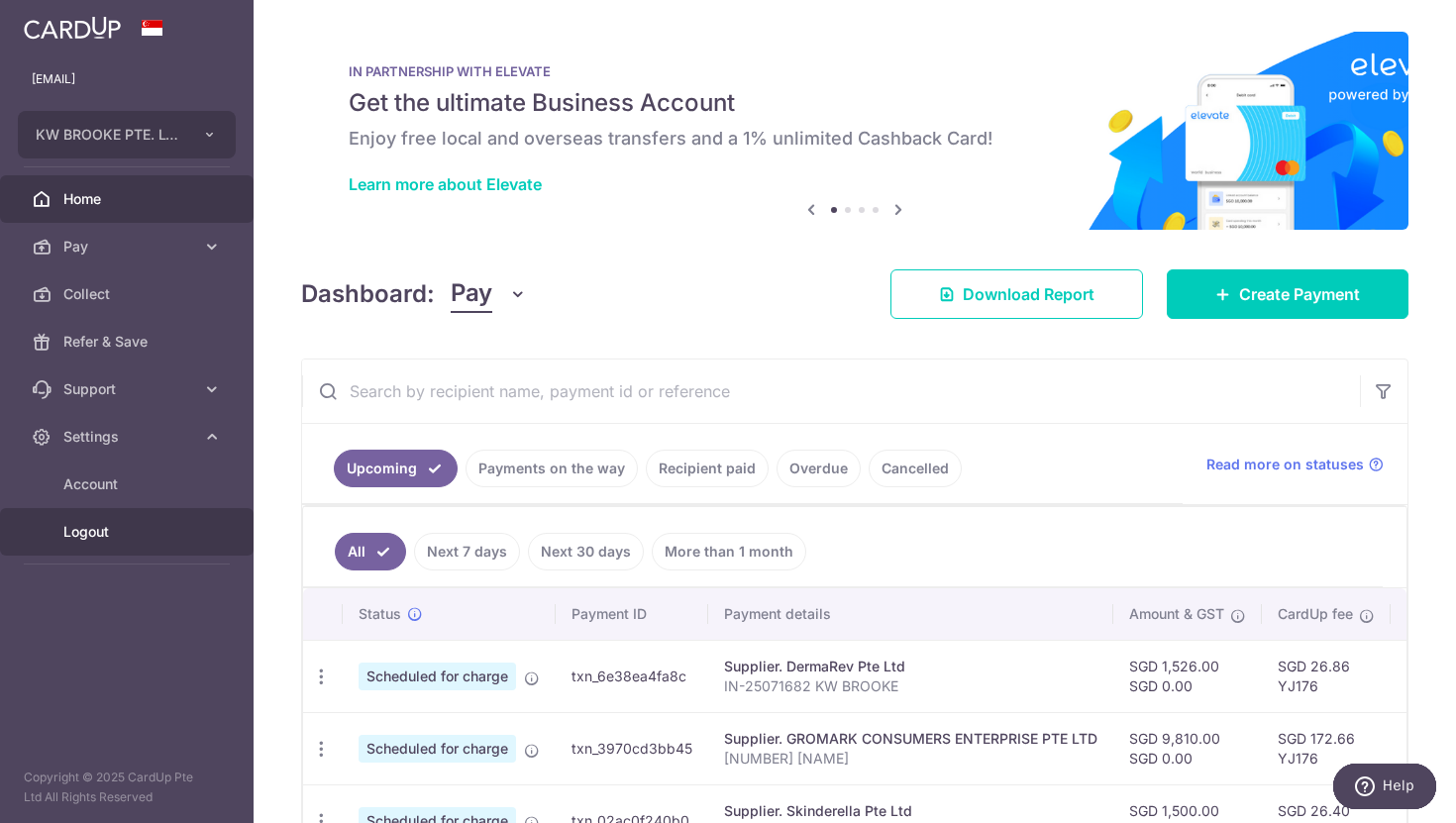 click on "Logout" at bounding box center (129, 532) 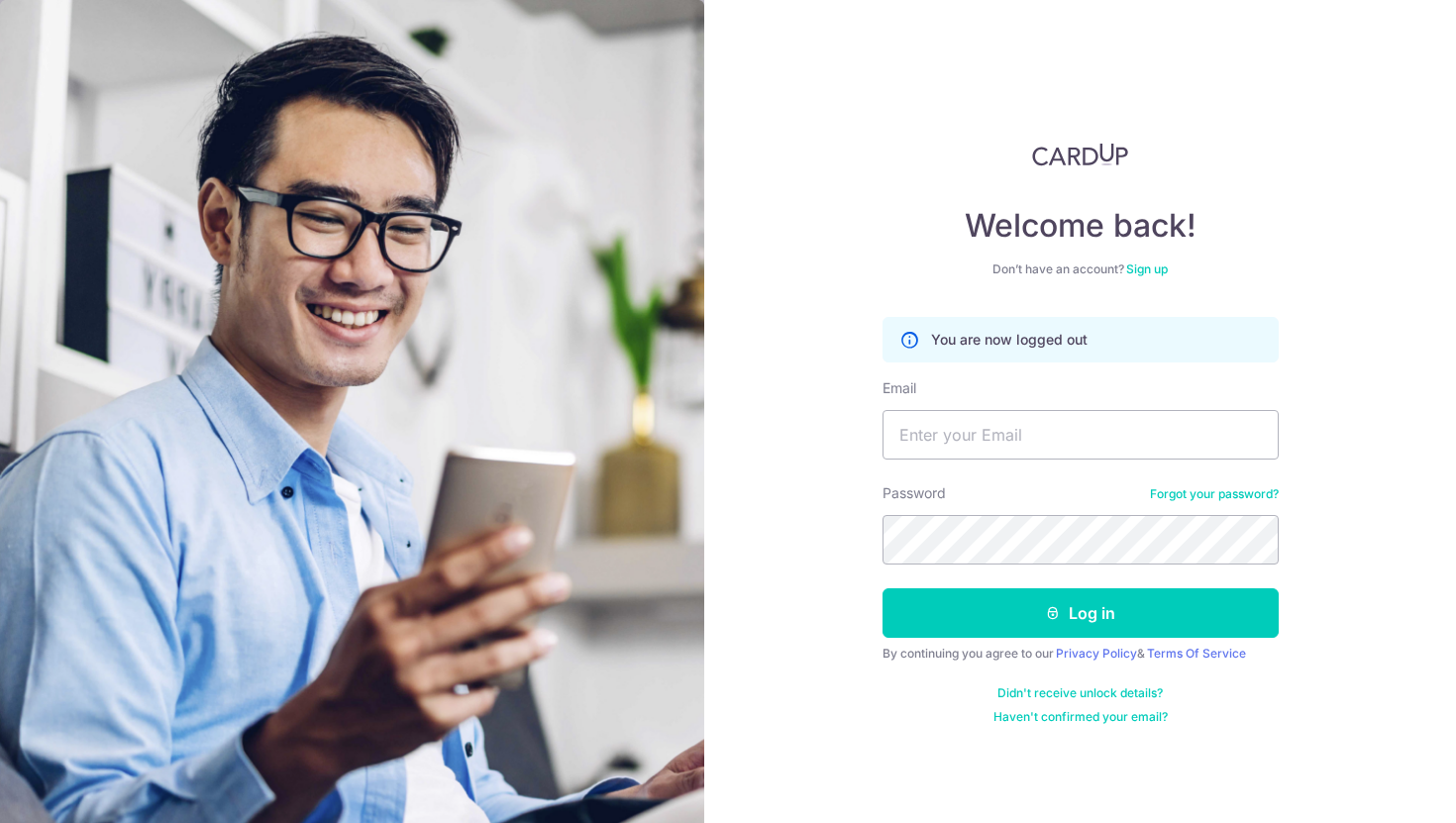 scroll, scrollTop: 0, scrollLeft: 0, axis: both 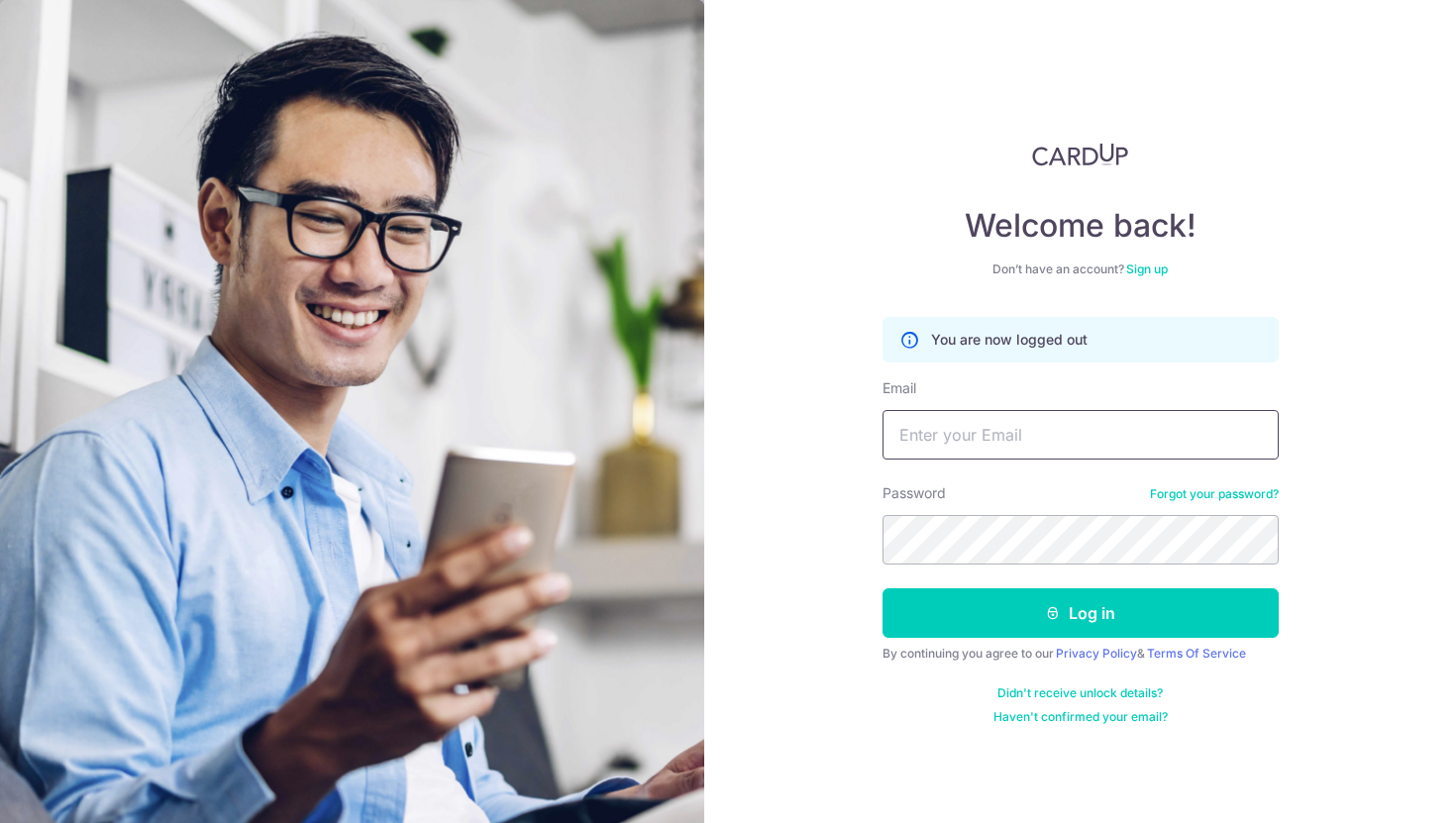click on "Email" at bounding box center [1081, 435] 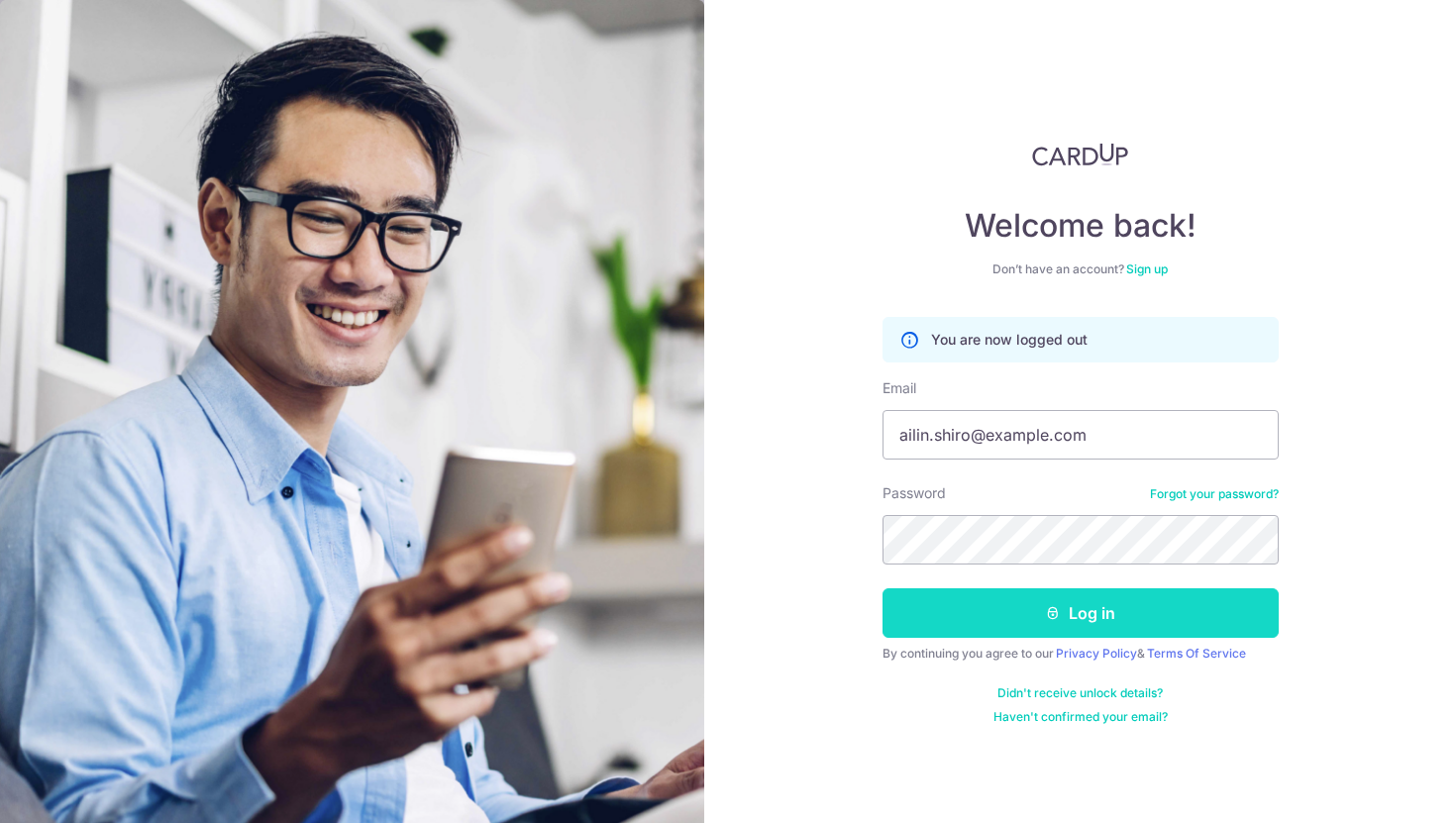 click on "Log in" at bounding box center [1081, 613] 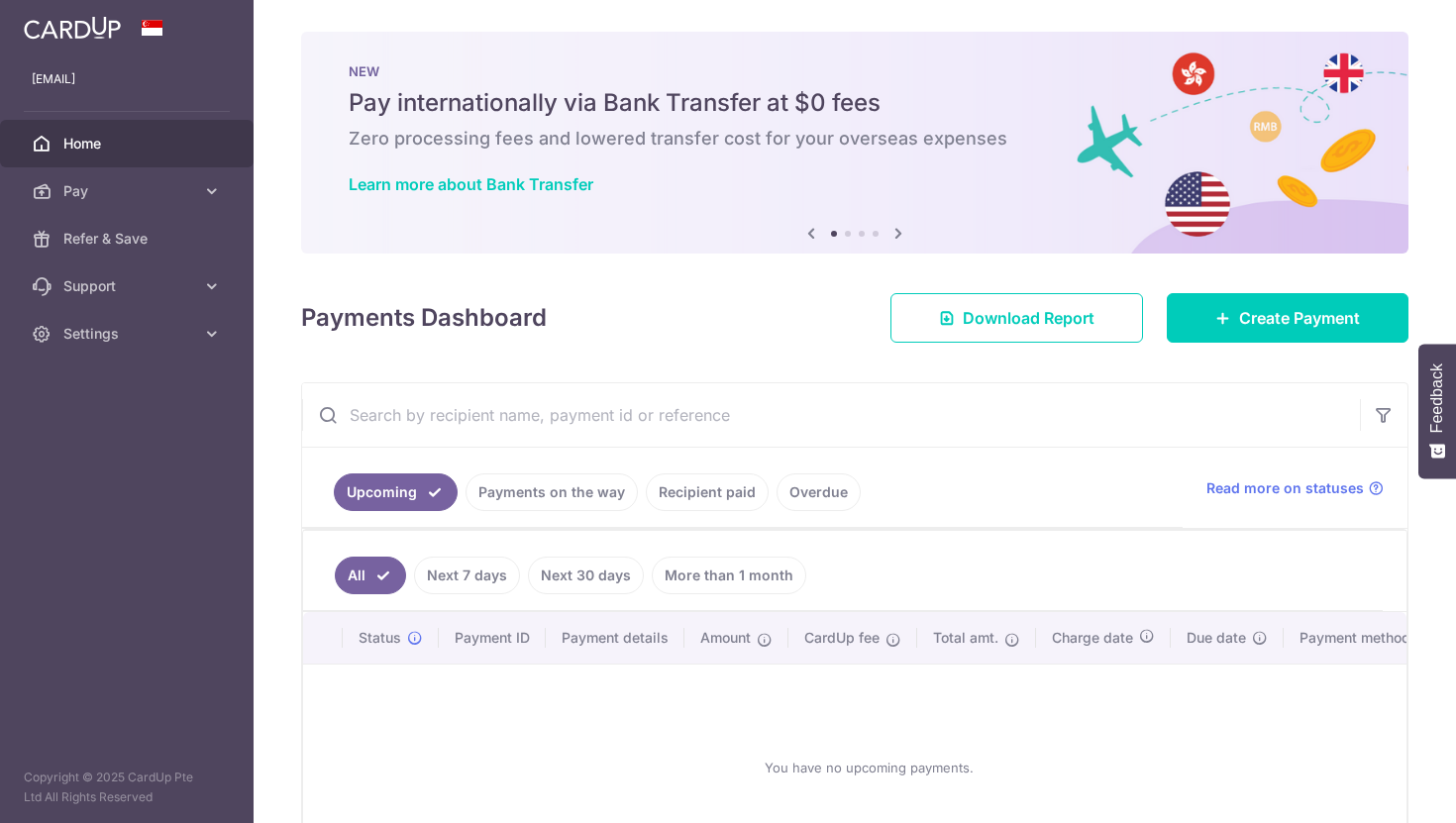 scroll, scrollTop: 0, scrollLeft: 0, axis: both 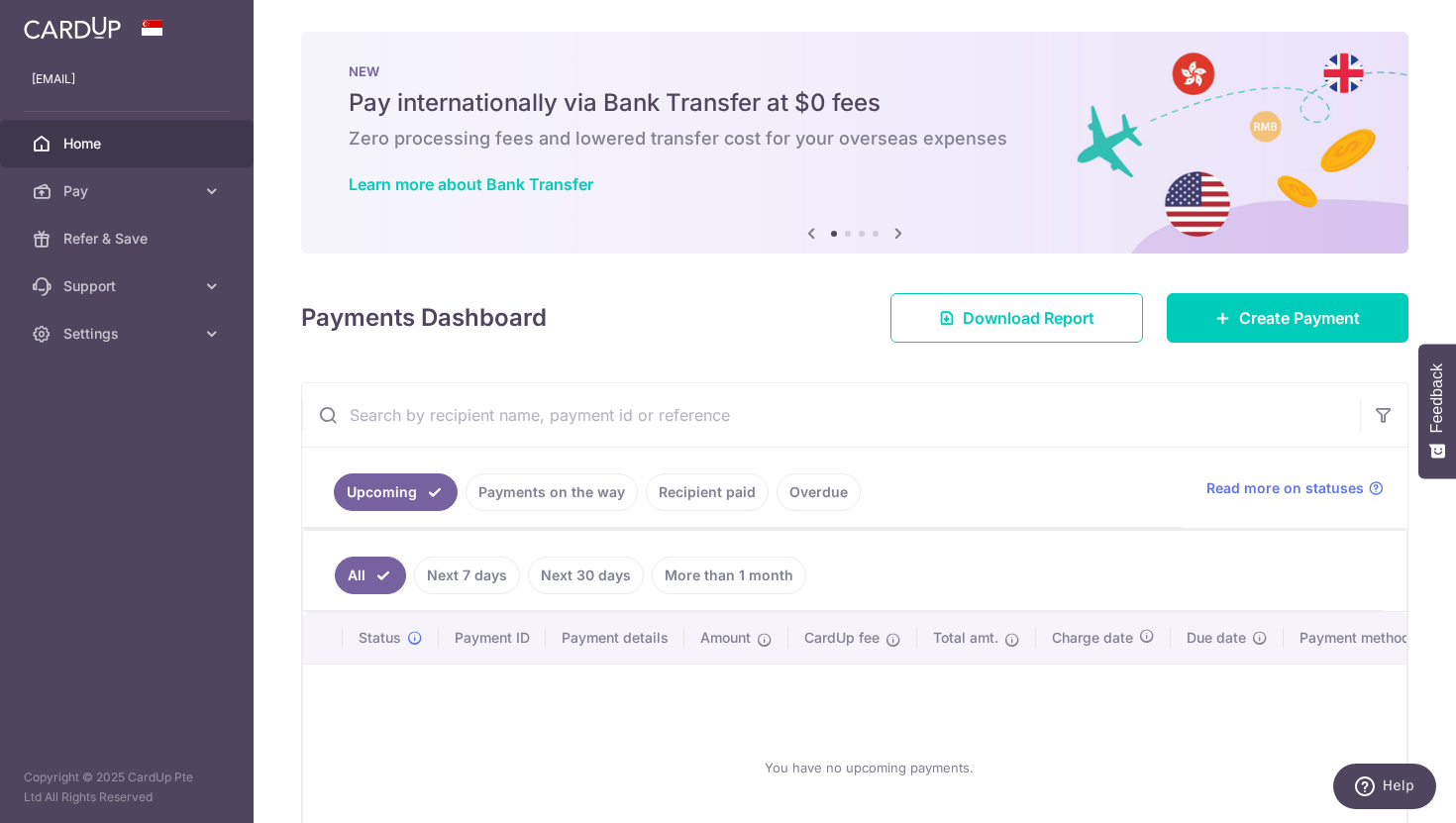 click on "Payments on the way" at bounding box center [552, 492] 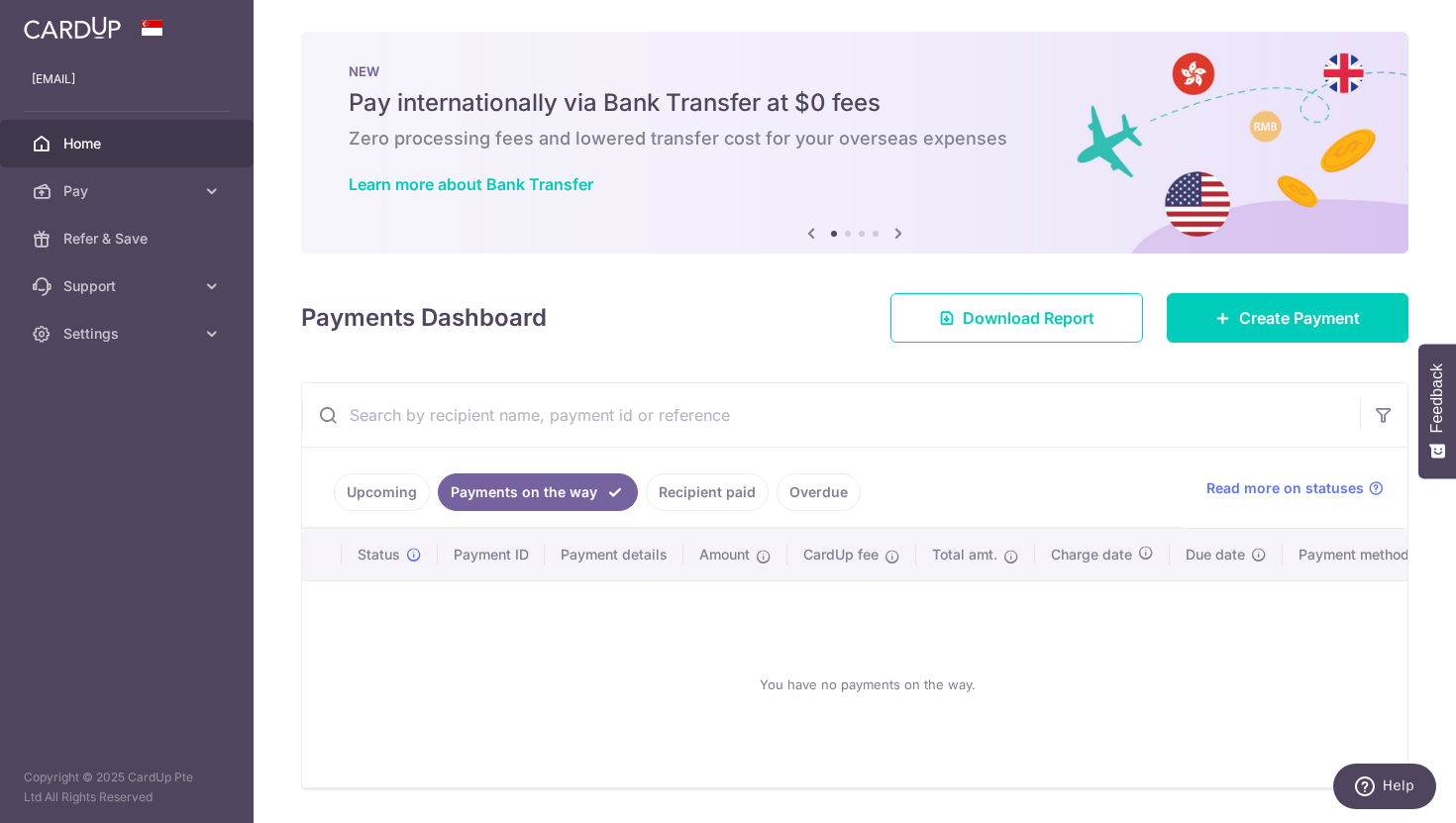 click on "Recipient paid" at bounding box center (707, 492) 